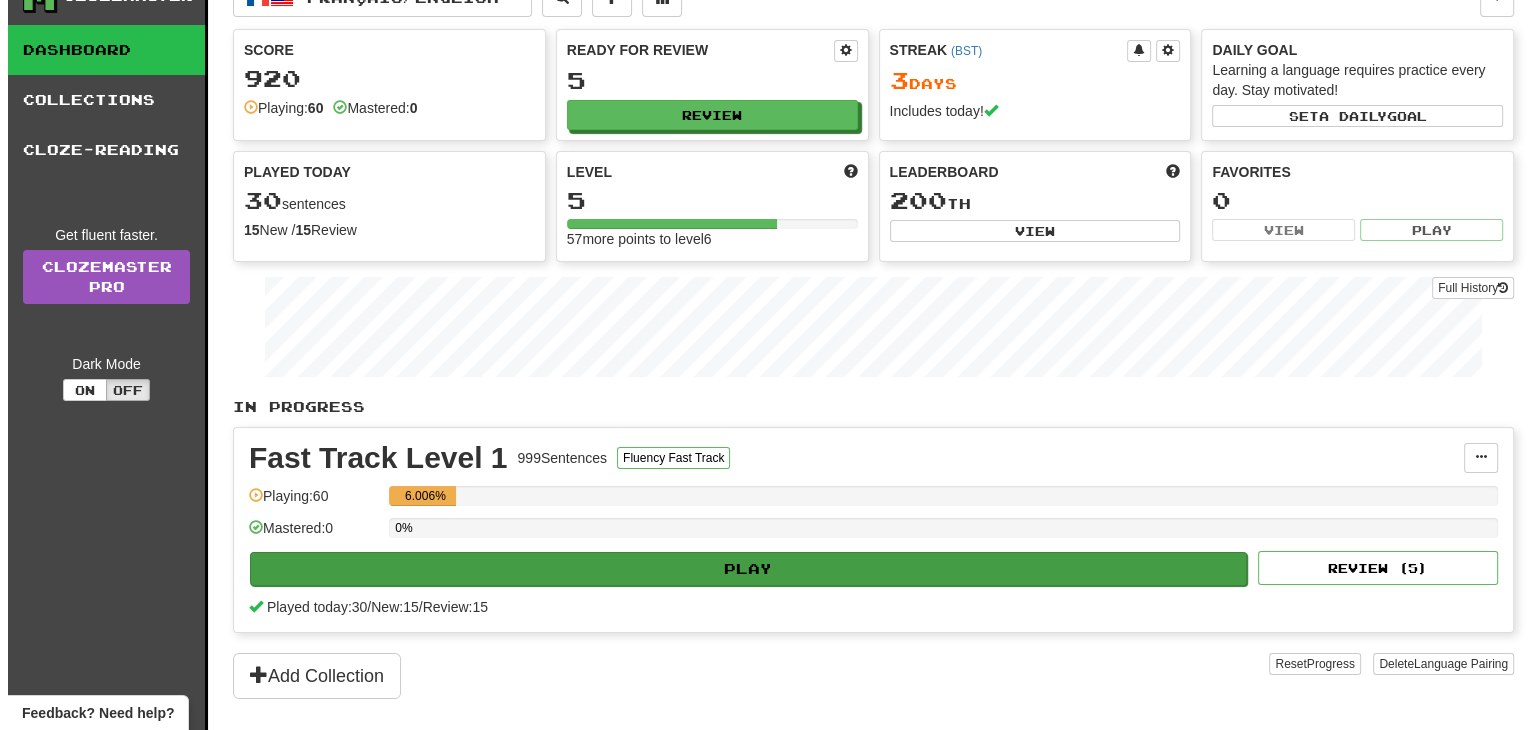 scroll, scrollTop: 73, scrollLeft: 0, axis: vertical 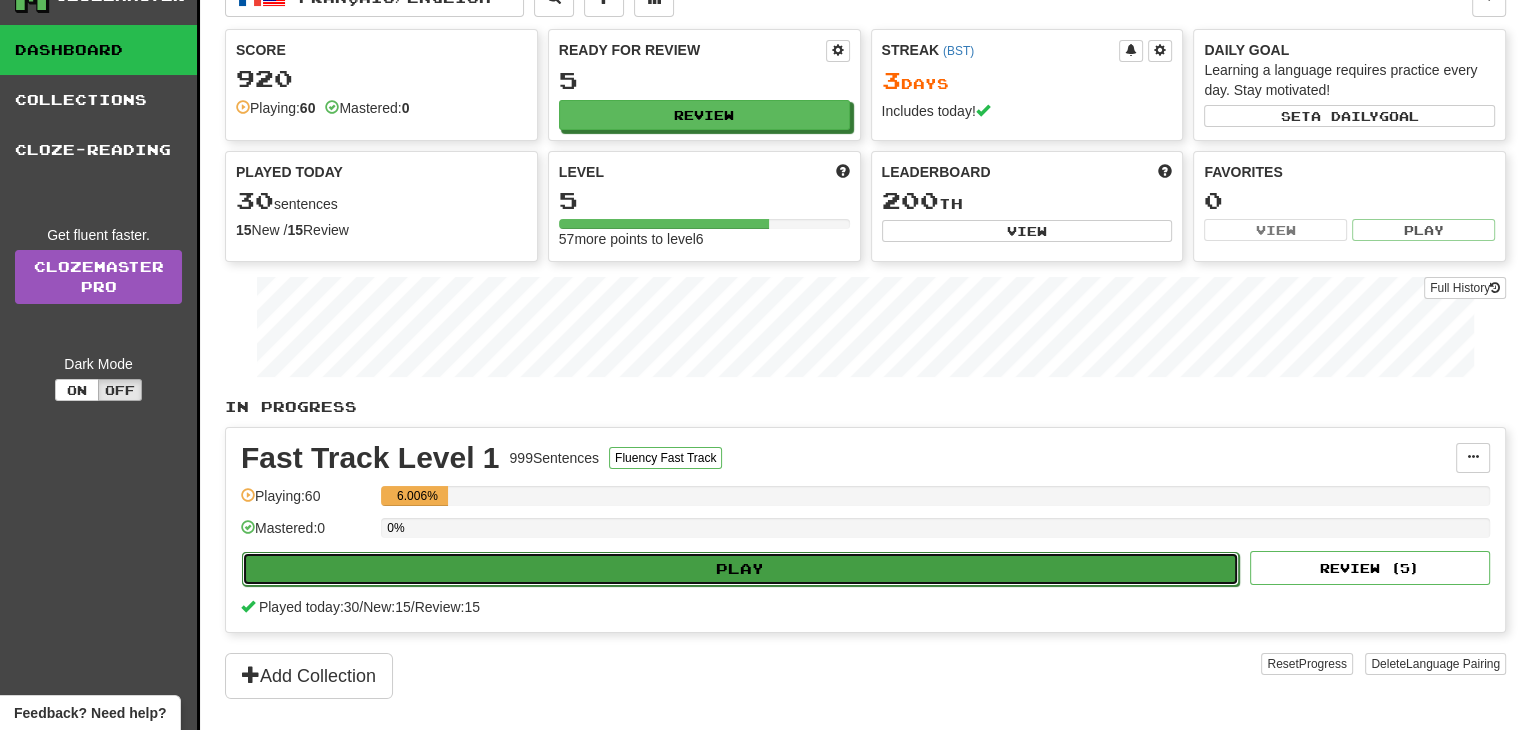 click on "Play" at bounding box center (740, 569) 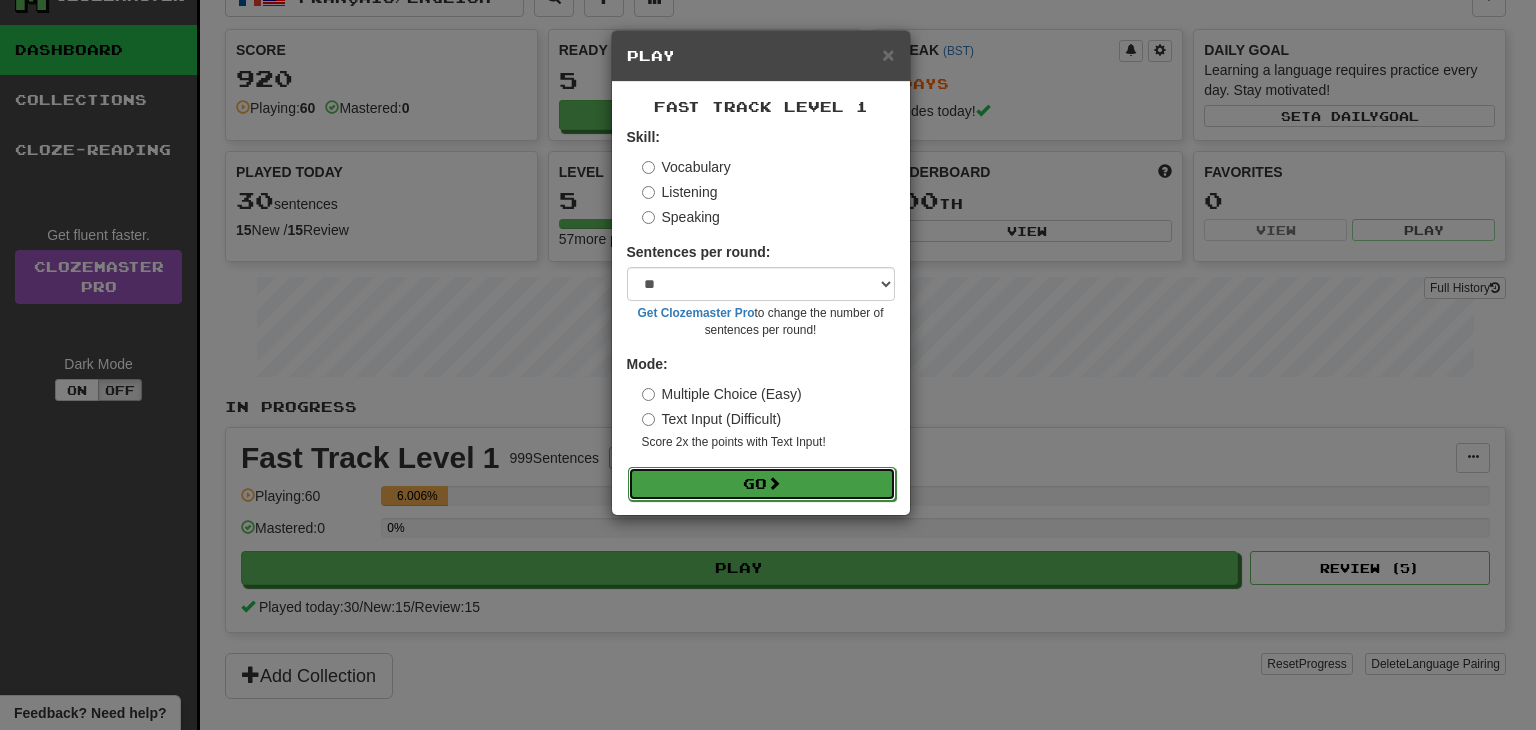 click on "Go" at bounding box center (762, 484) 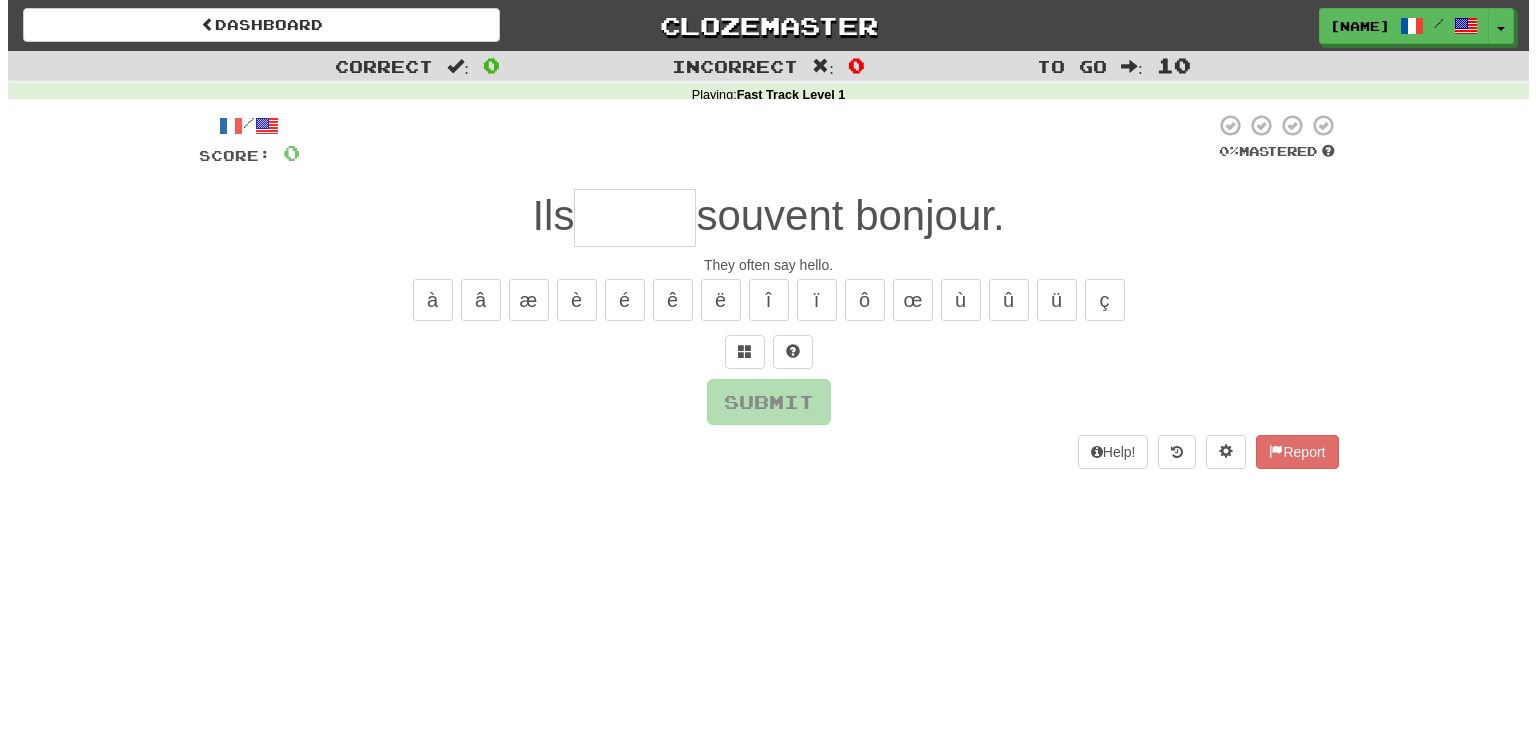 scroll, scrollTop: 0, scrollLeft: 0, axis: both 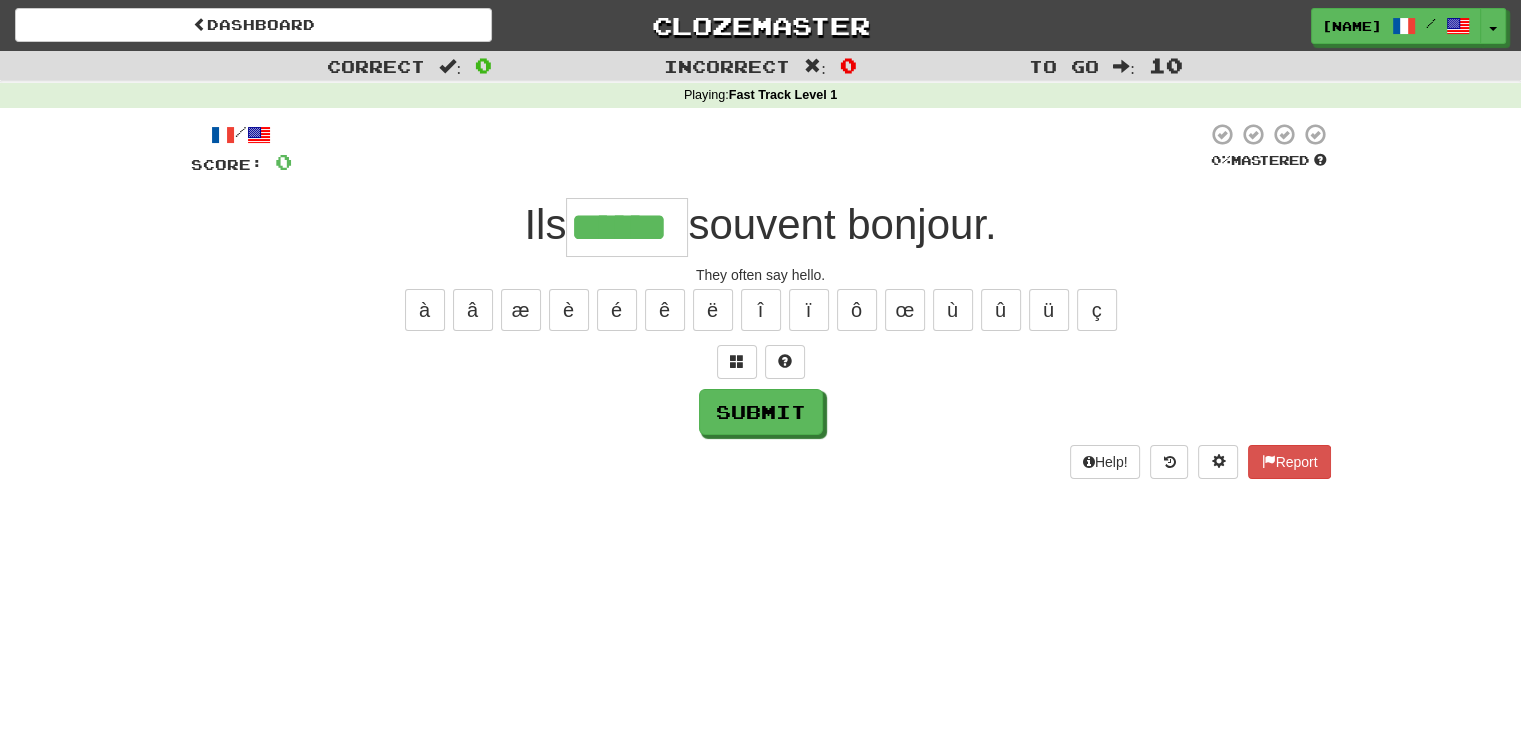 type on "******" 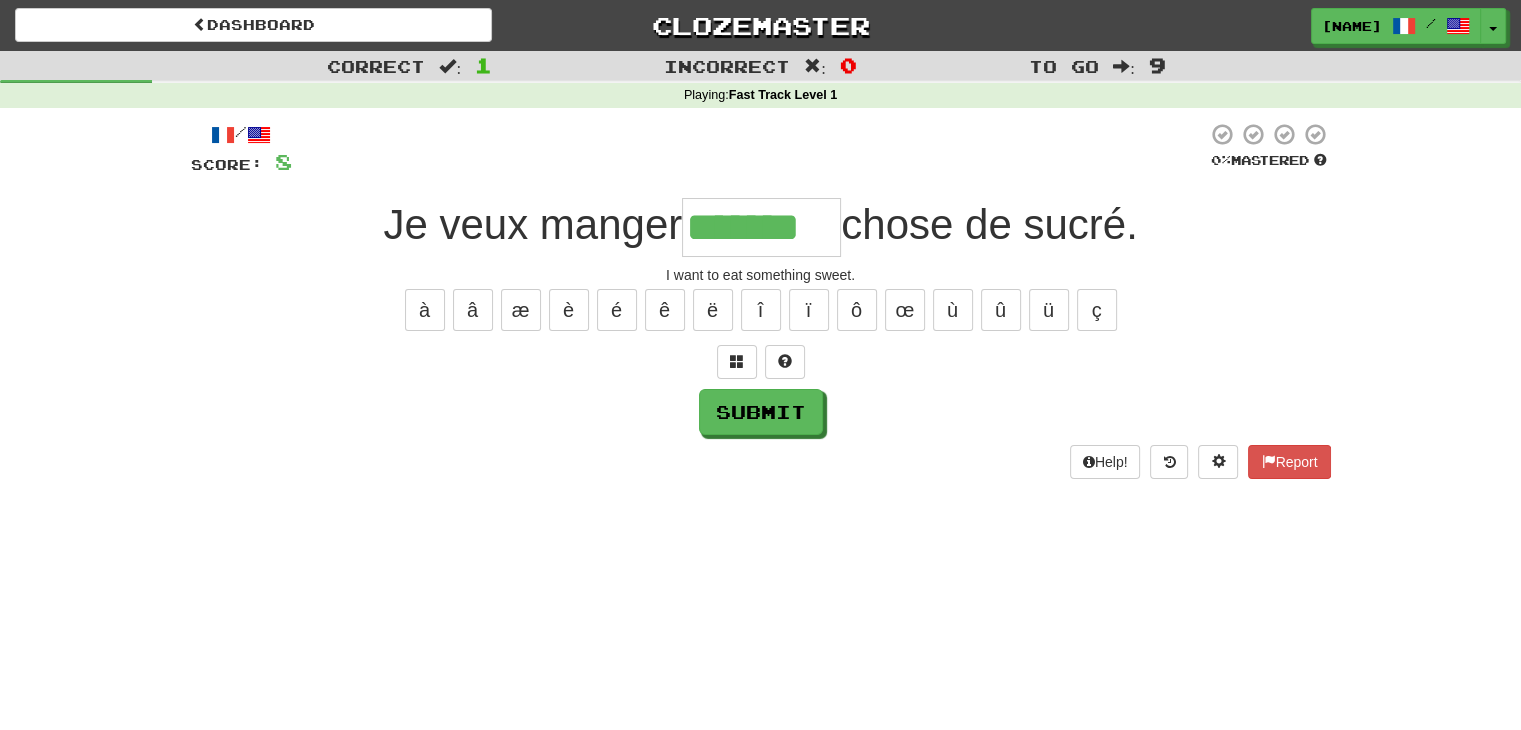 type on "*******" 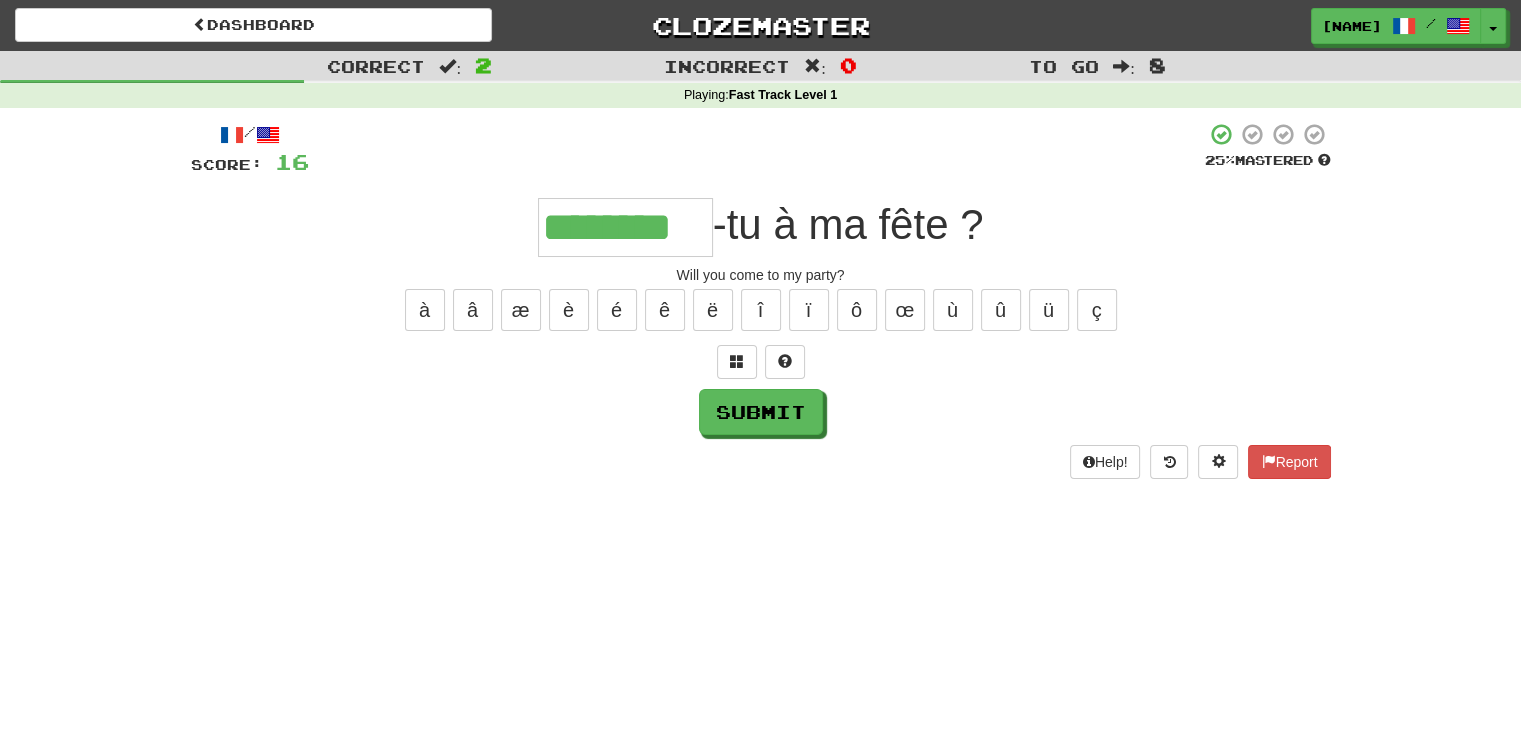 type on "********" 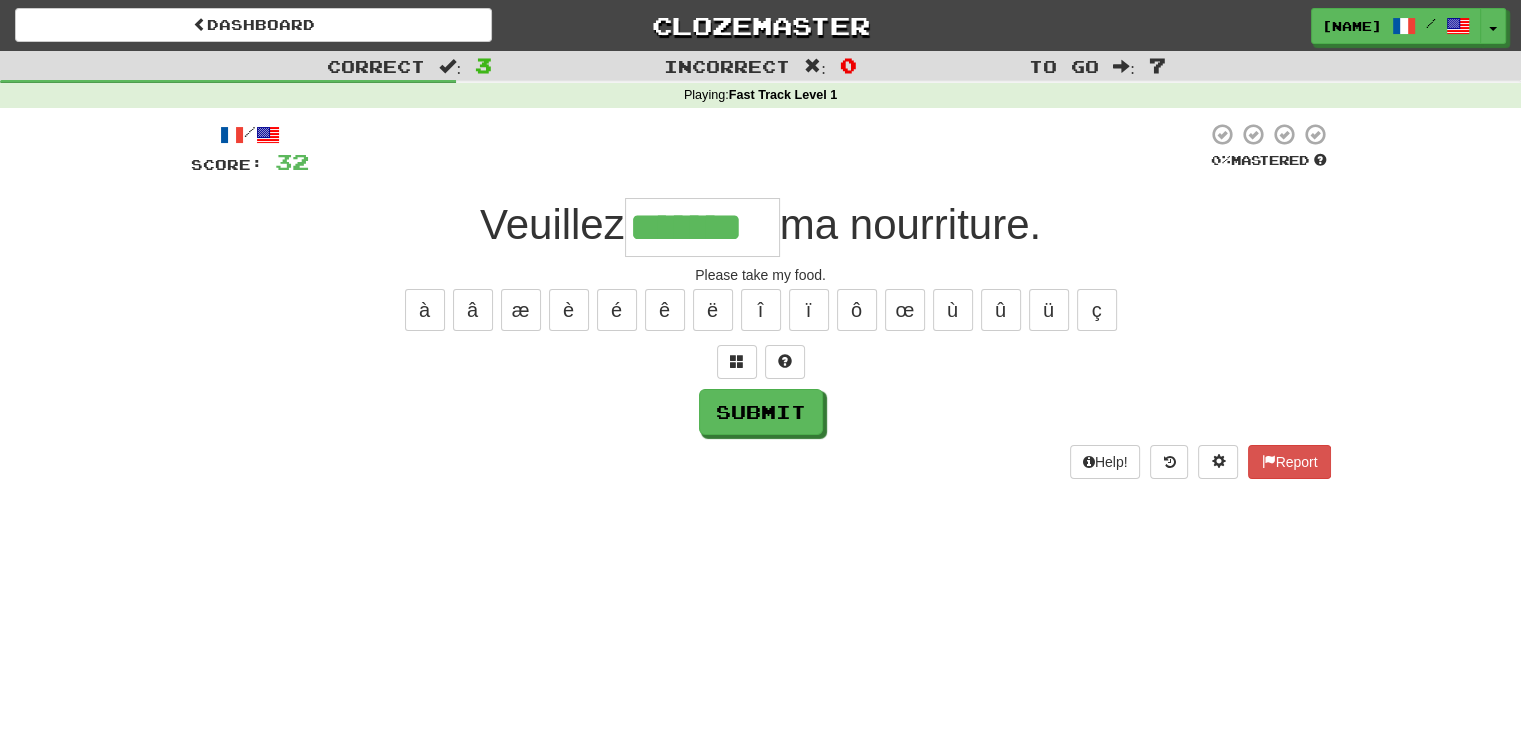 type on "*******" 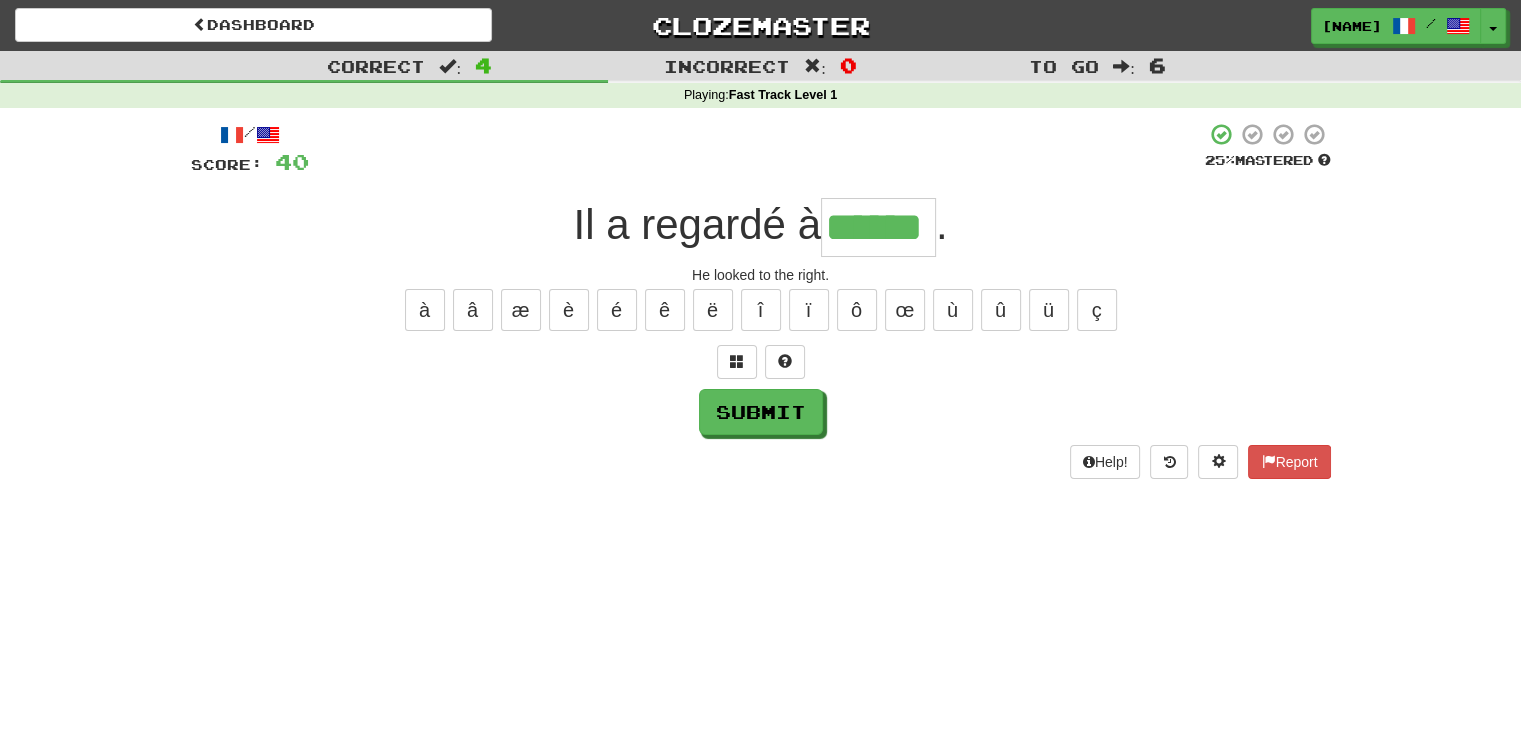 type on "******" 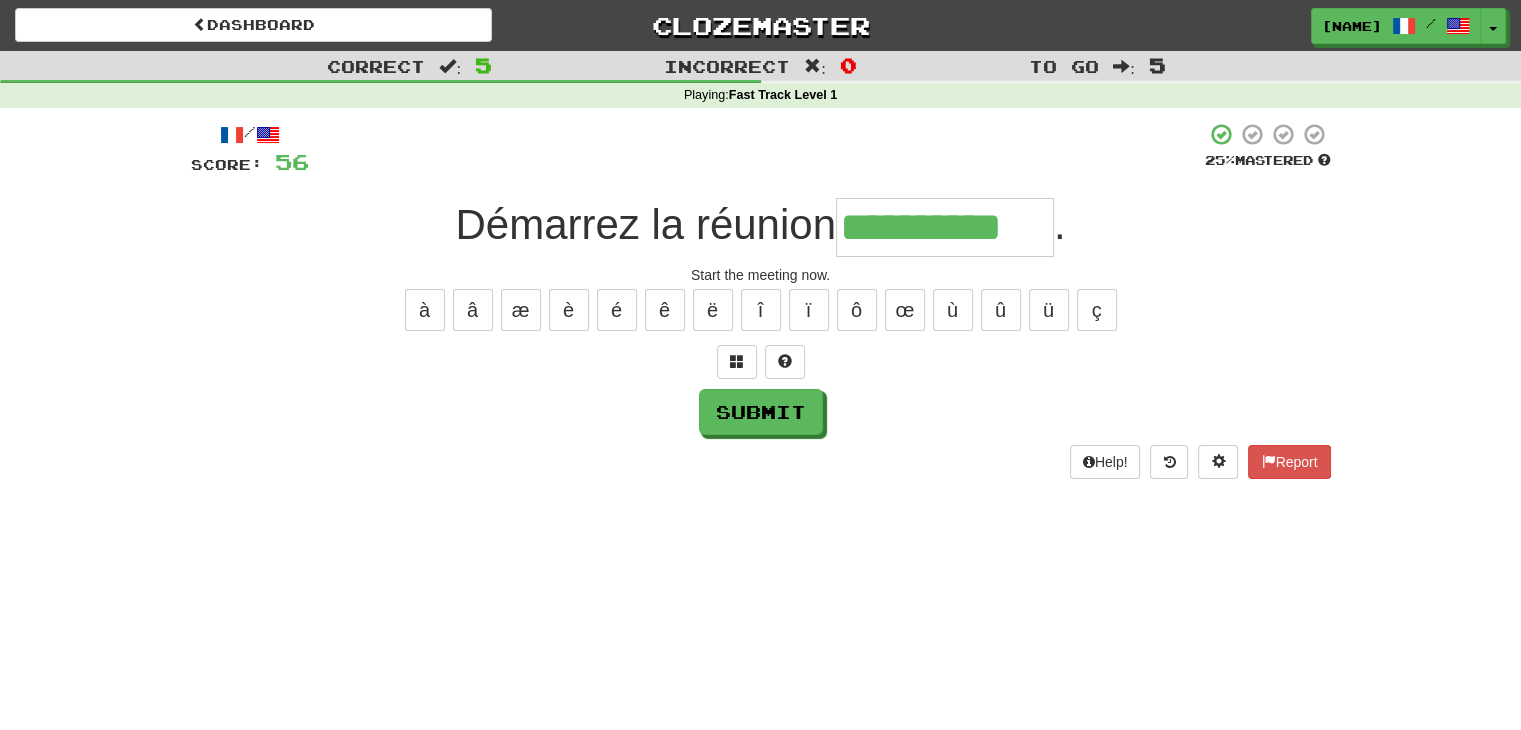 type on "**********" 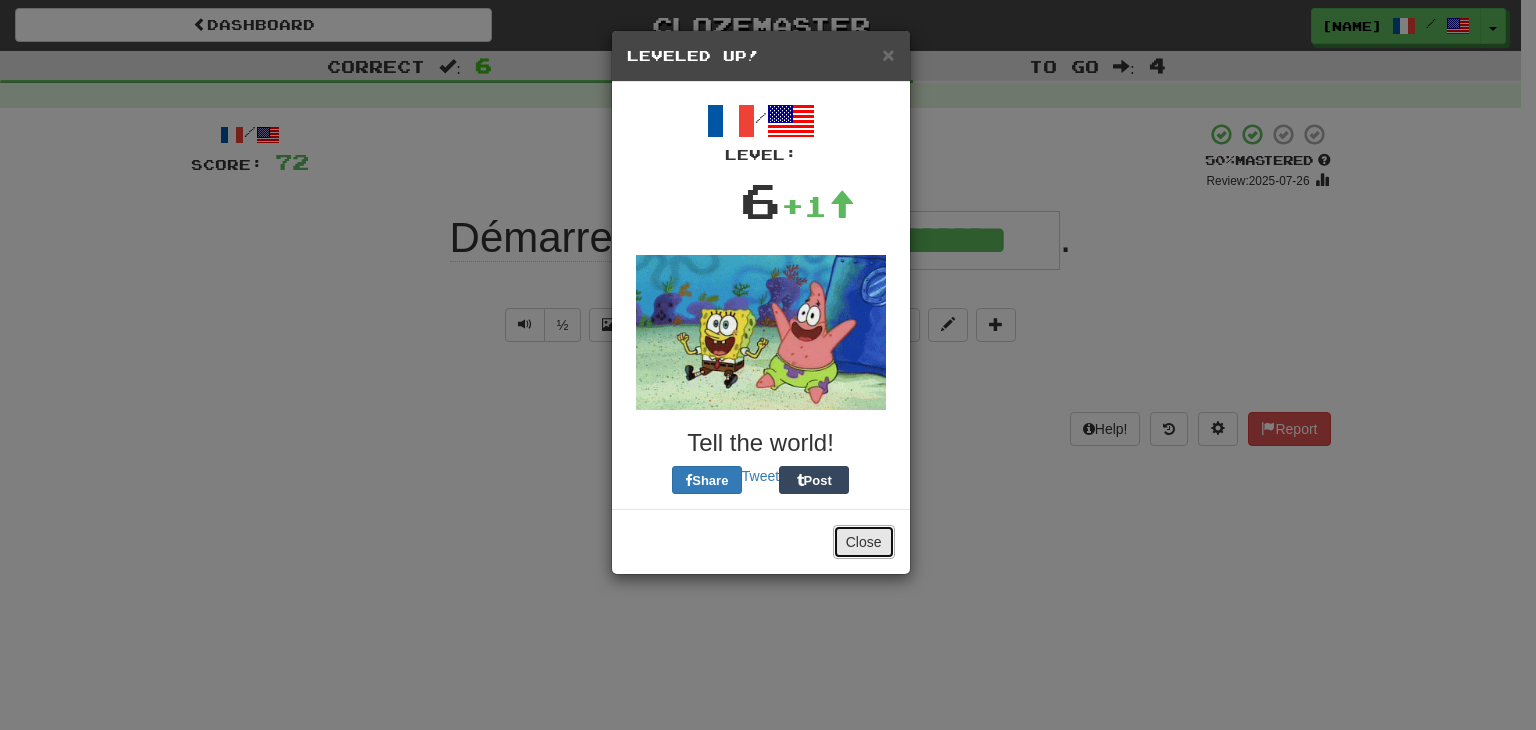 click on "Close" at bounding box center [864, 542] 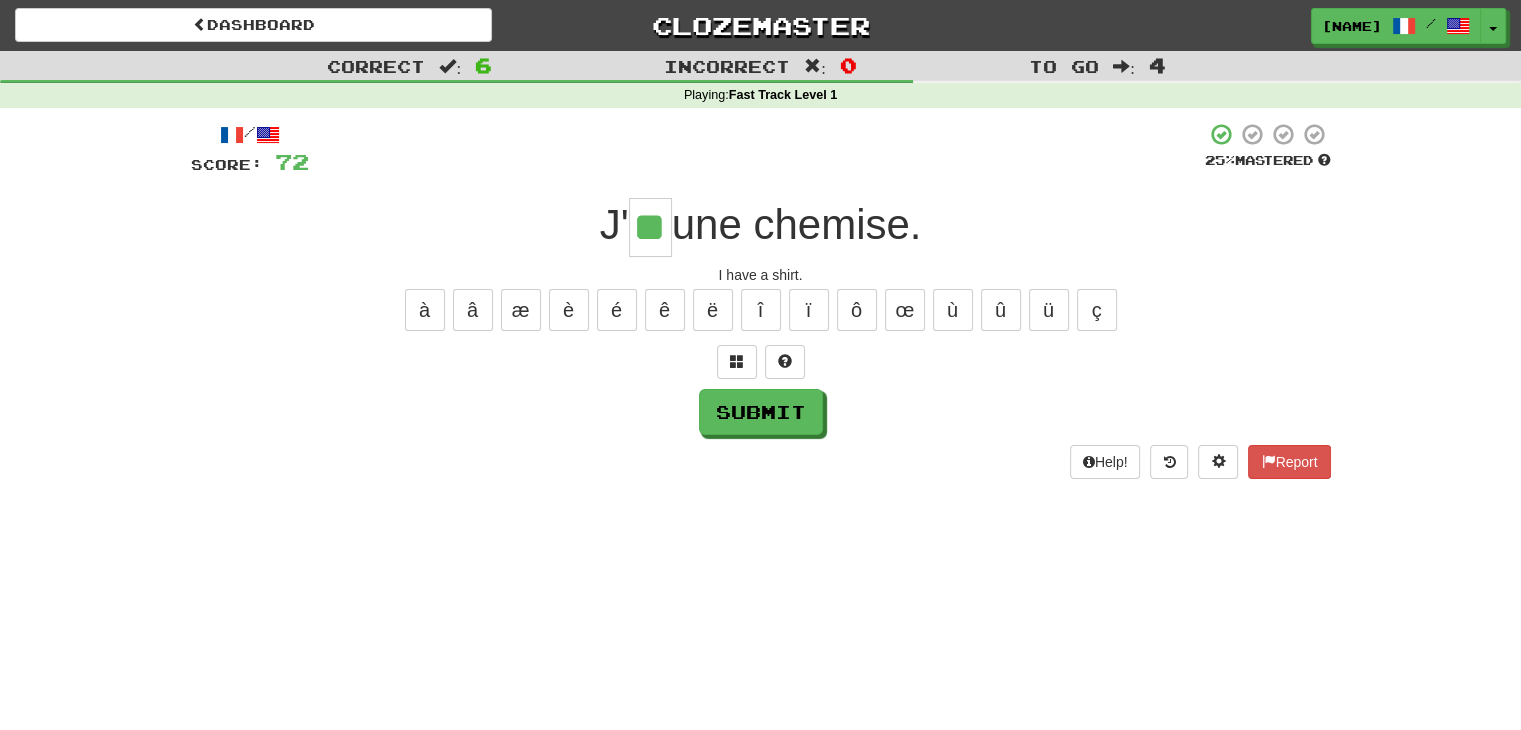 type on "**" 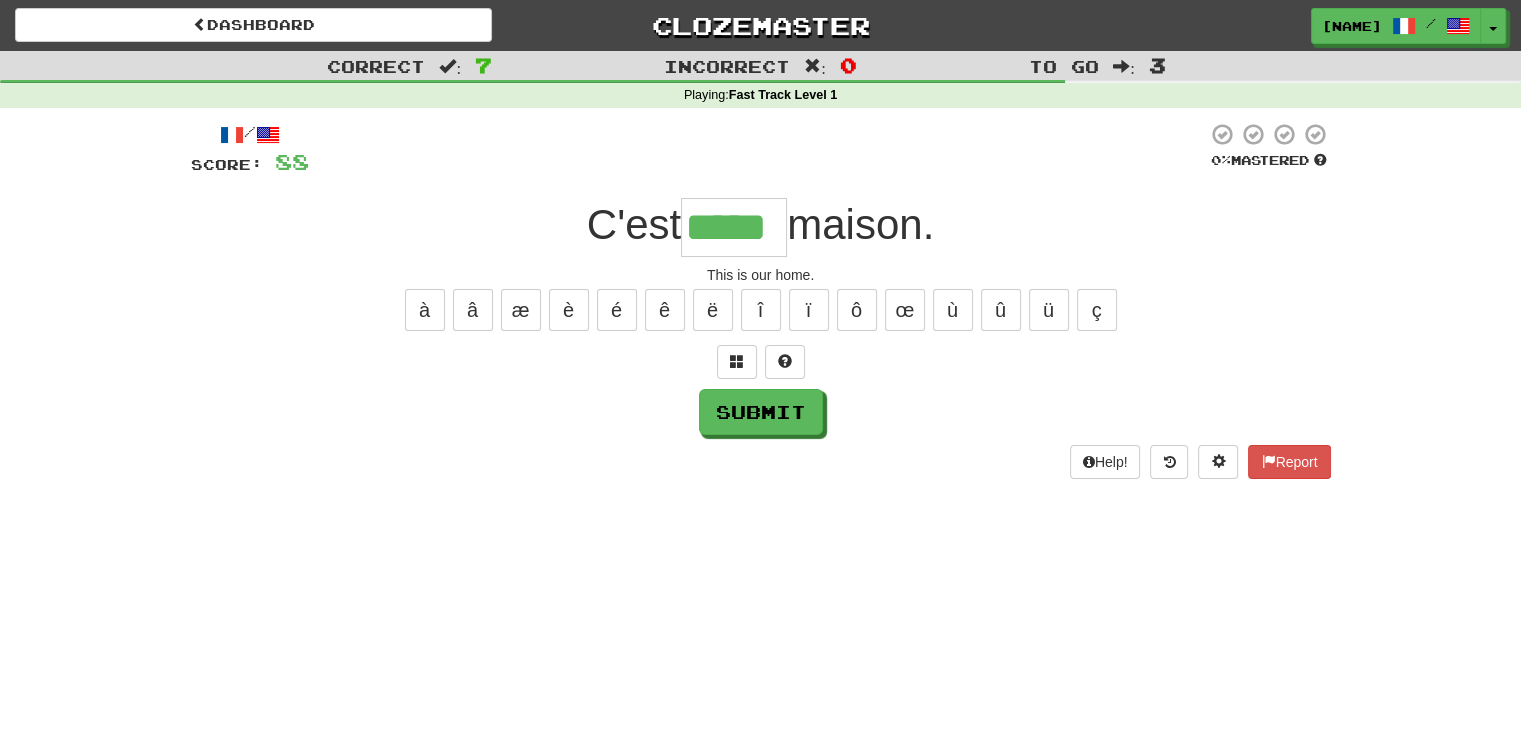 type on "*****" 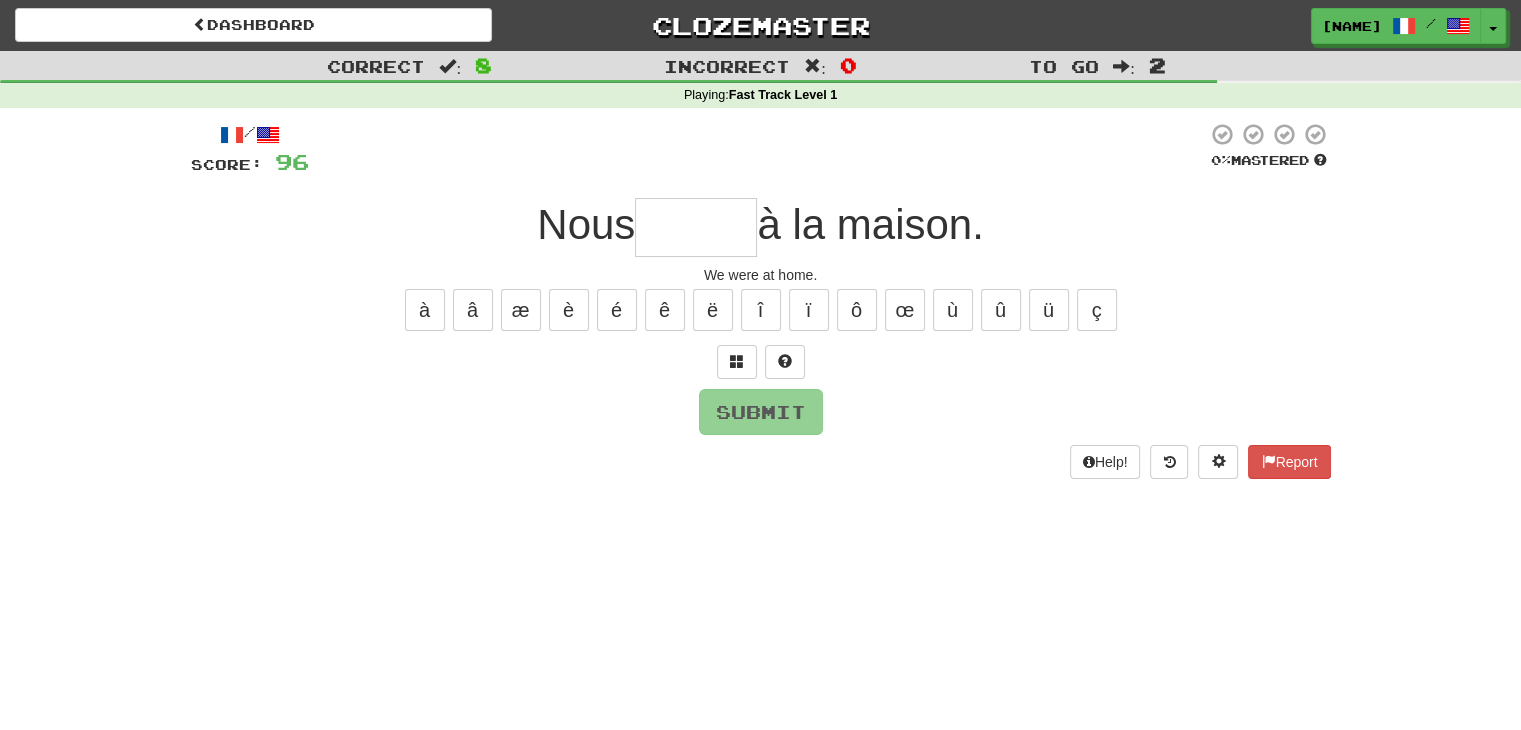 type on "*" 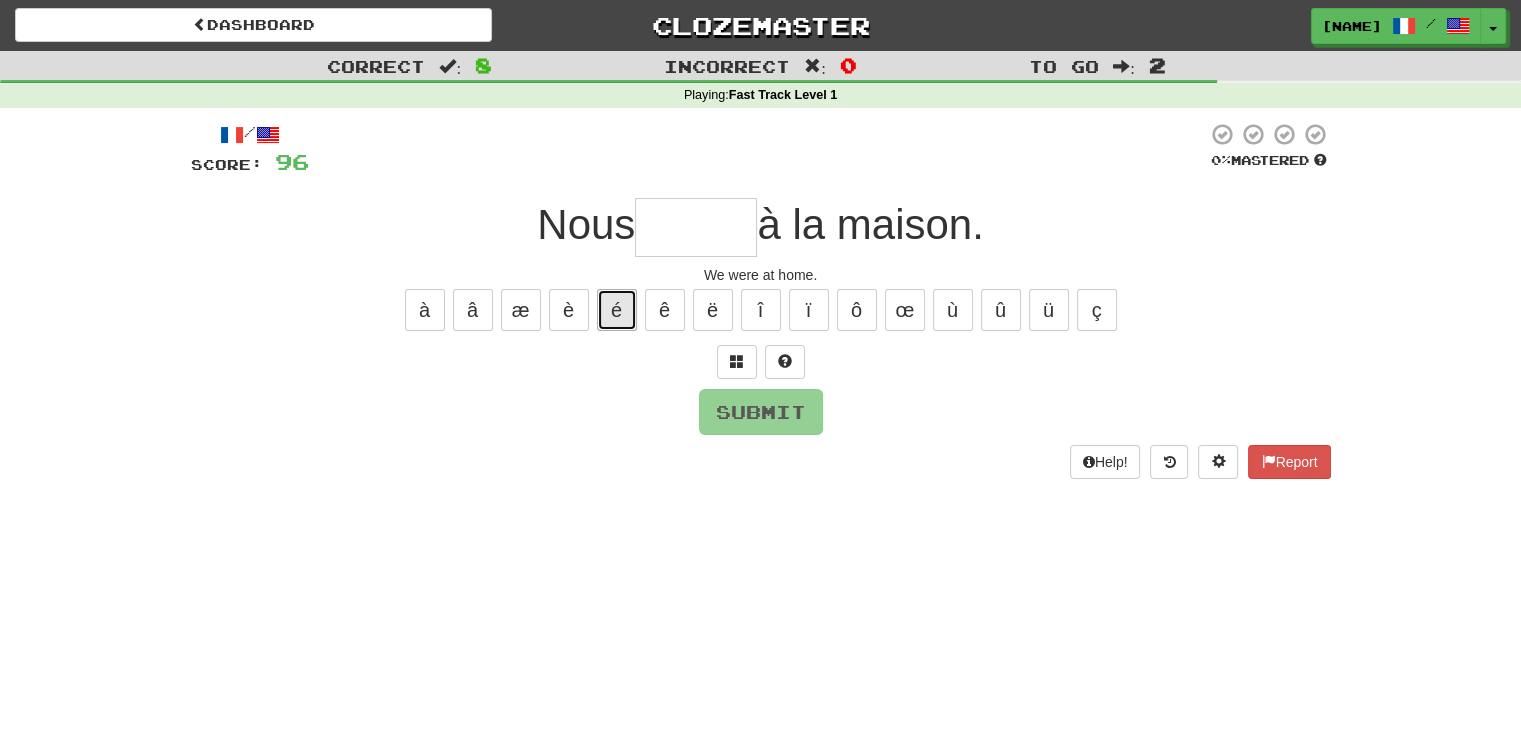 click on "é" at bounding box center [617, 310] 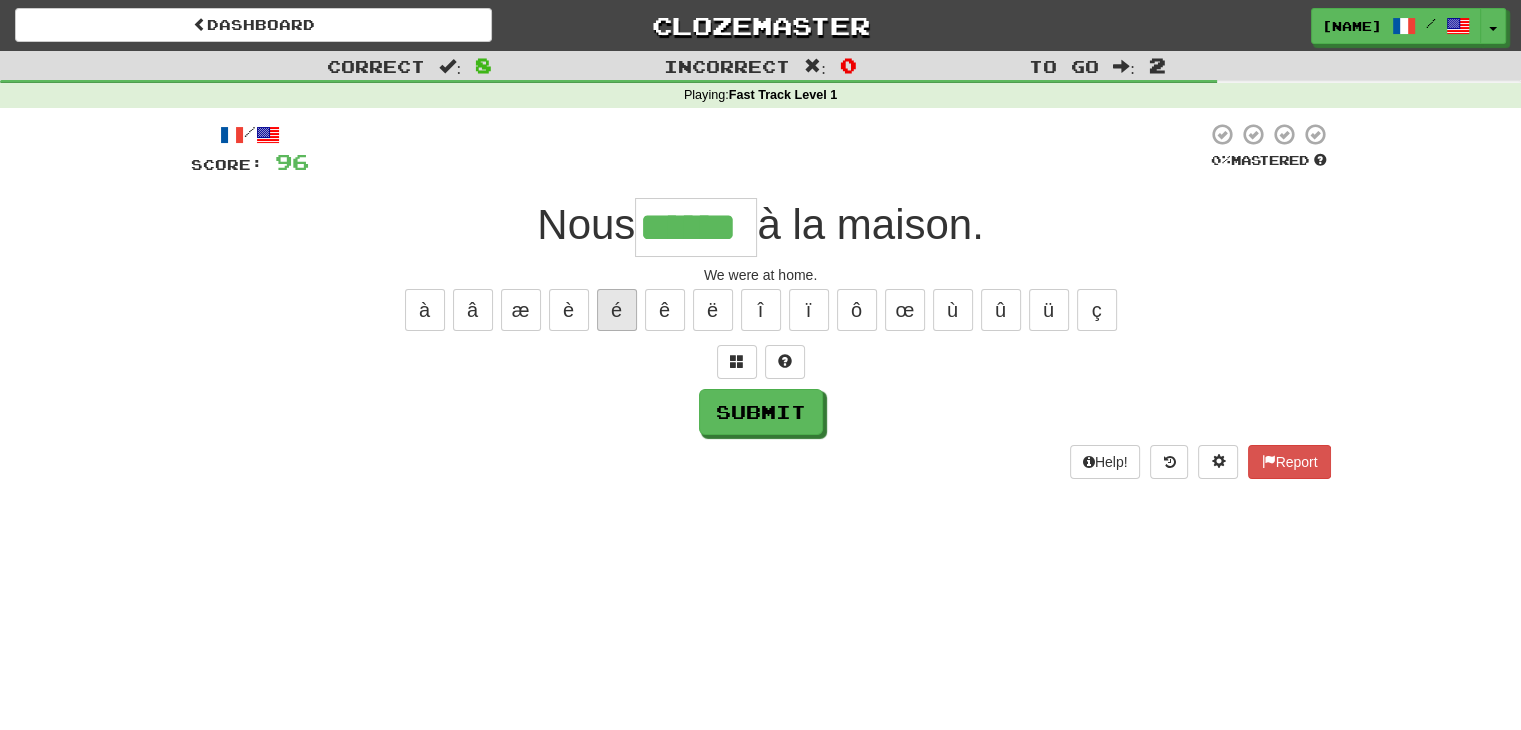 type on "******" 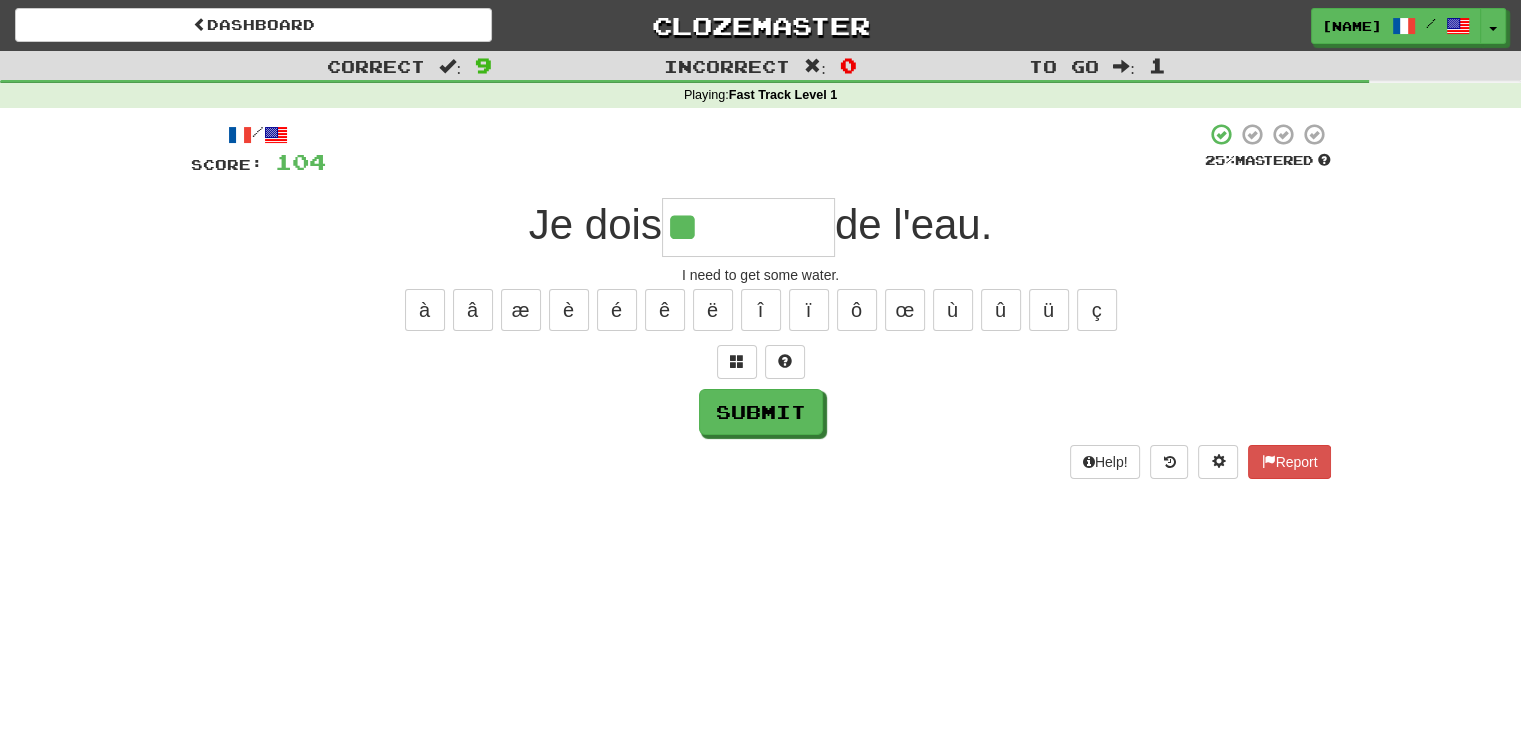 click on "**" at bounding box center [748, 227] 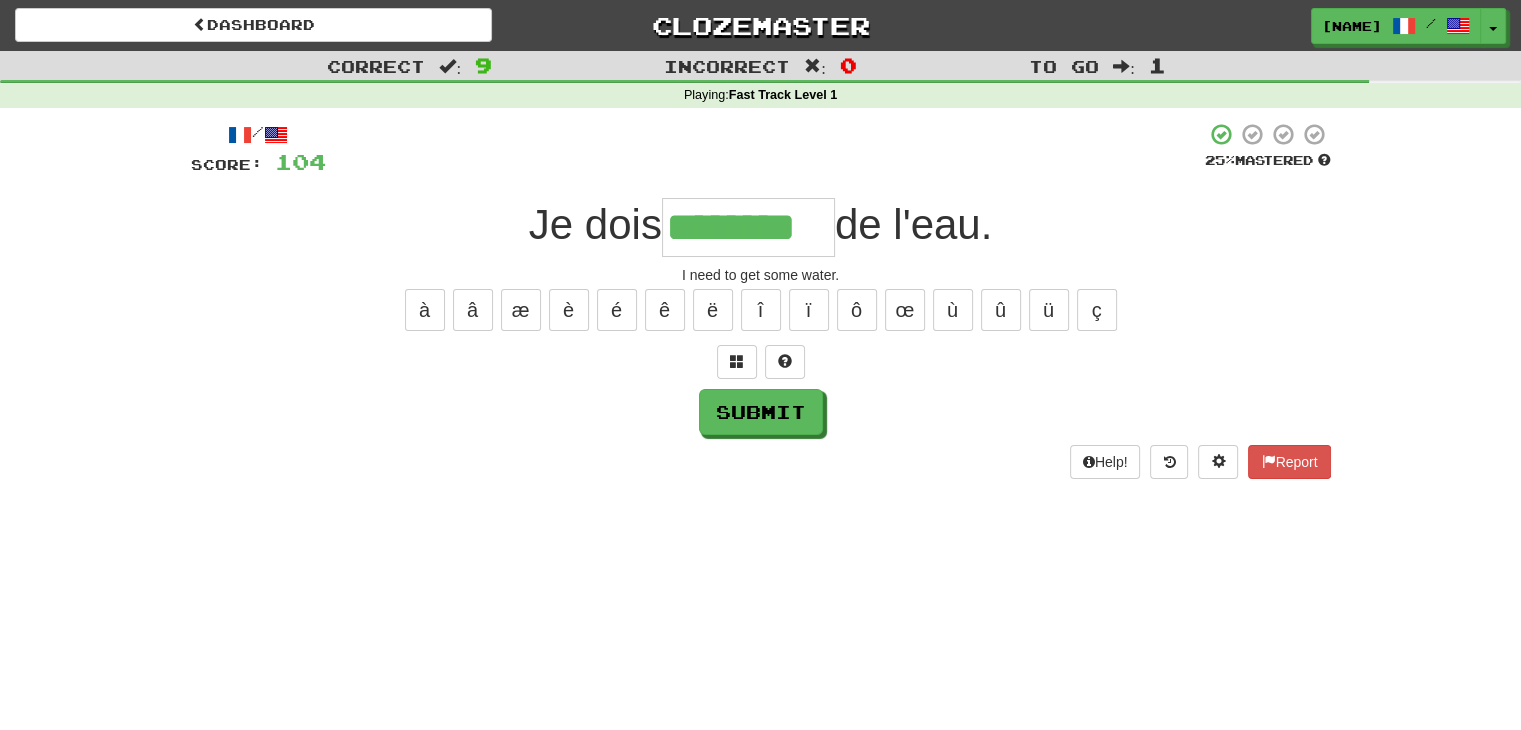 type on "********" 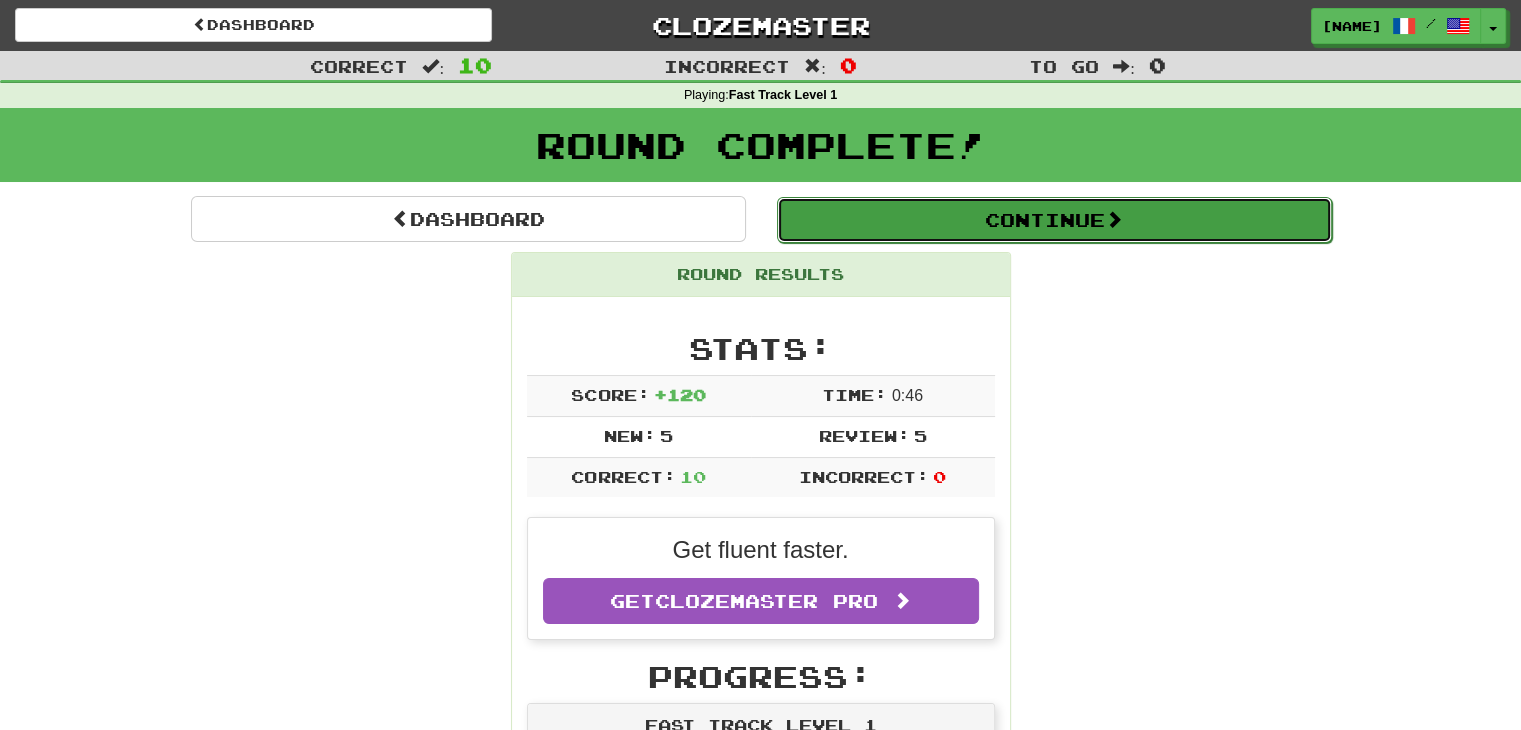 click on "Continue" at bounding box center (1054, 220) 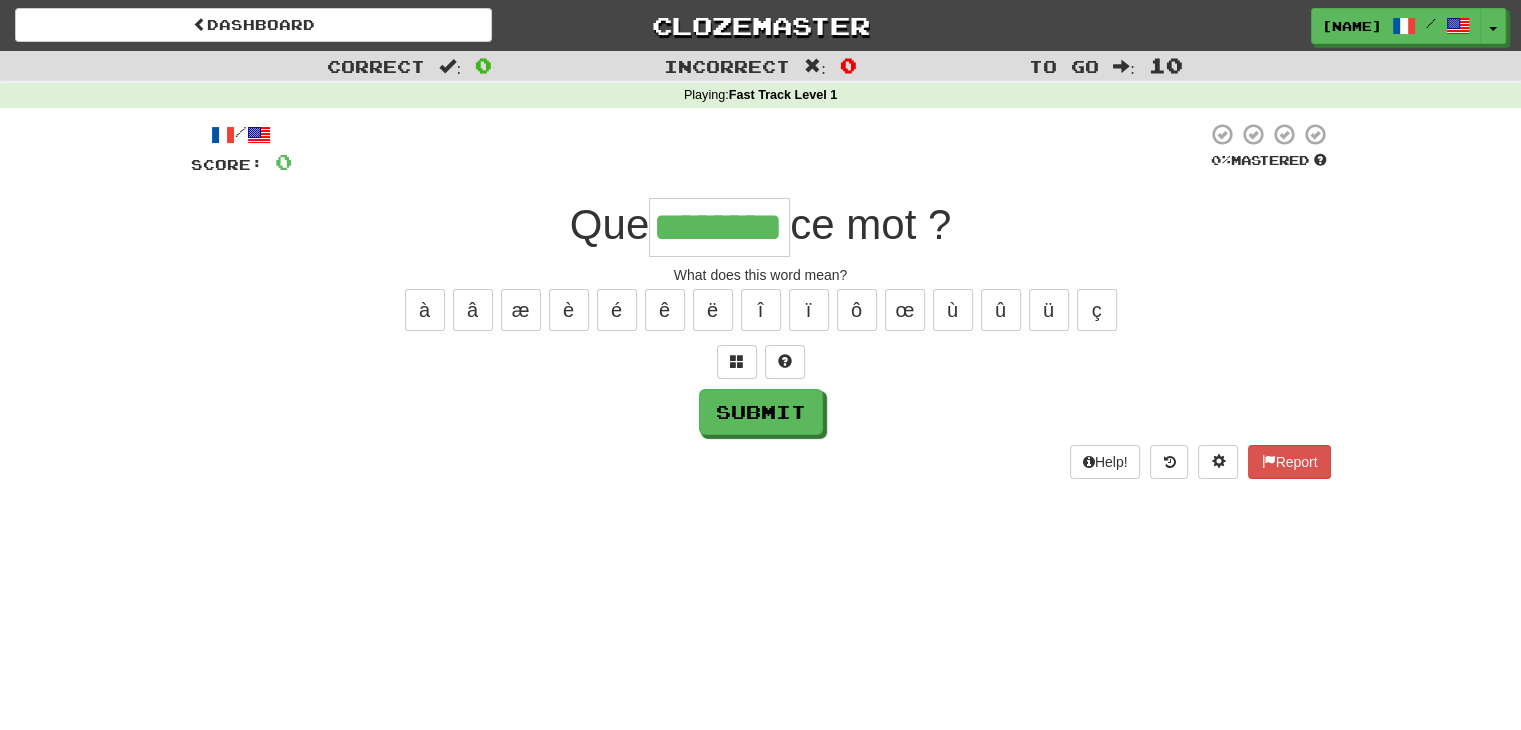 type on "********" 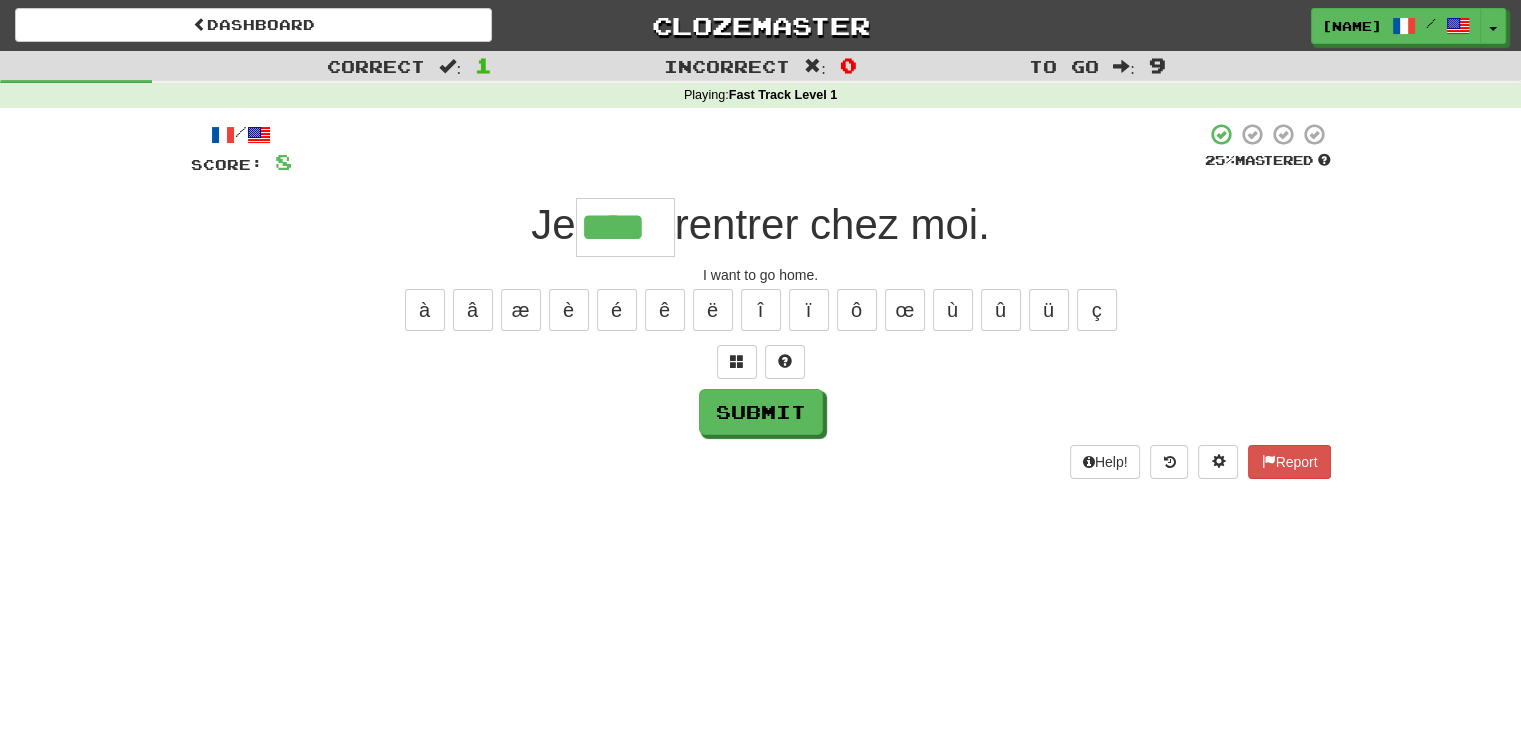 type on "****" 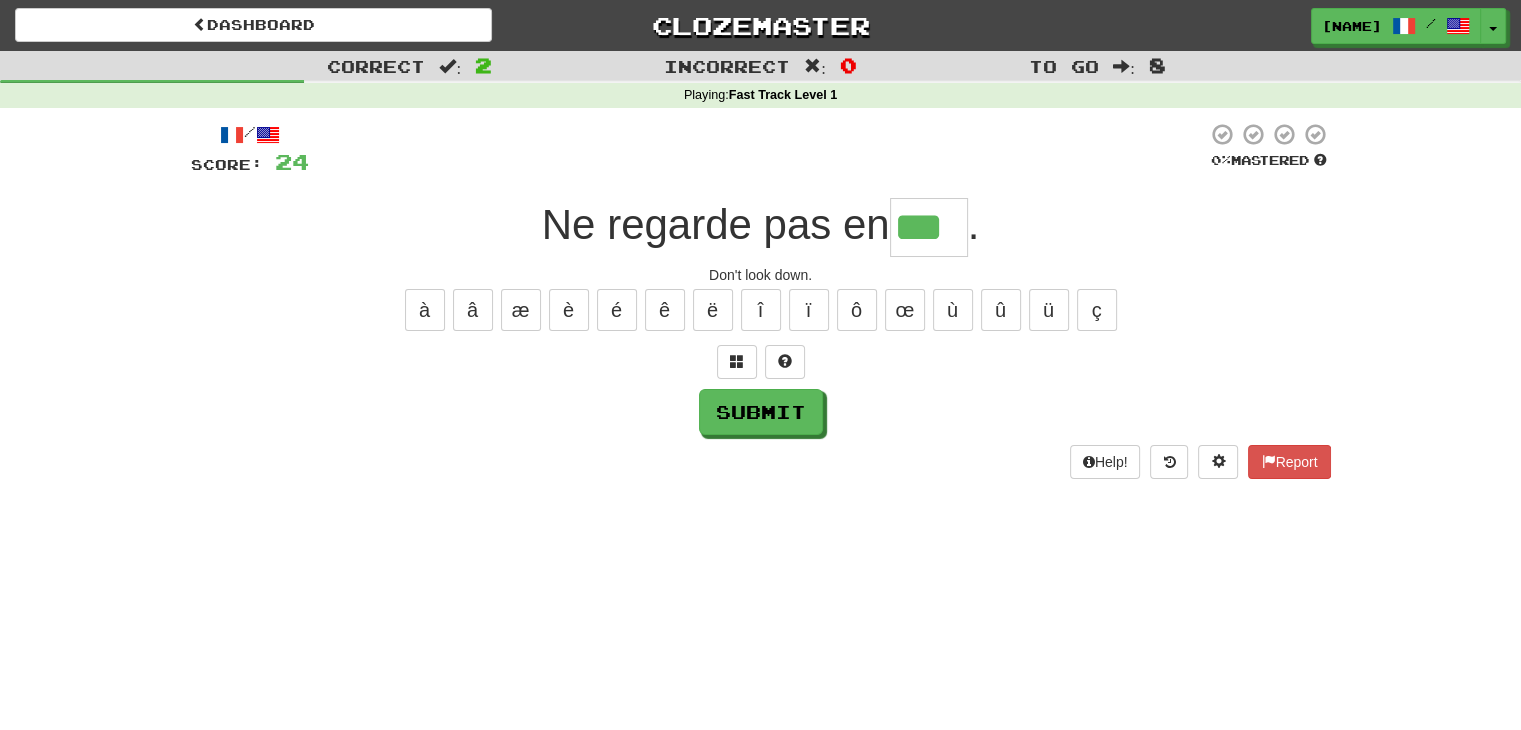 type on "***" 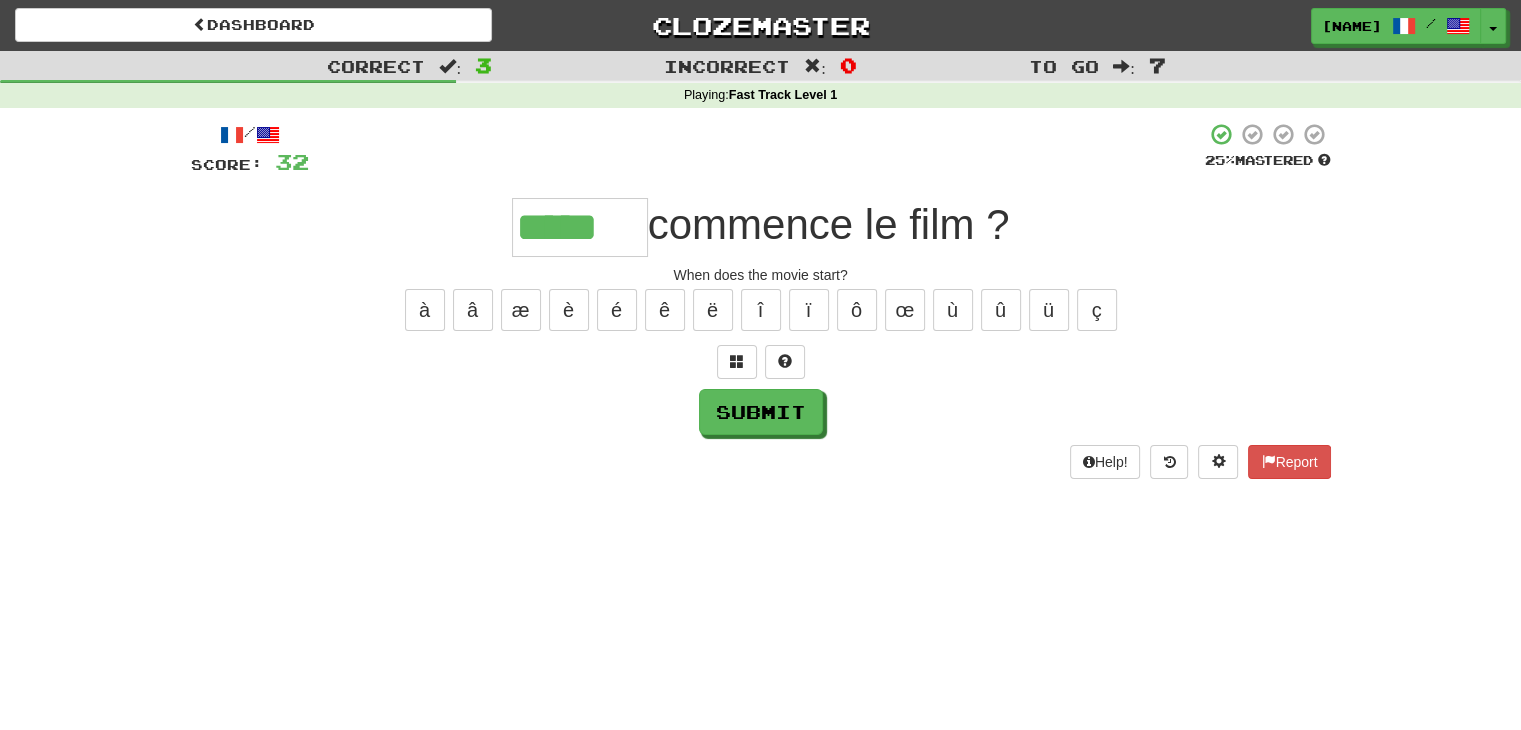 type on "*****" 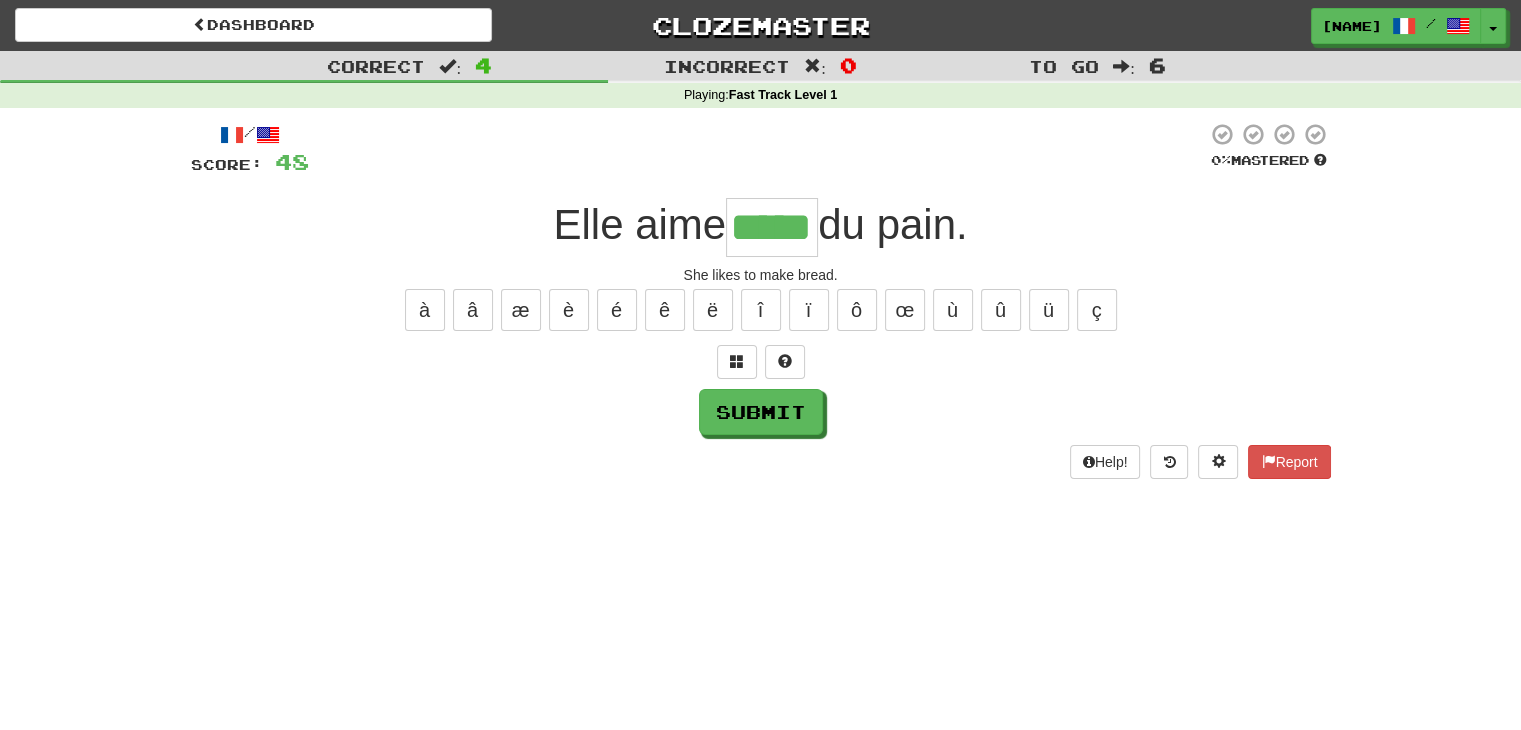 type on "*****" 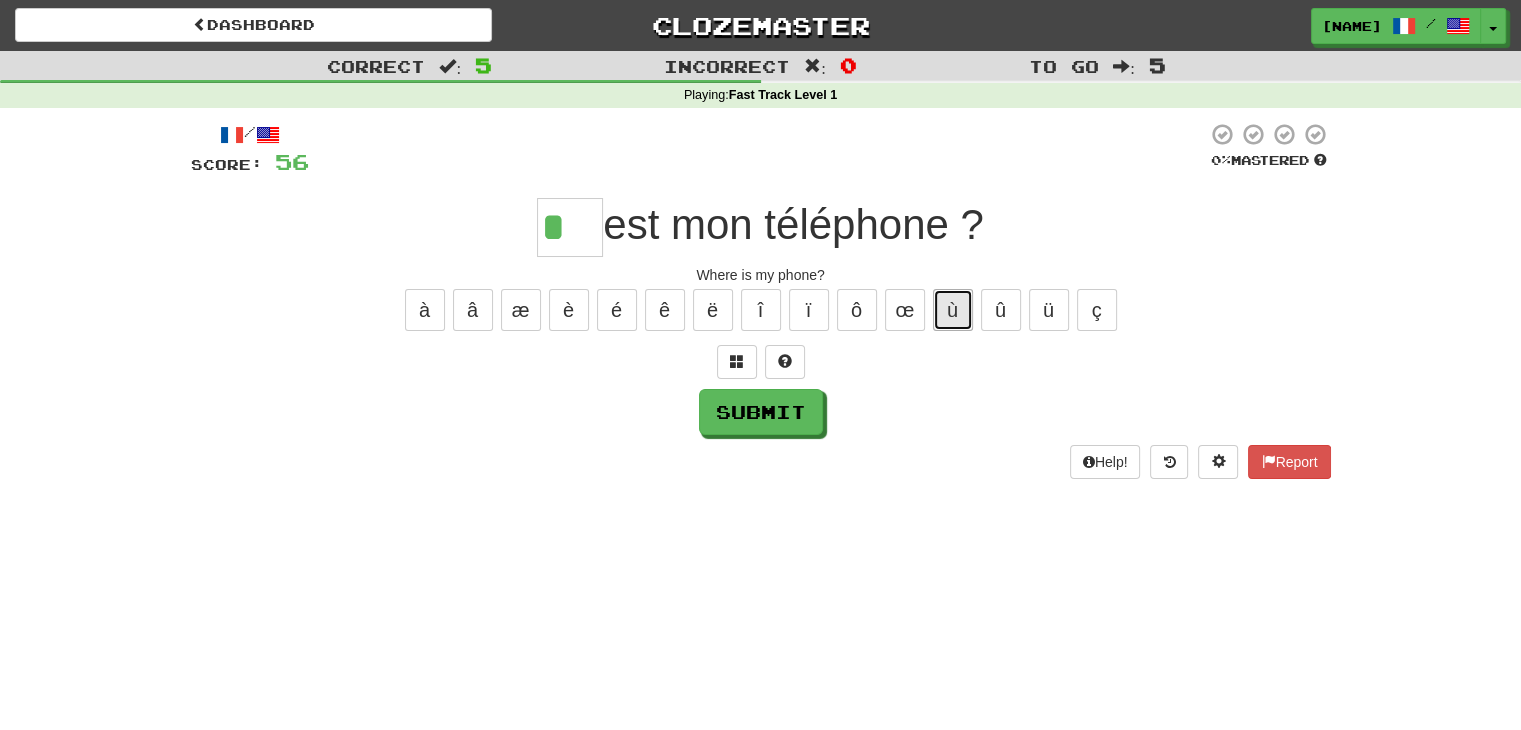 click on "ù" at bounding box center [953, 310] 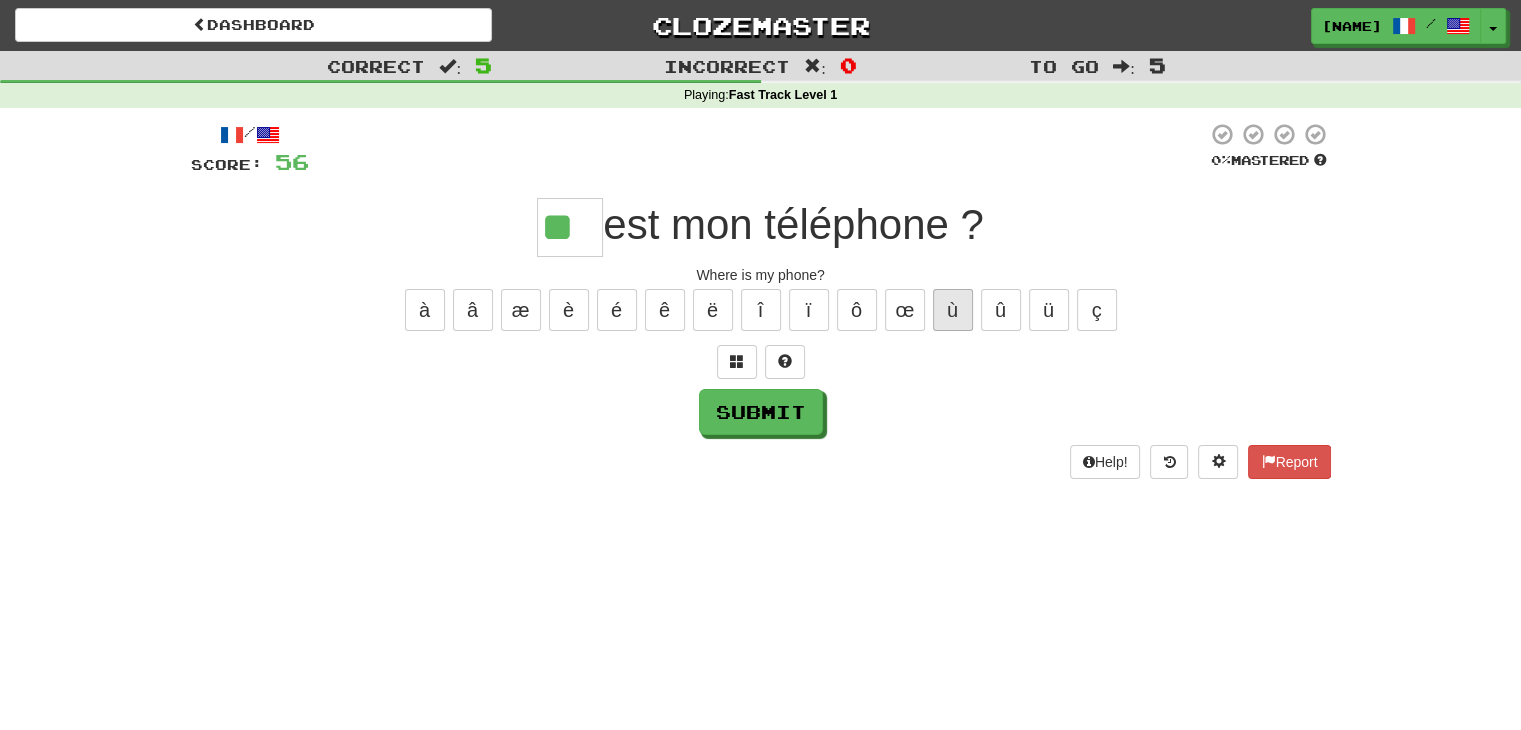 type on "**" 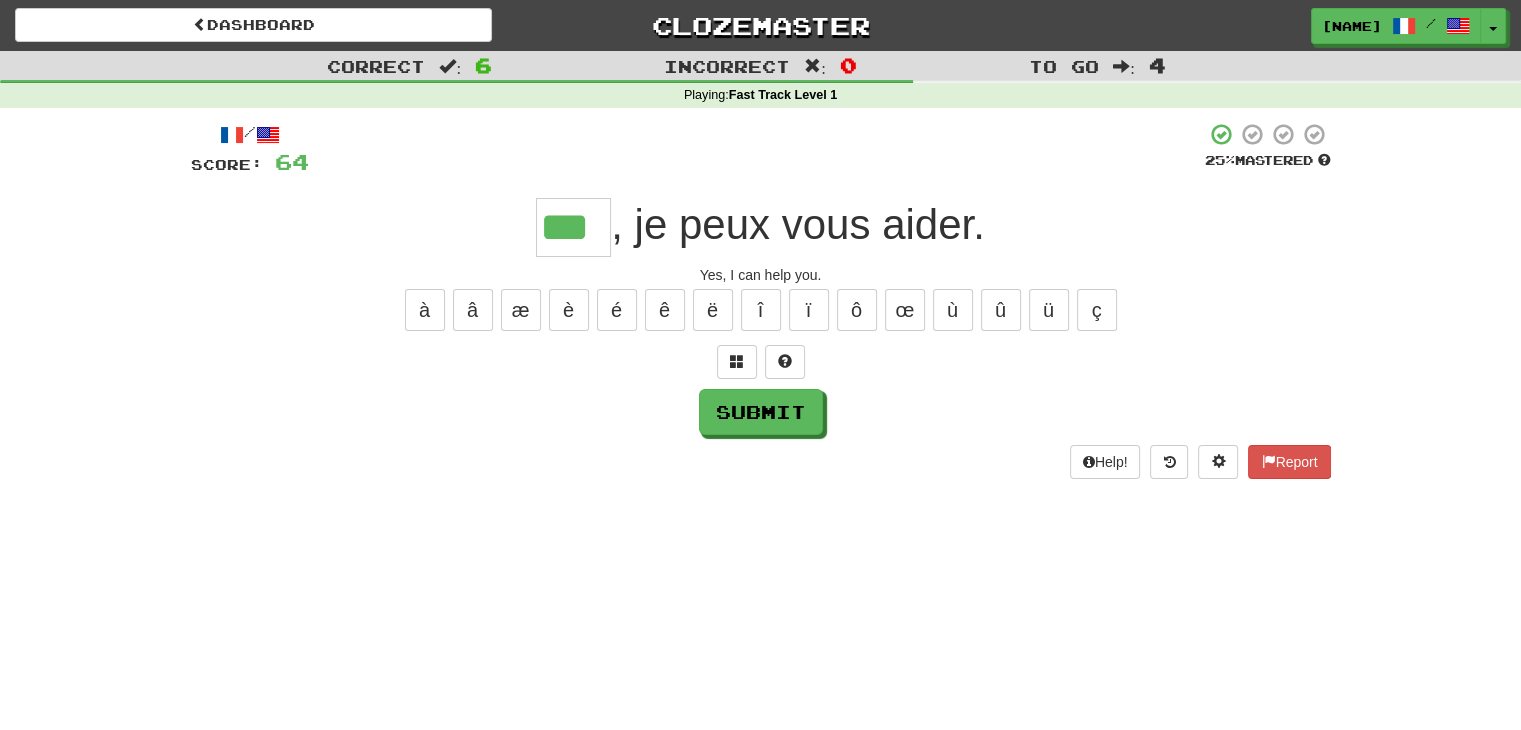 type on "***" 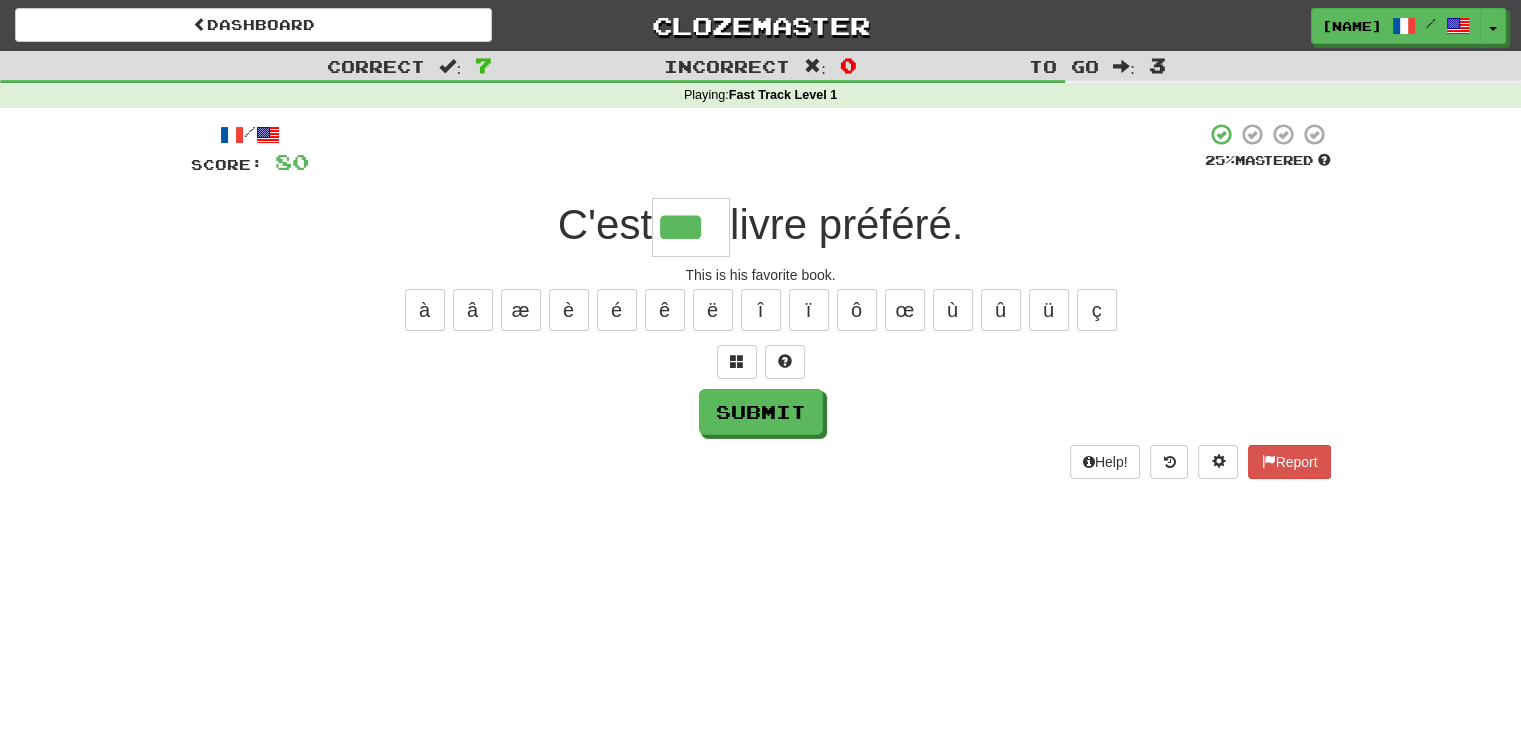 type on "***" 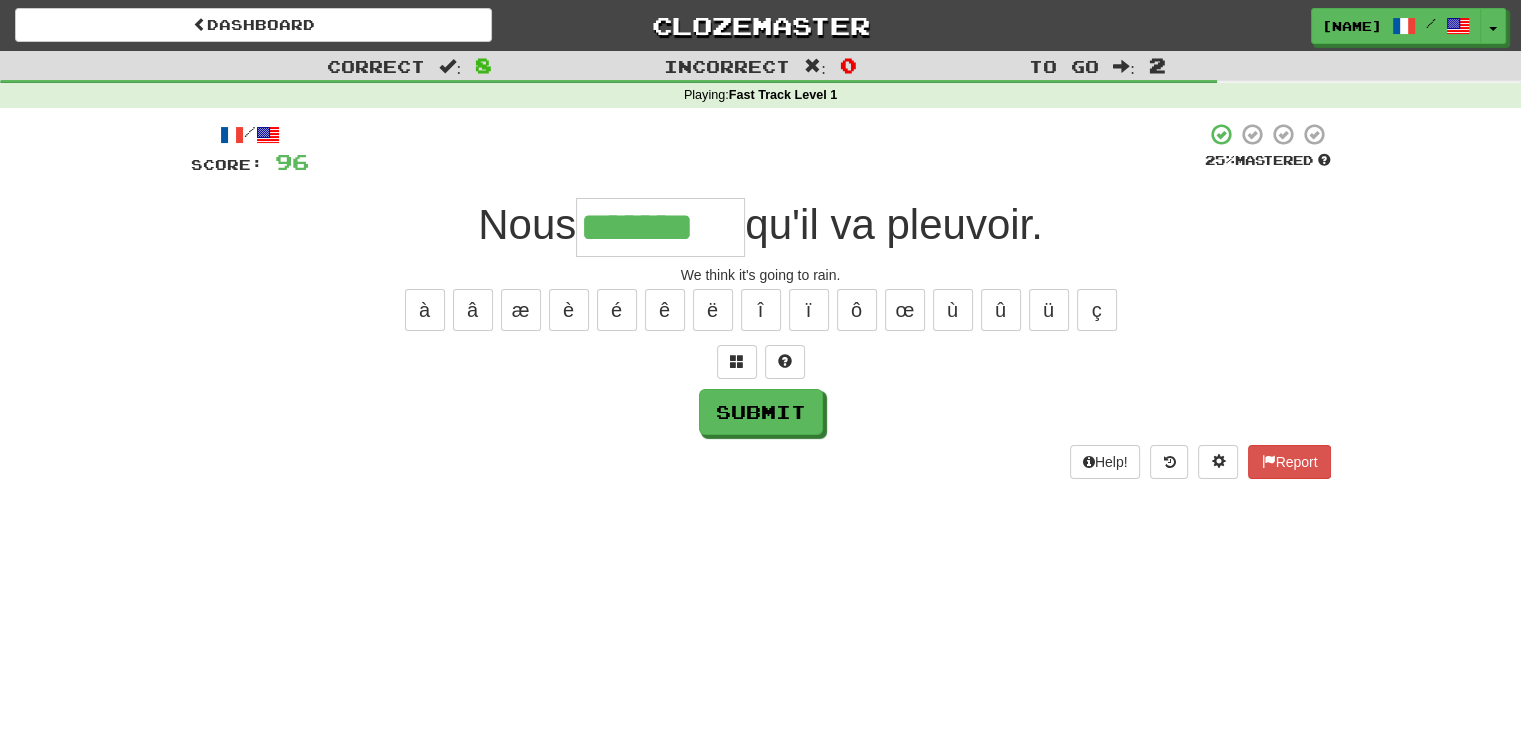 type on "*******" 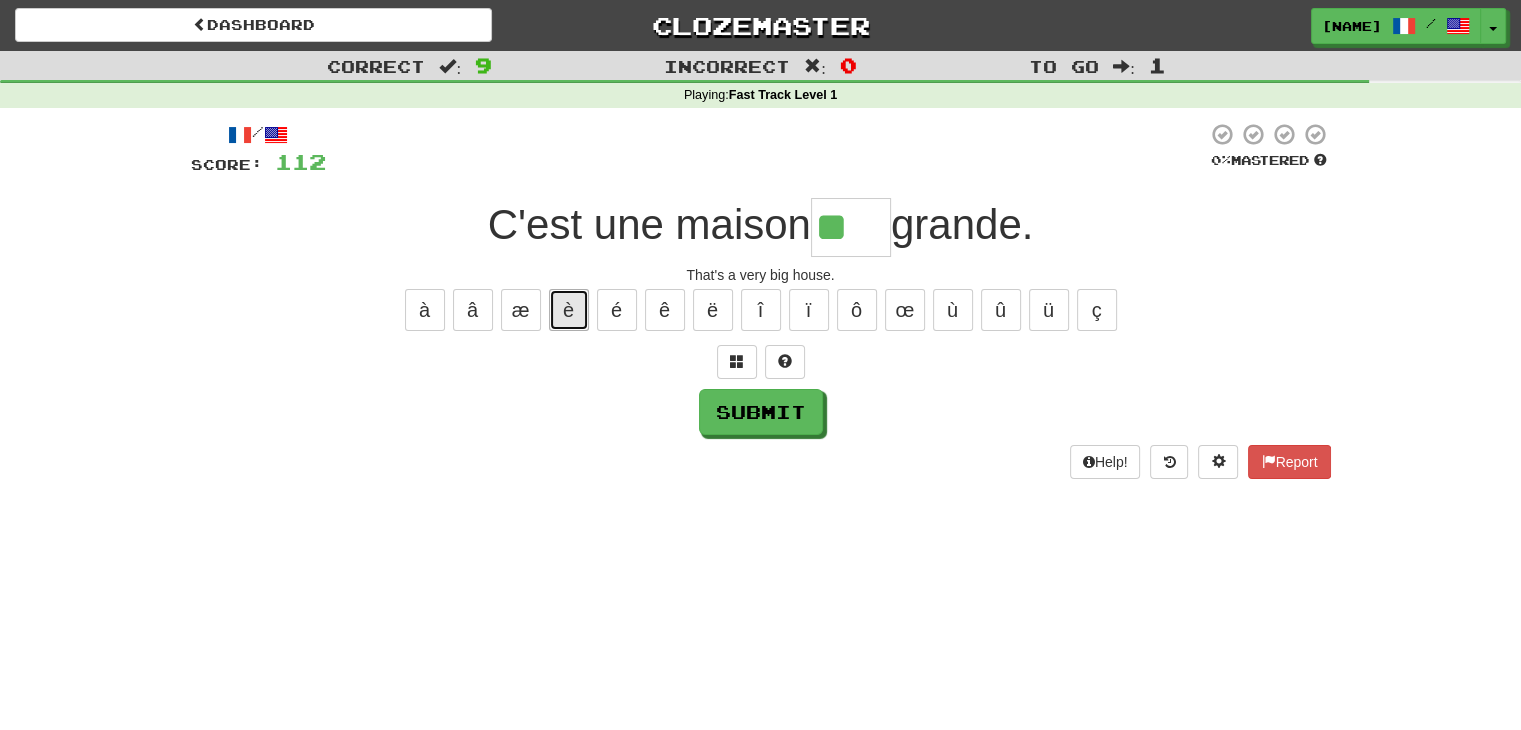 click on "è" at bounding box center (569, 310) 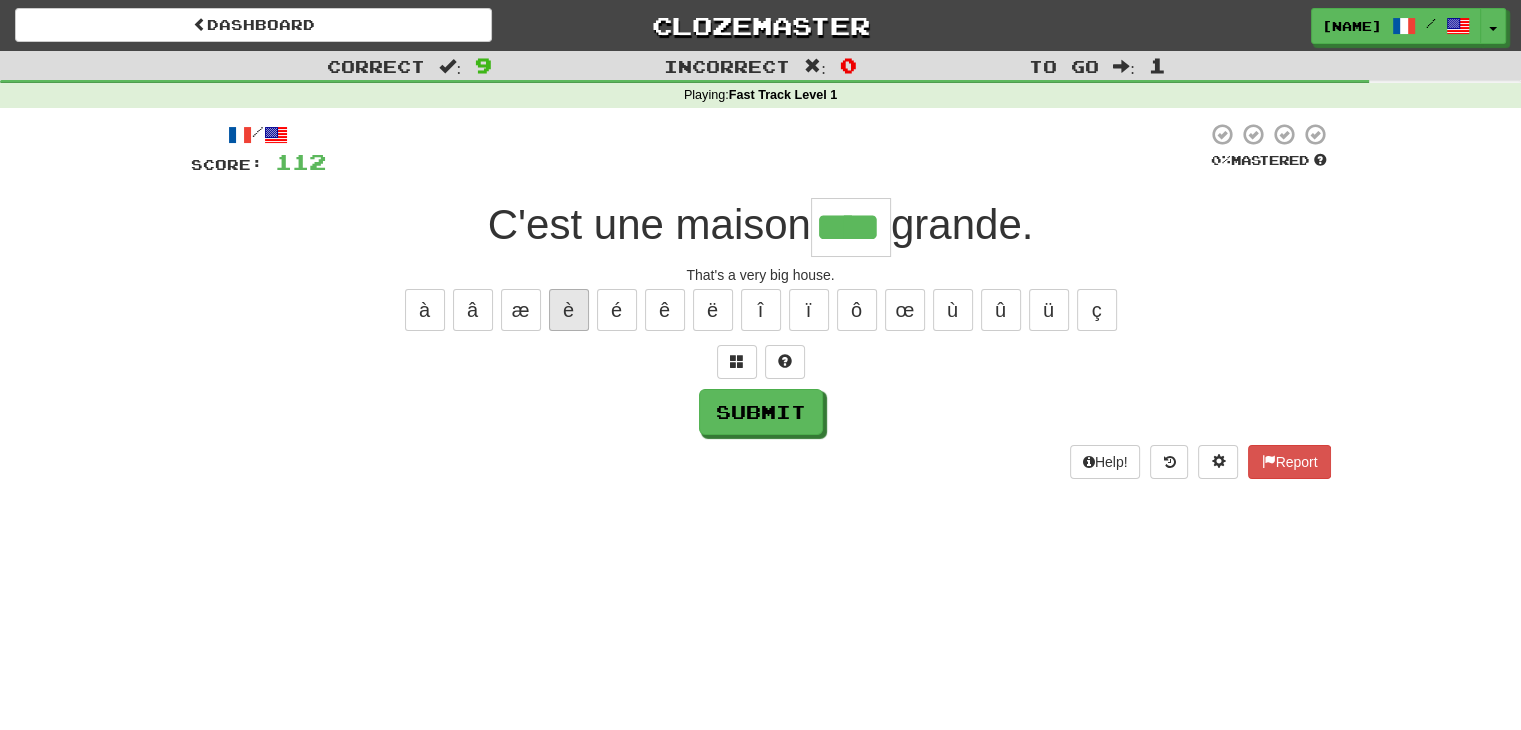 type on "****" 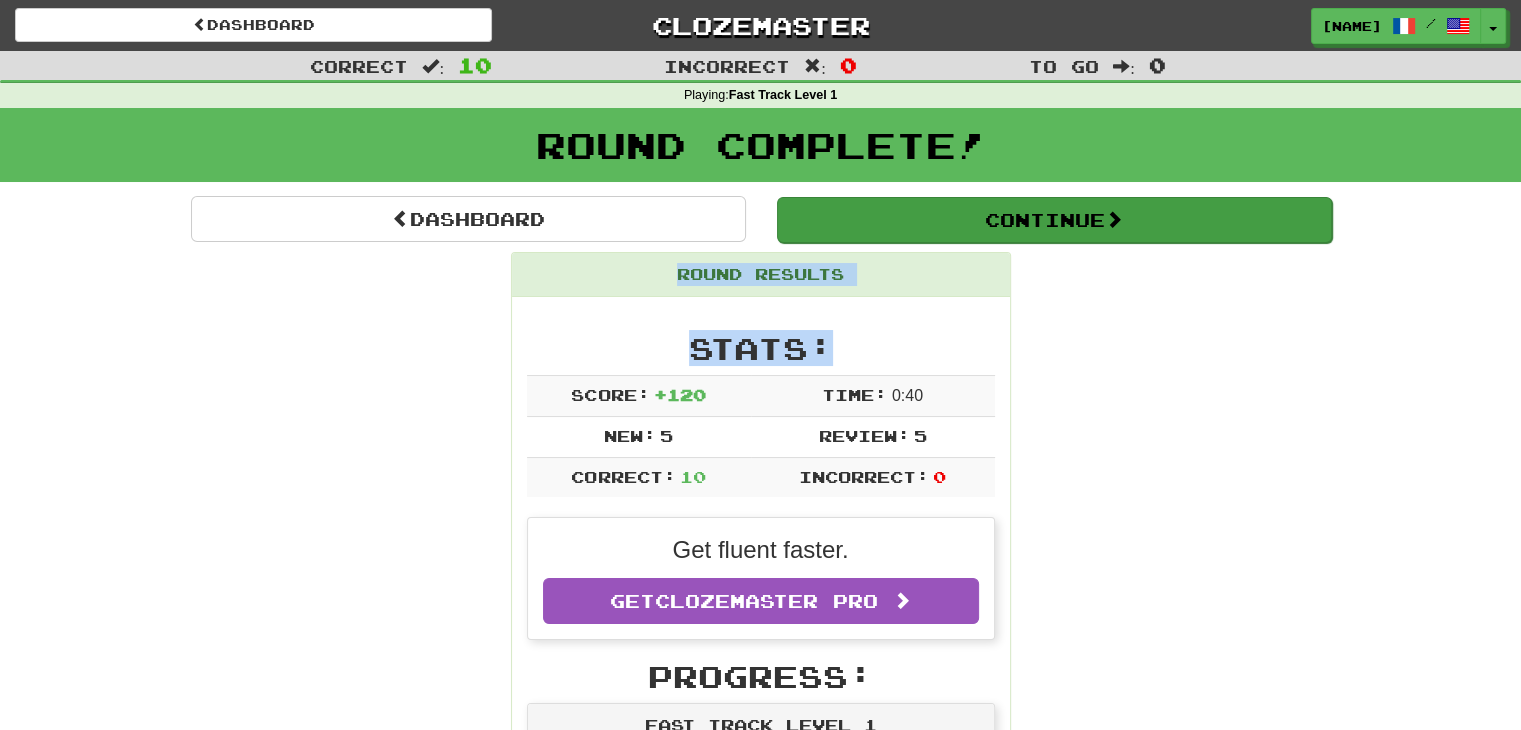 drag, startPoint x: 1232, startPoint y: 461, endPoint x: 1173, endPoint y: 230, distance: 238.4156 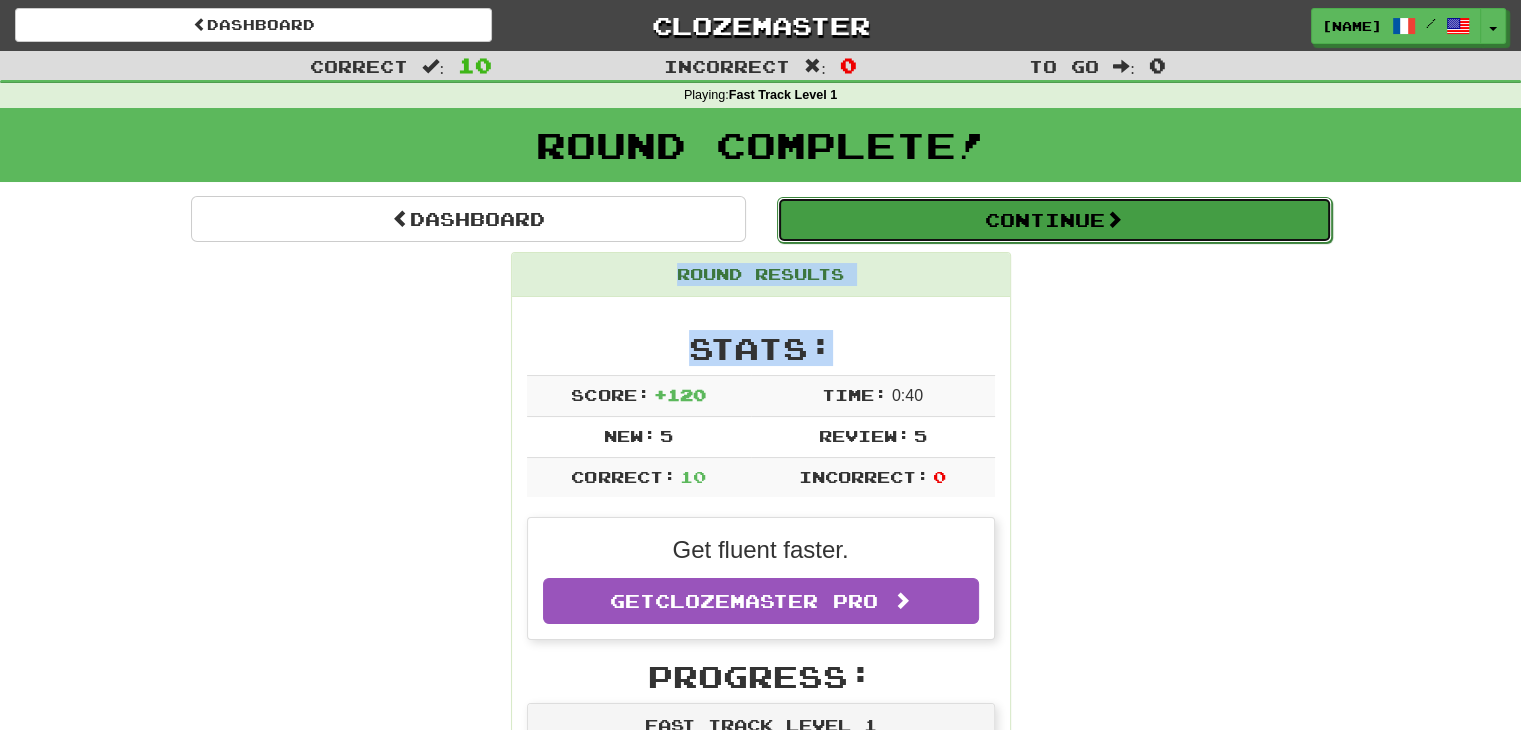 click on "Continue" at bounding box center (1054, 220) 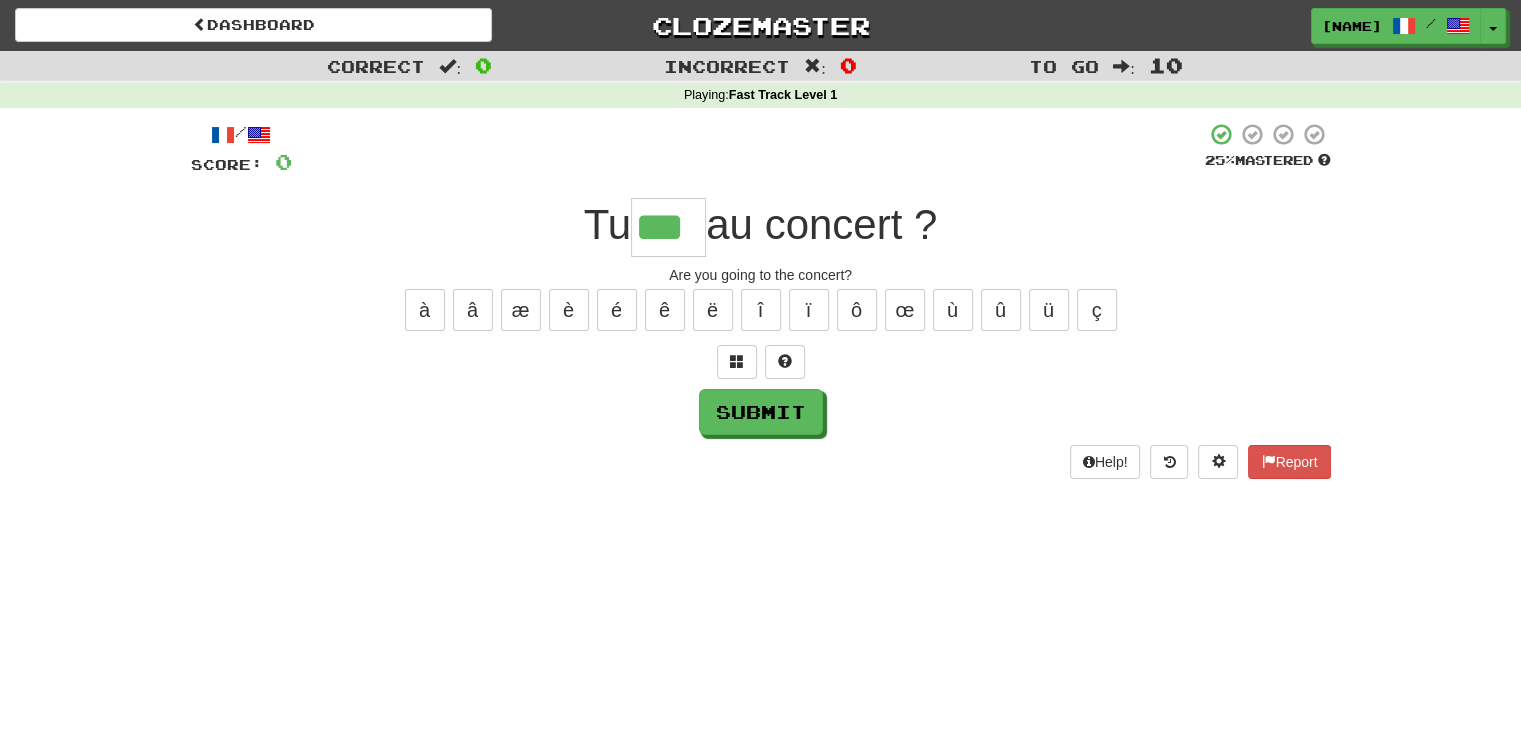 type on "***" 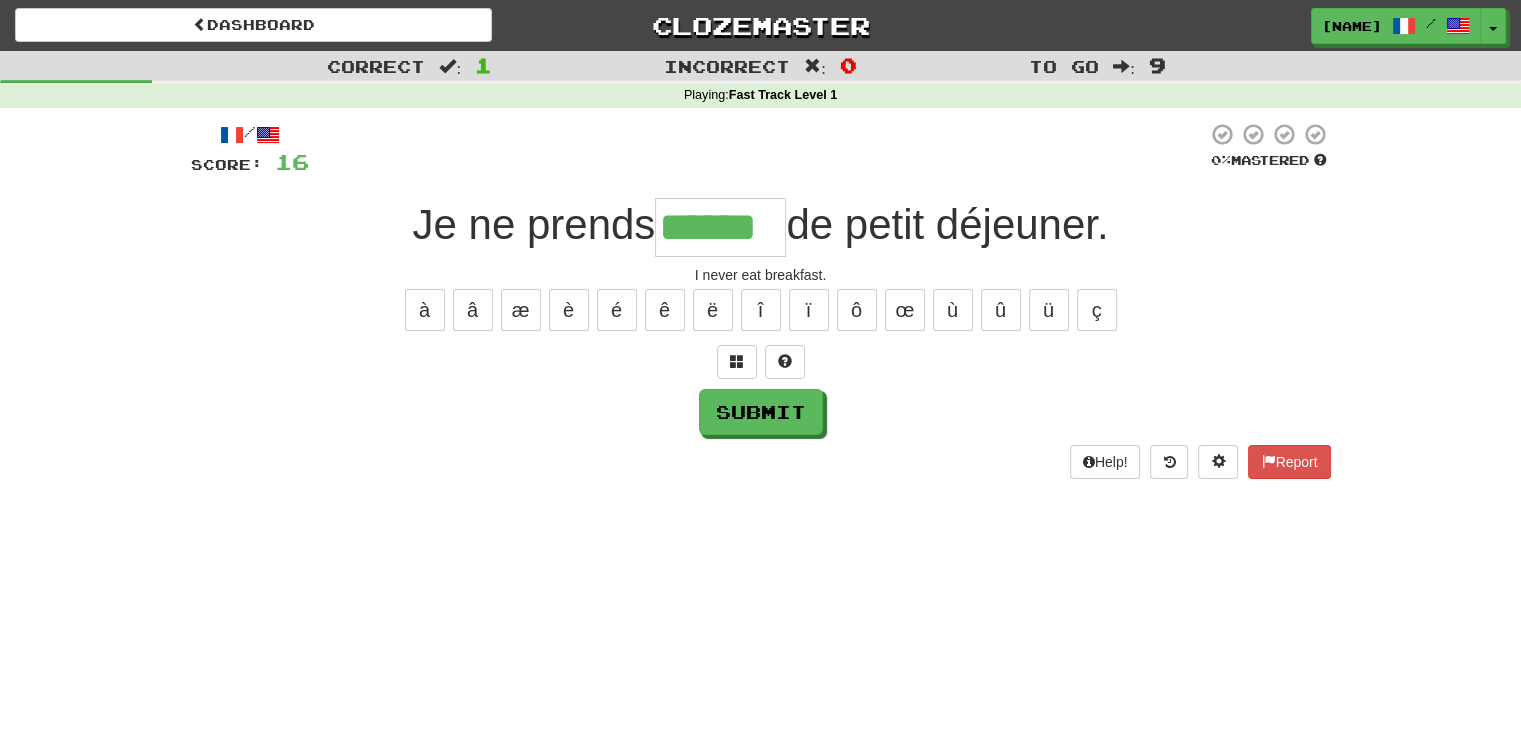 type on "******" 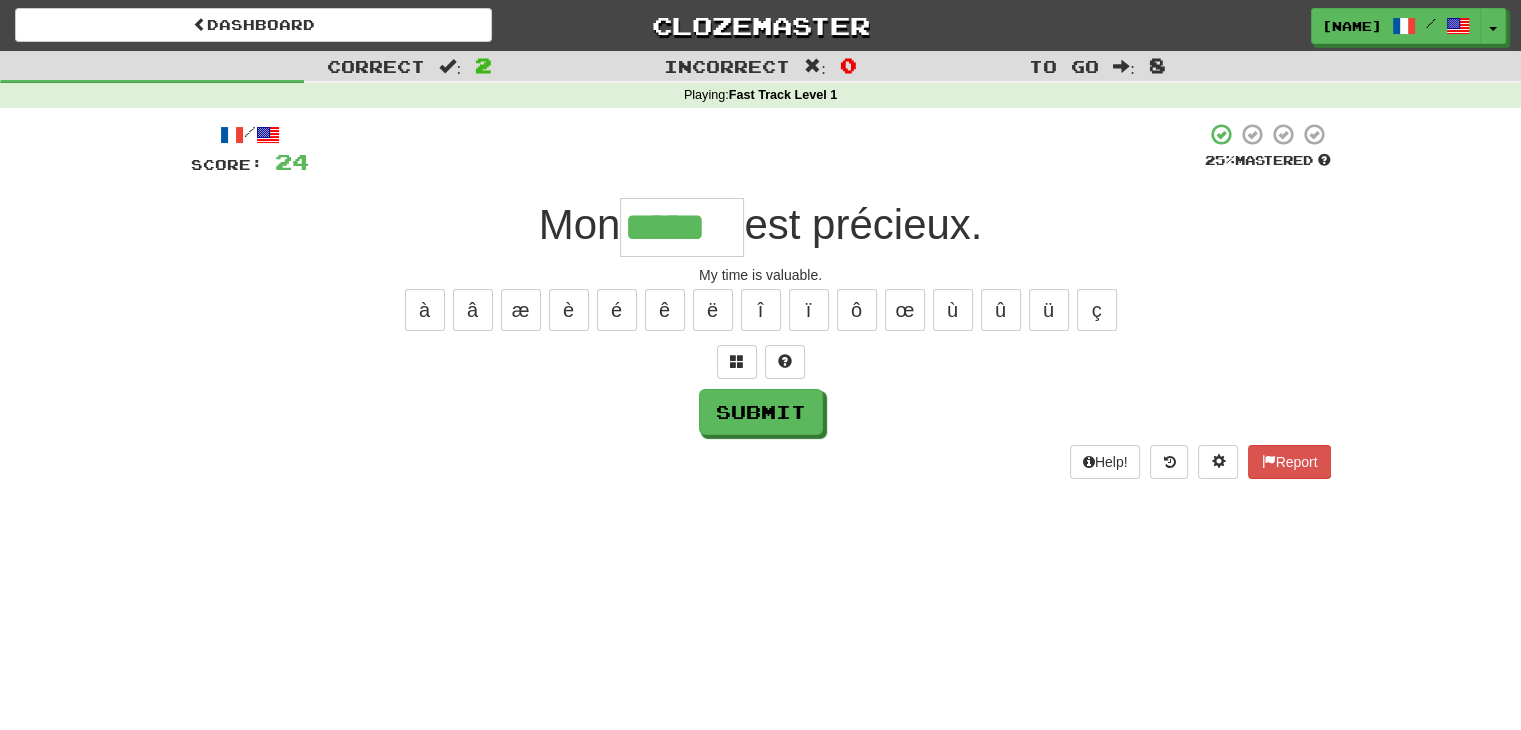 type on "*****" 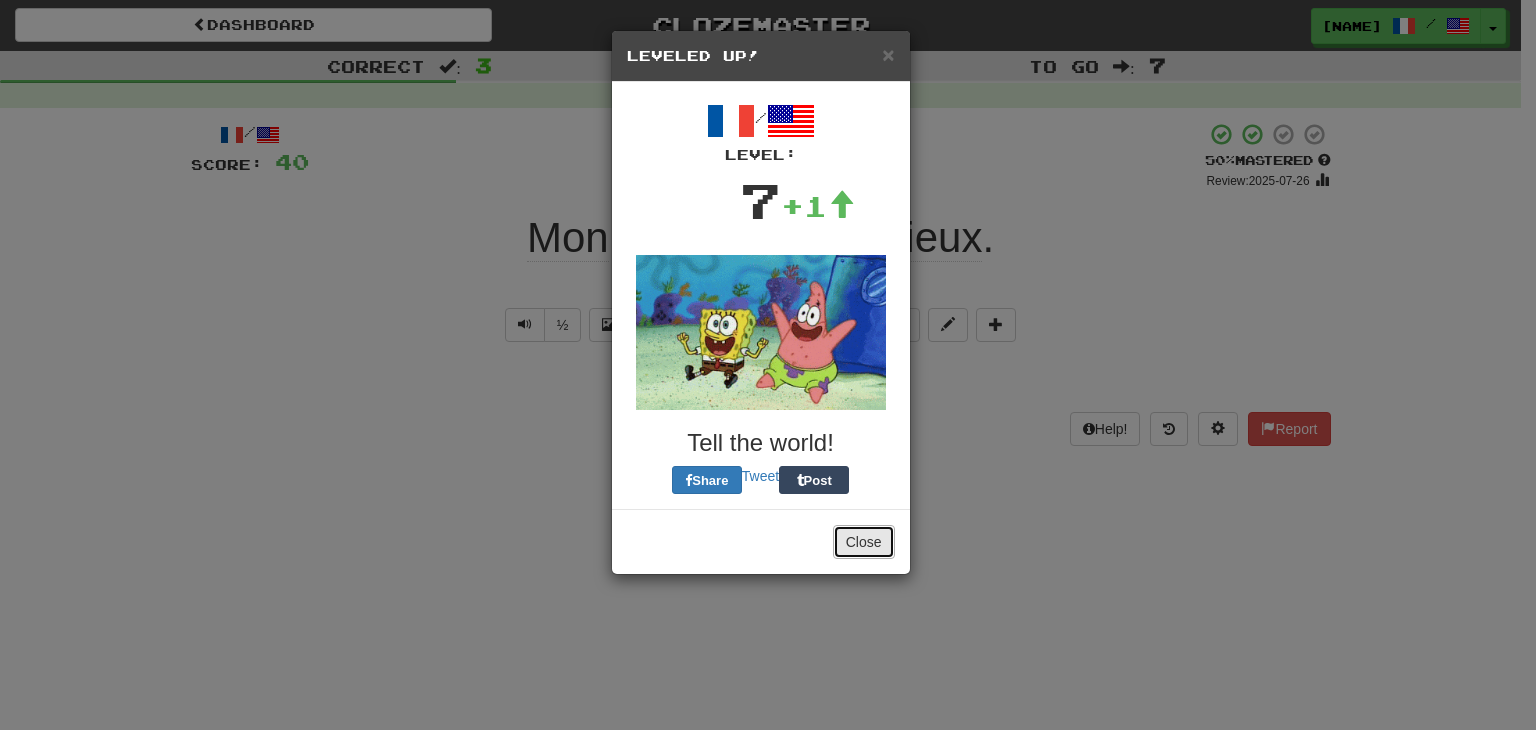 click on "Close" at bounding box center (864, 542) 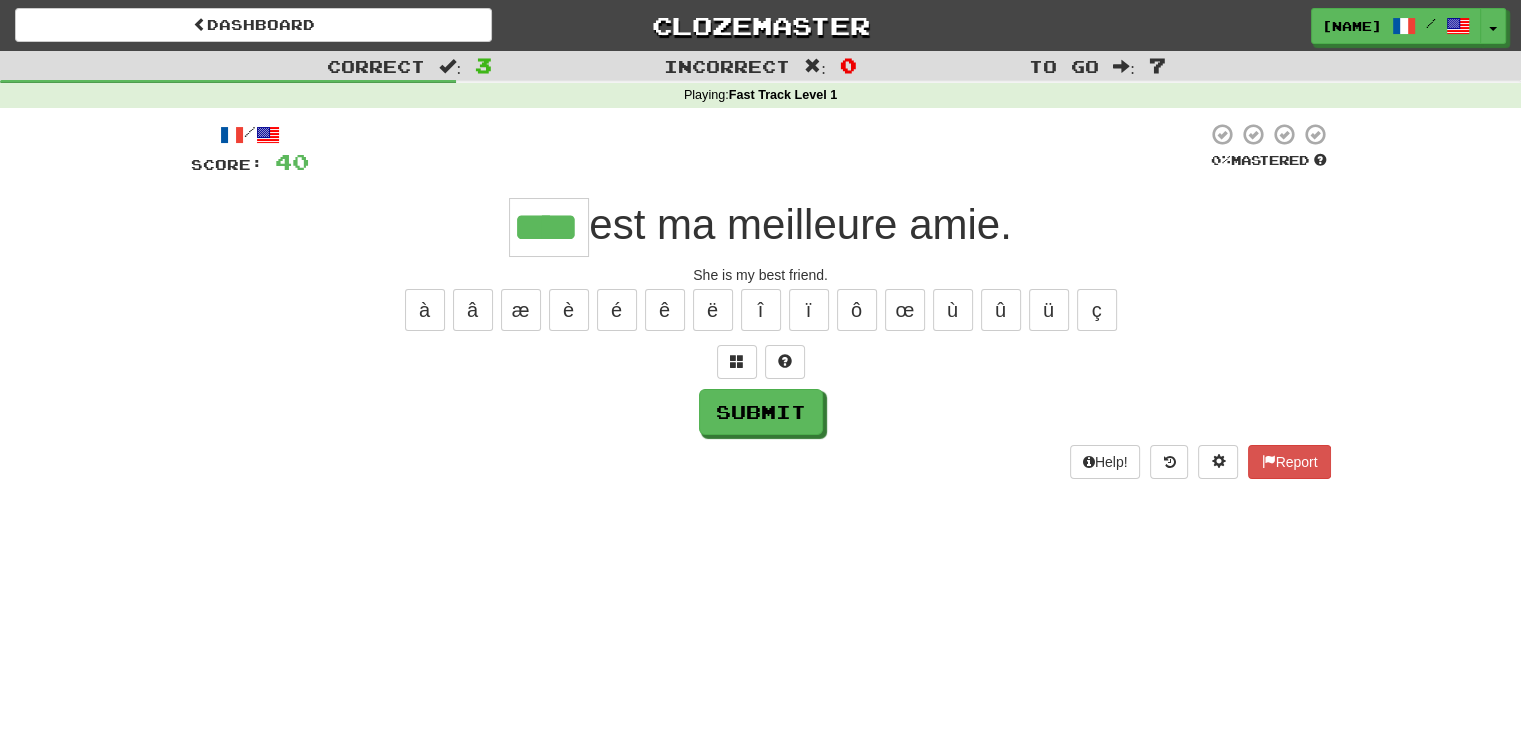 type on "****" 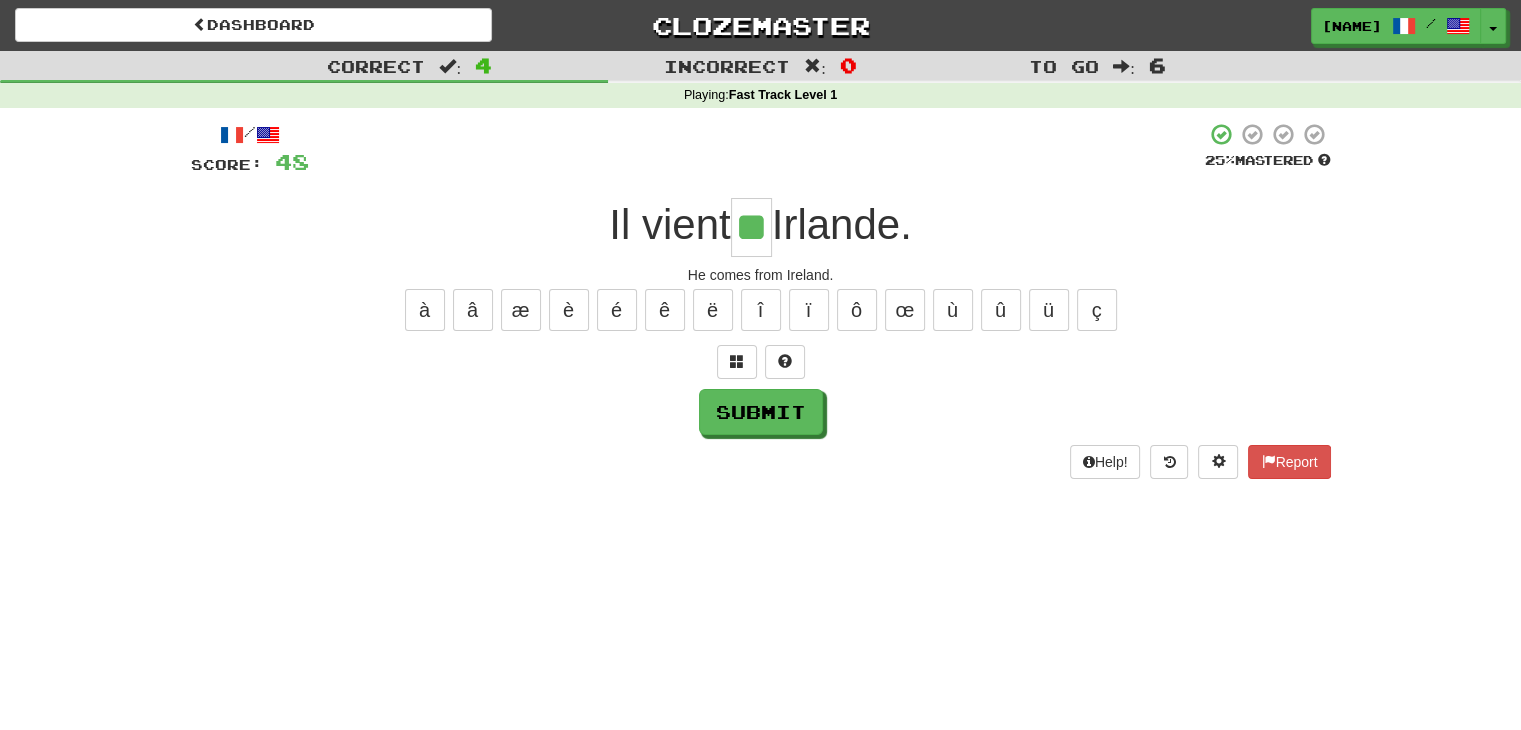 type on "**" 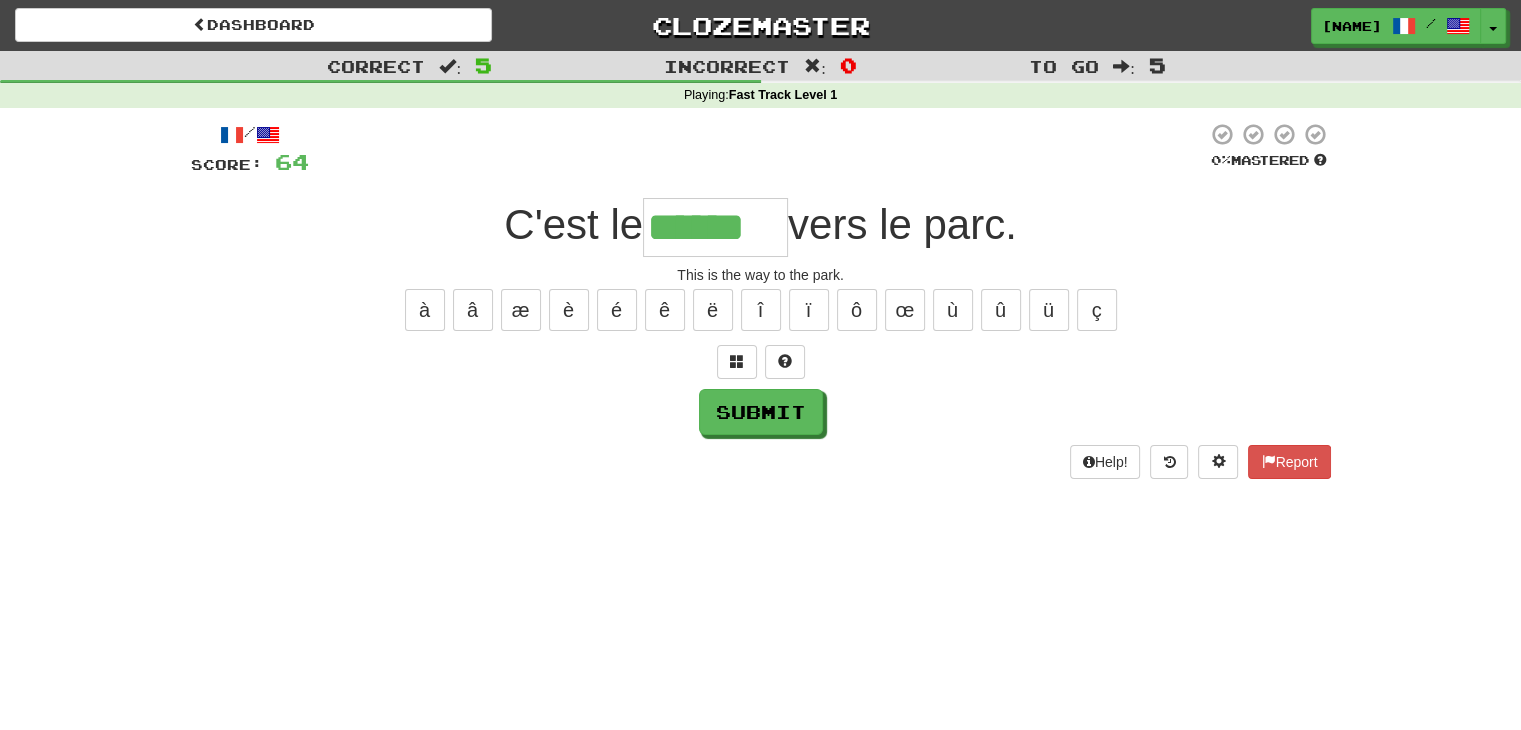 type on "******" 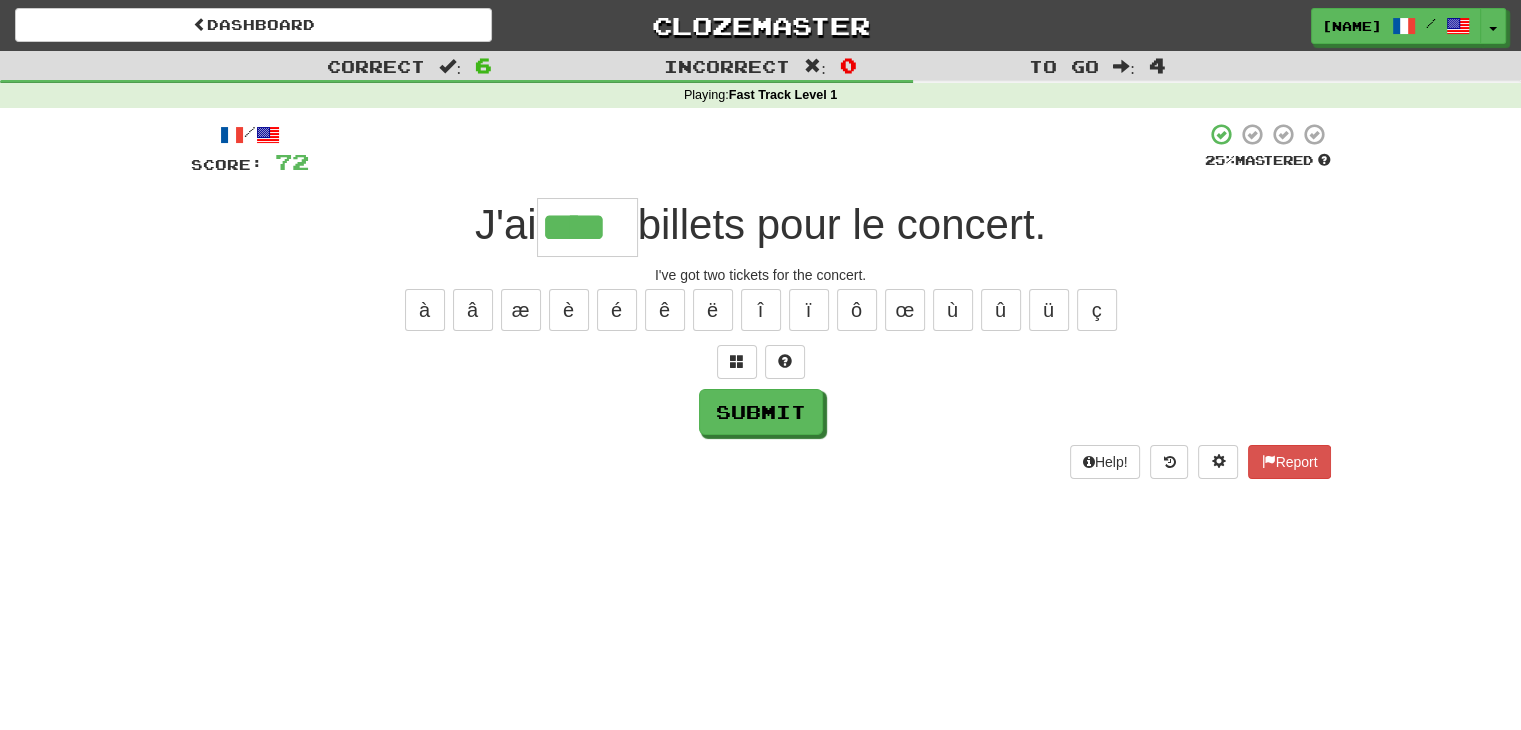 type on "****" 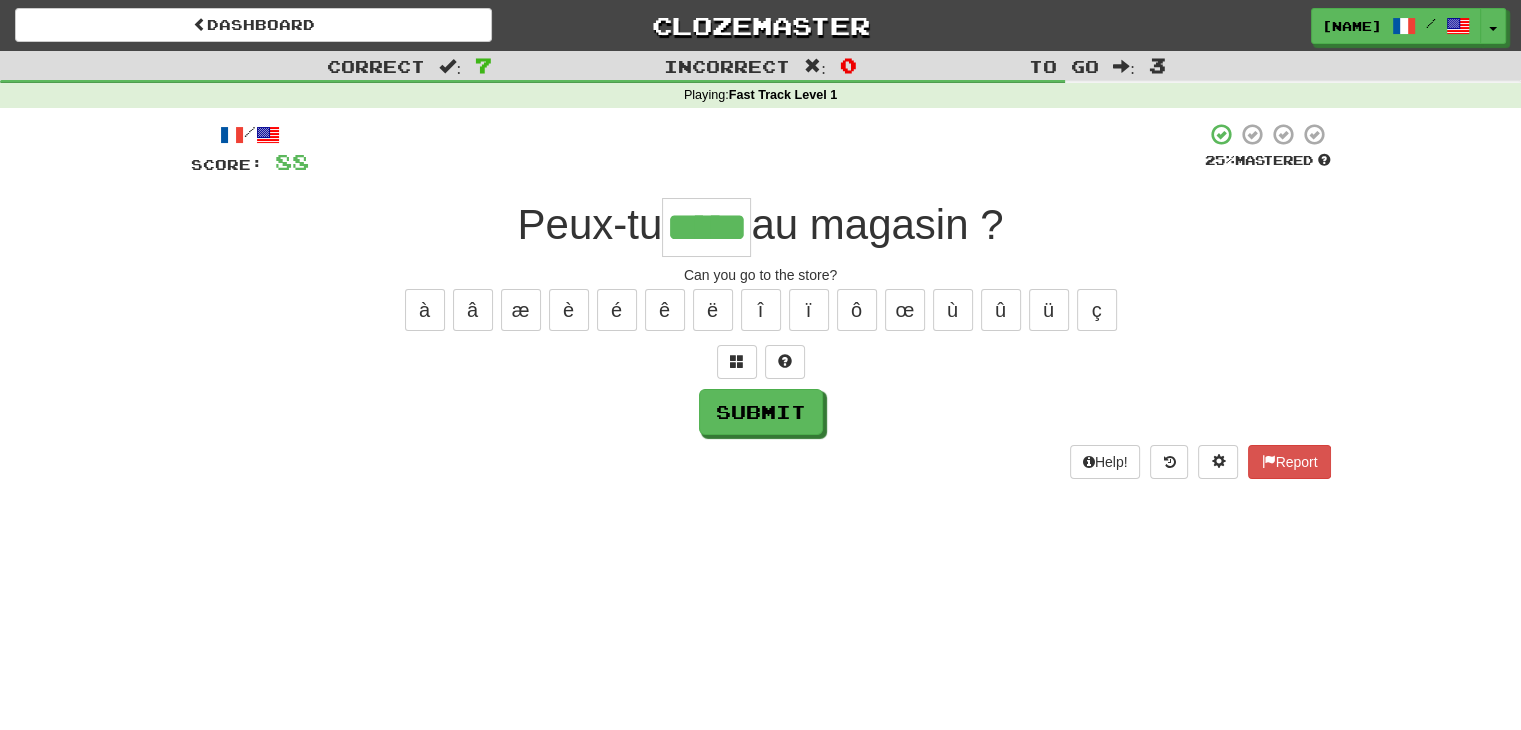 type on "*****" 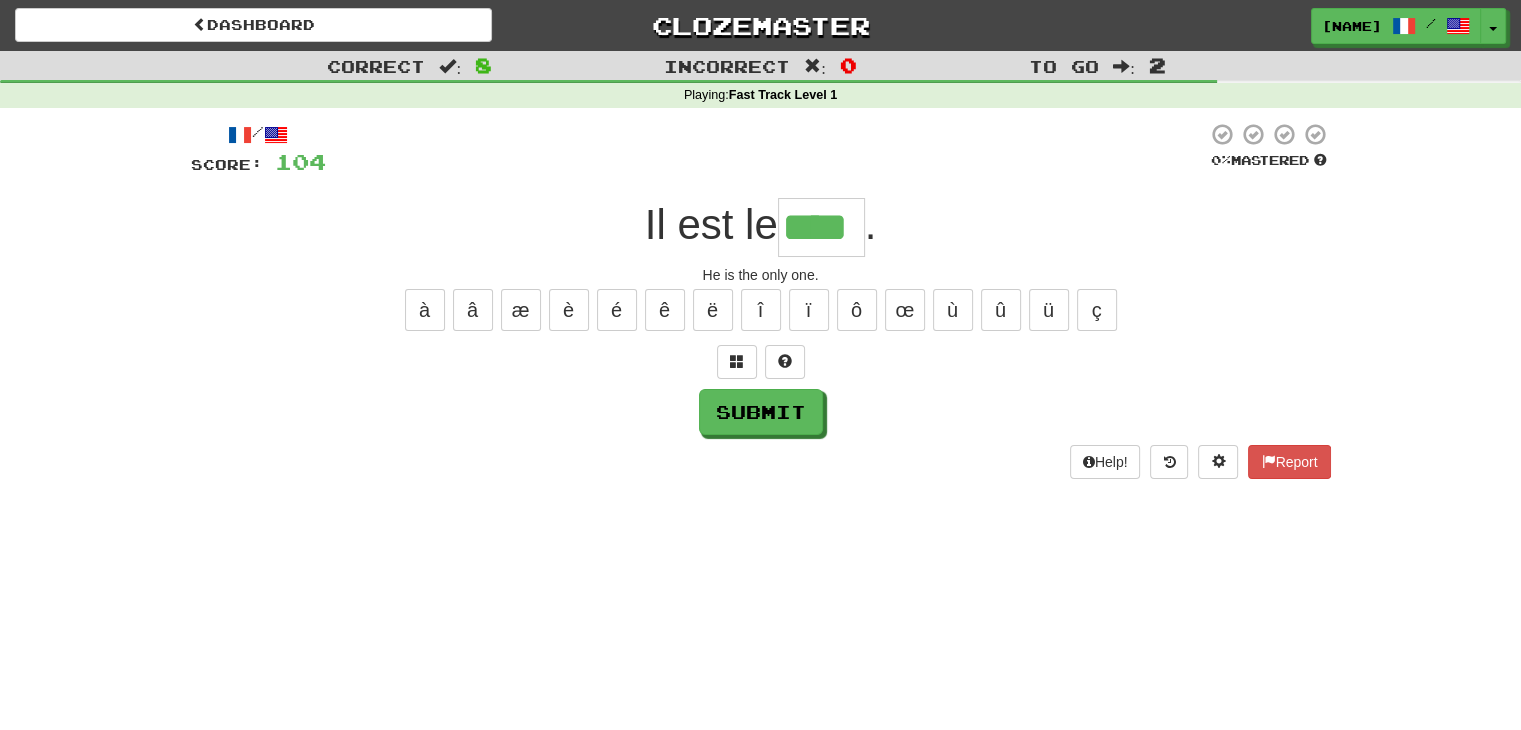 type on "****" 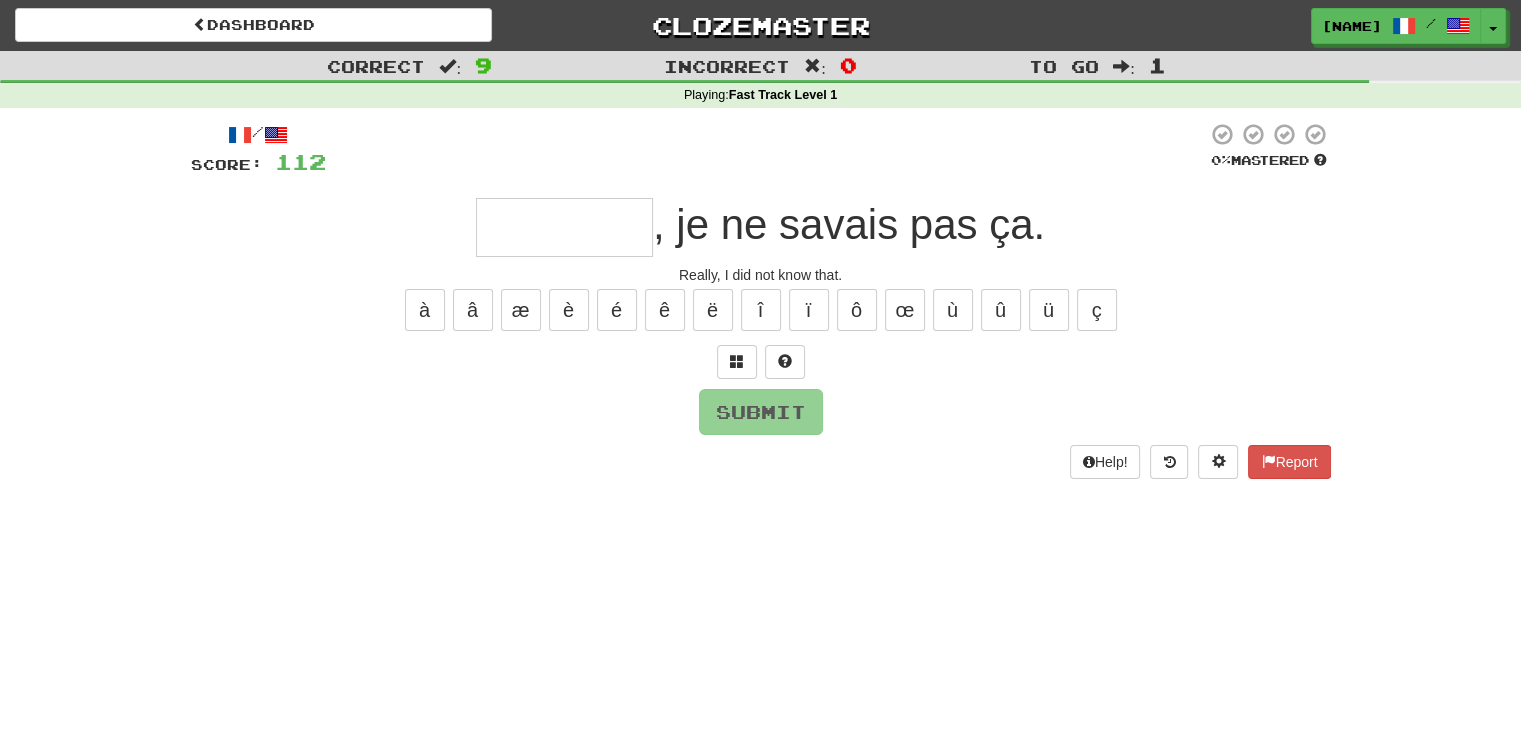 type on "*" 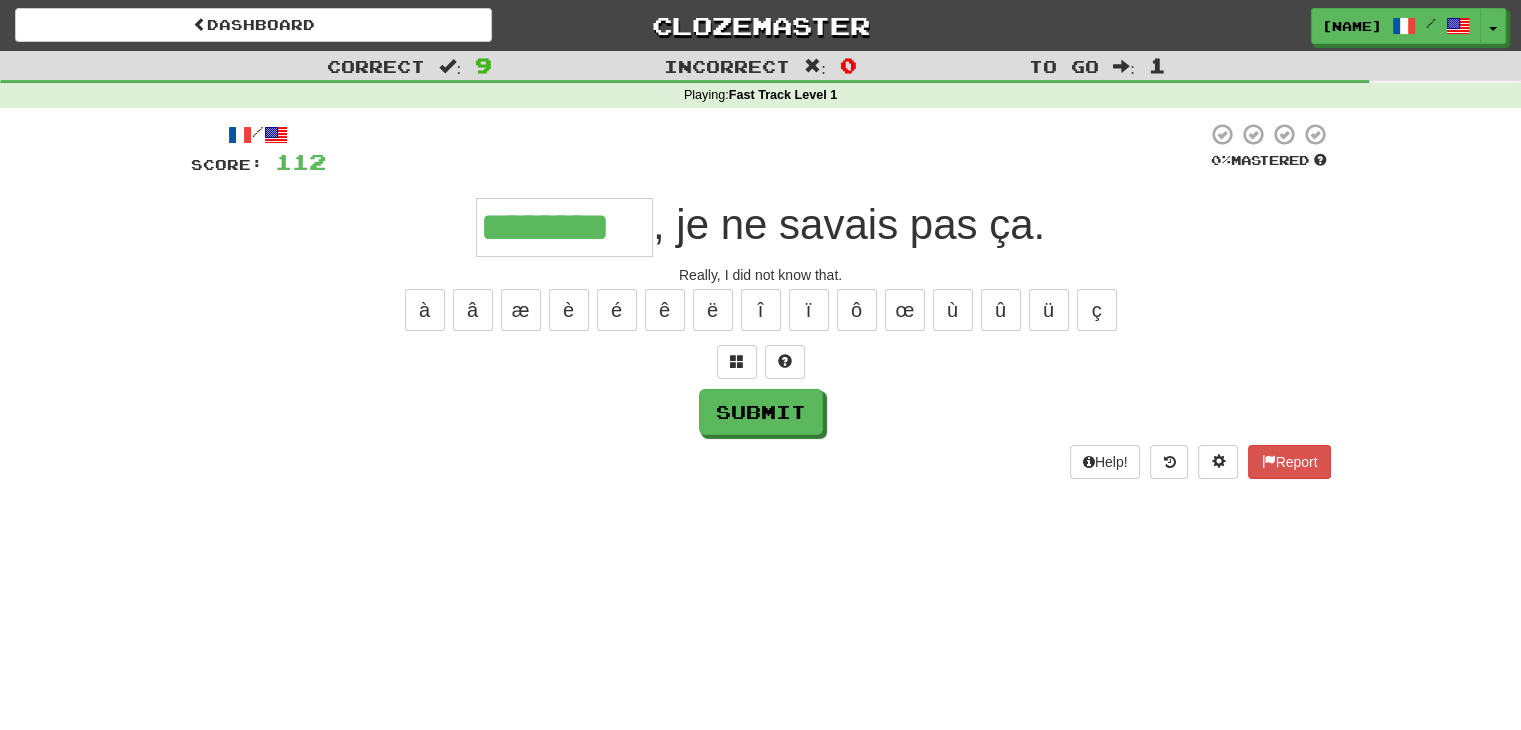 type on "********" 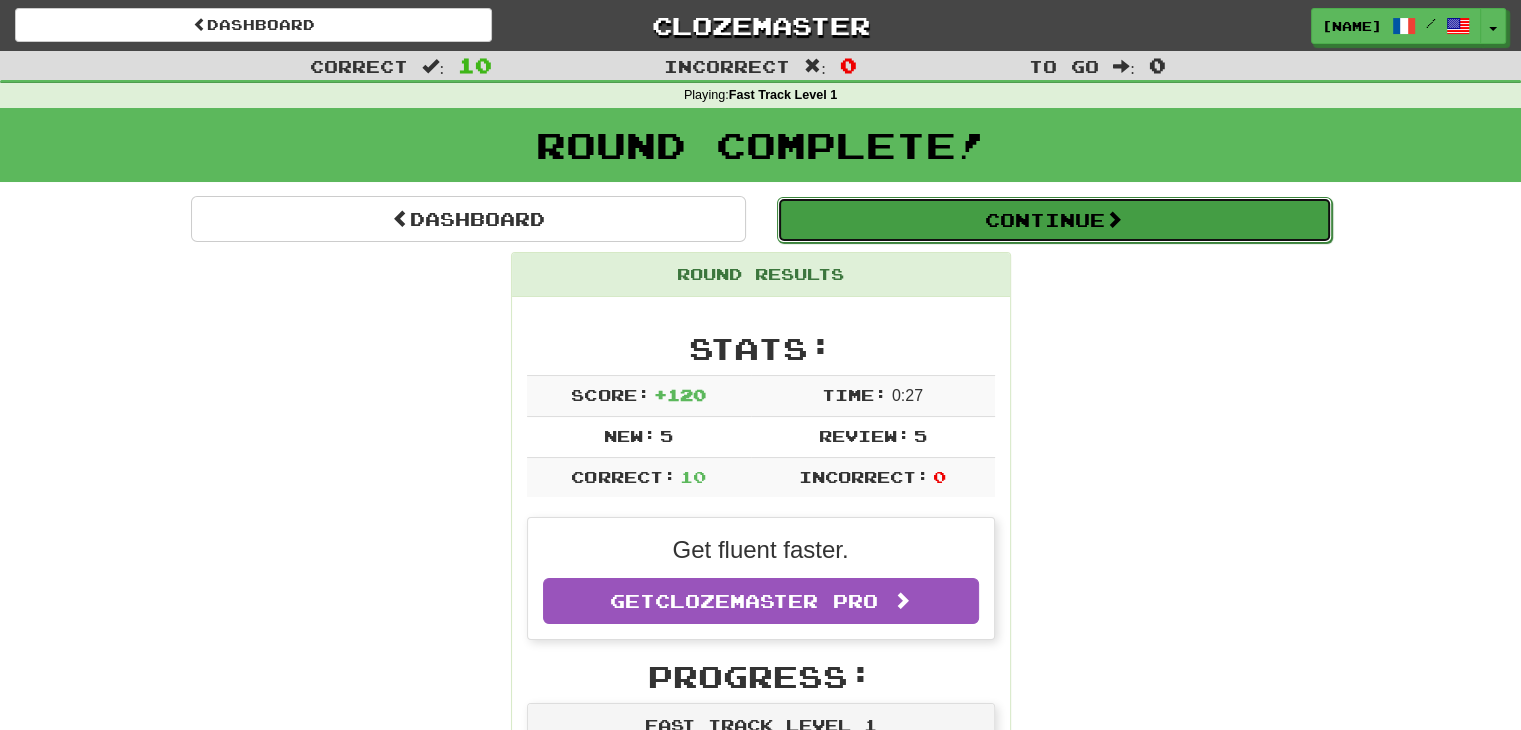 click on "Continue" at bounding box center [1054, 220] 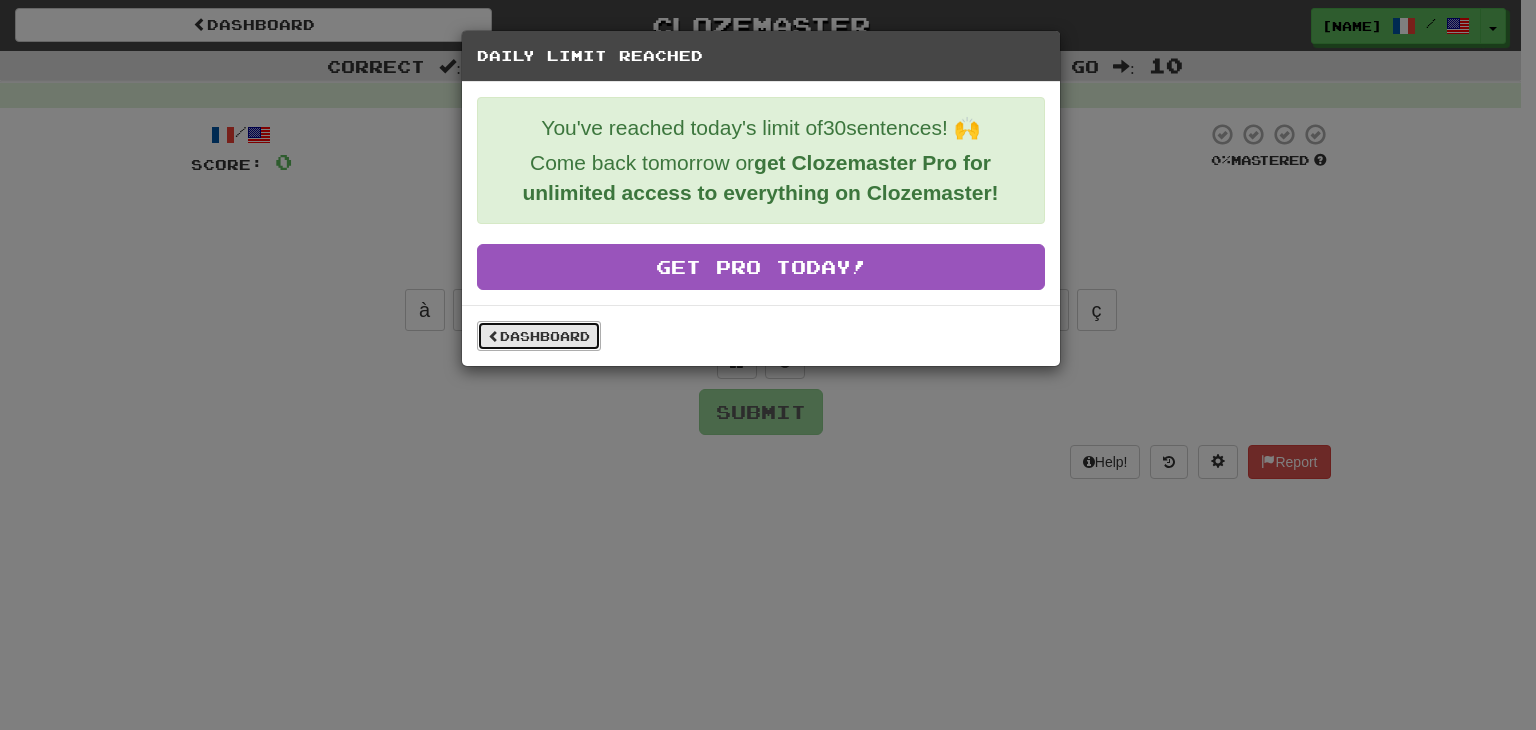 click on "Dashboard" at bounding box center (539, 336) 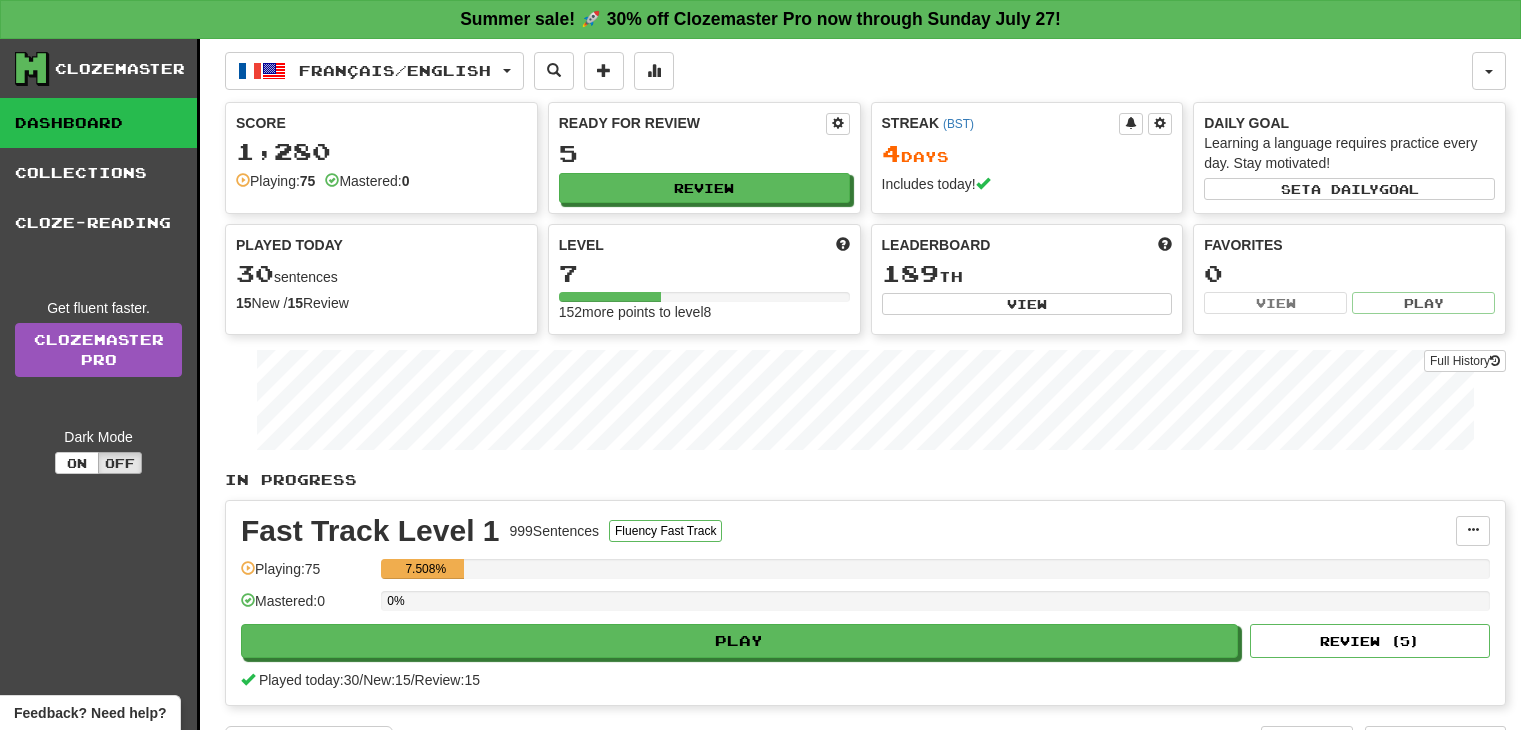 scroll, scrollTop: 0, scrollLeft: 0, axis: both 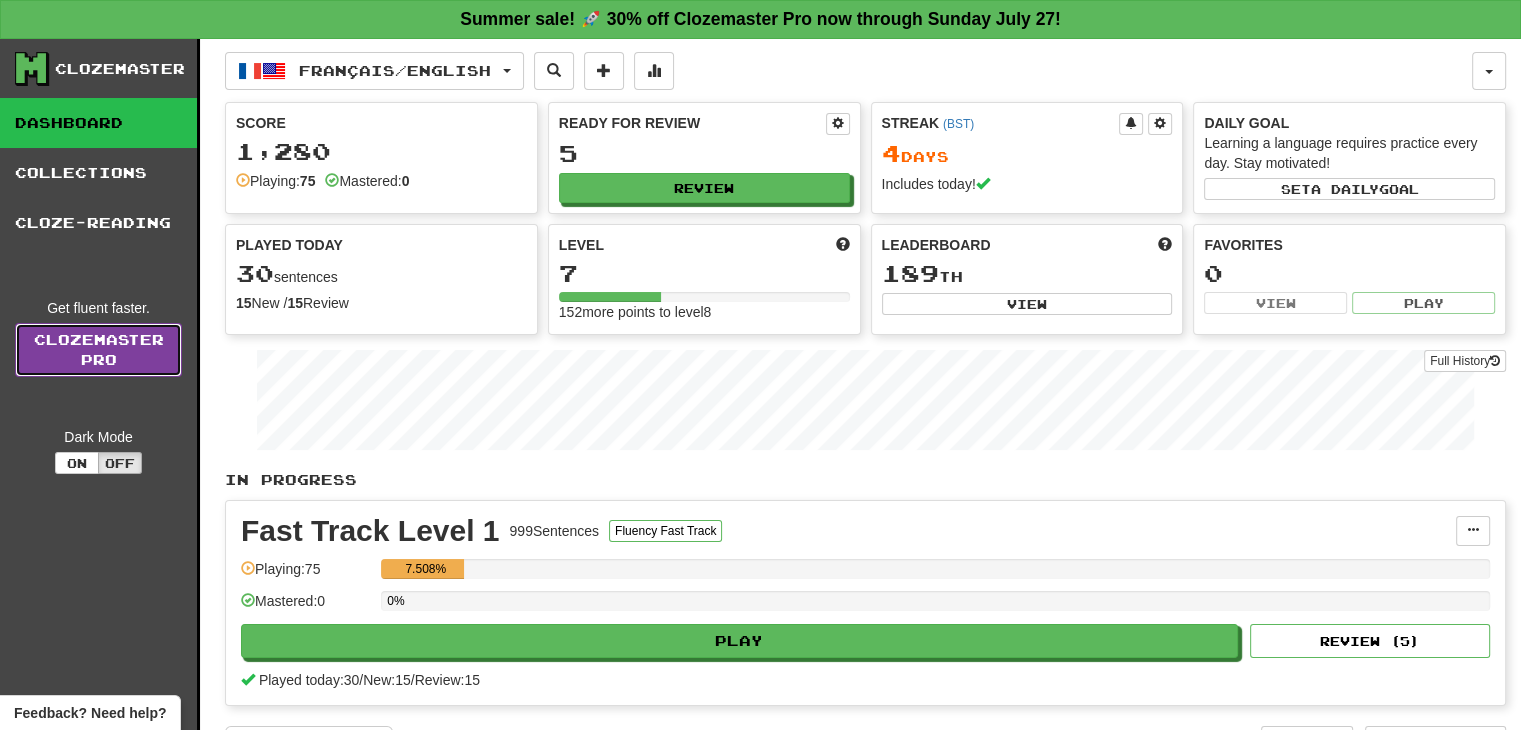 click on "Clozemaster Pro" at bounding box center (98, 350) 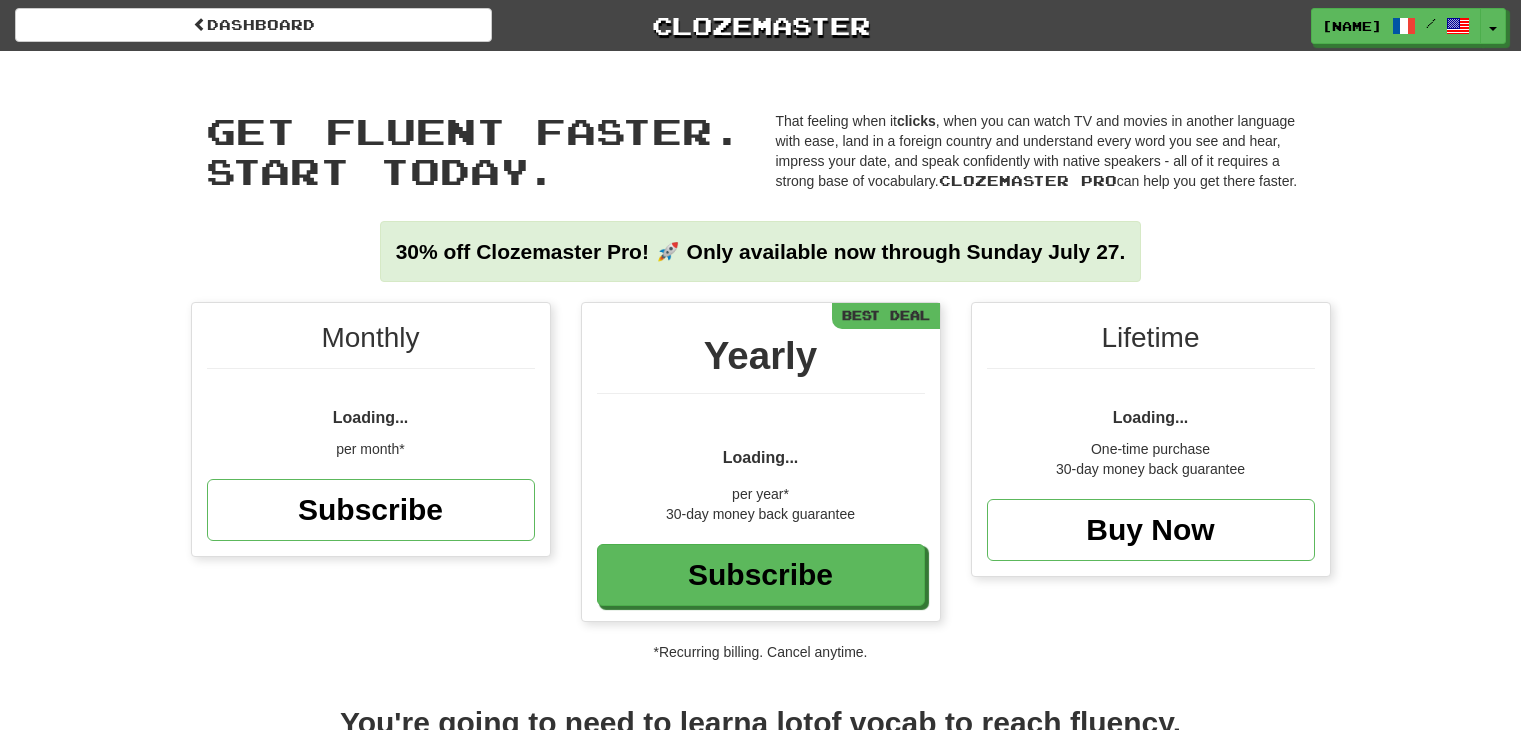 scroll, scrollTop: 0, scrollLeft: 0, axis: both 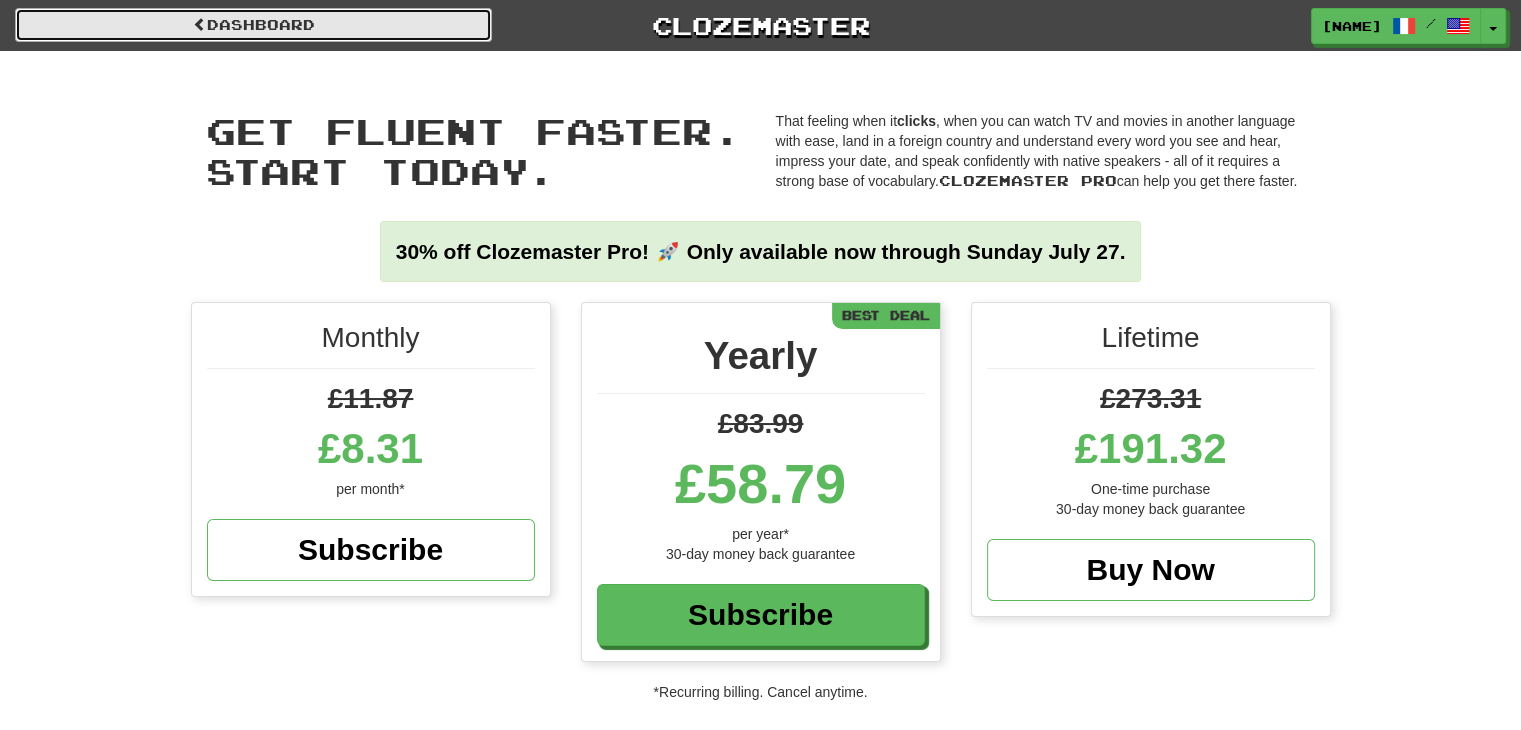 click on "Dashboard" at bounding box center (253, 25) 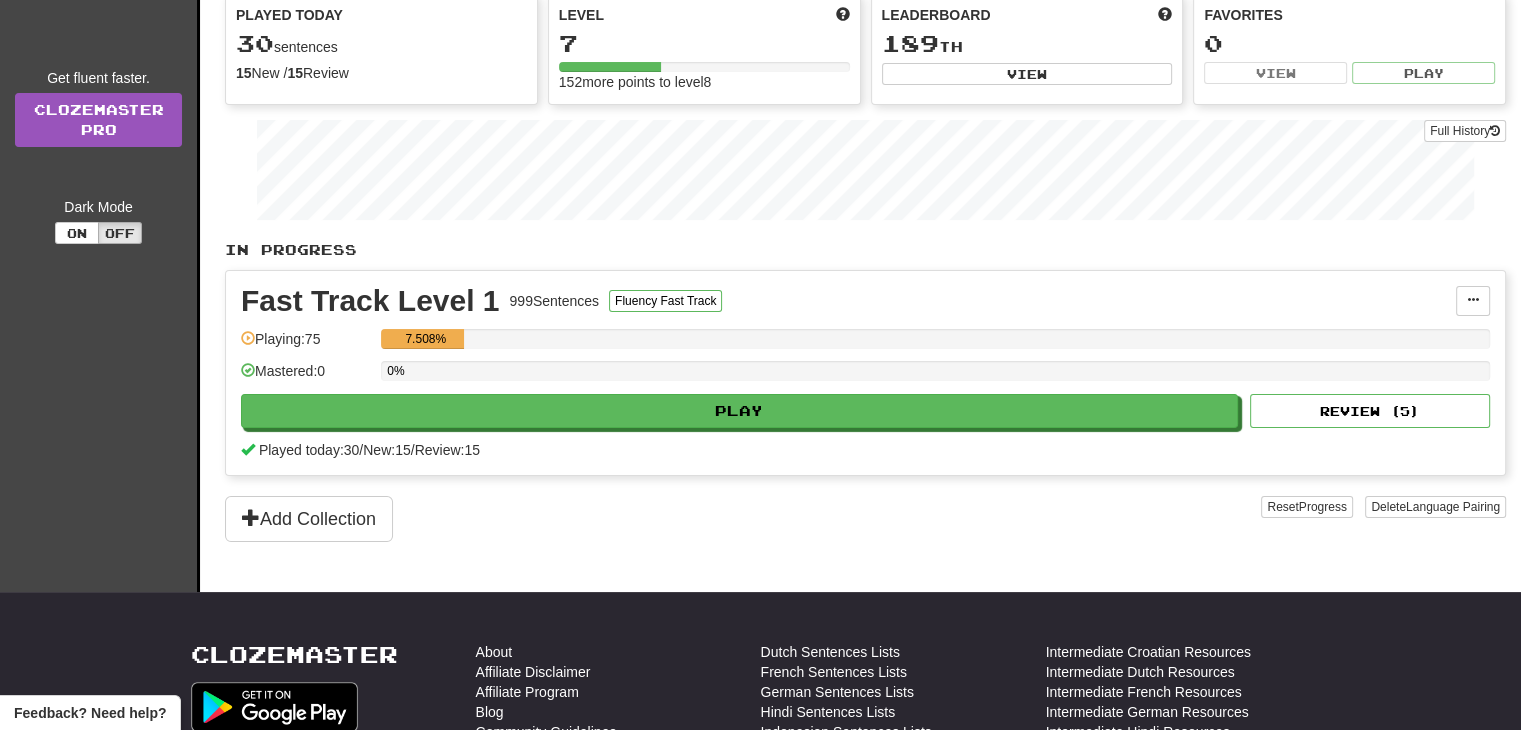 scroll, scrollTop: 55, scrollLeft: 0, axis: vertical 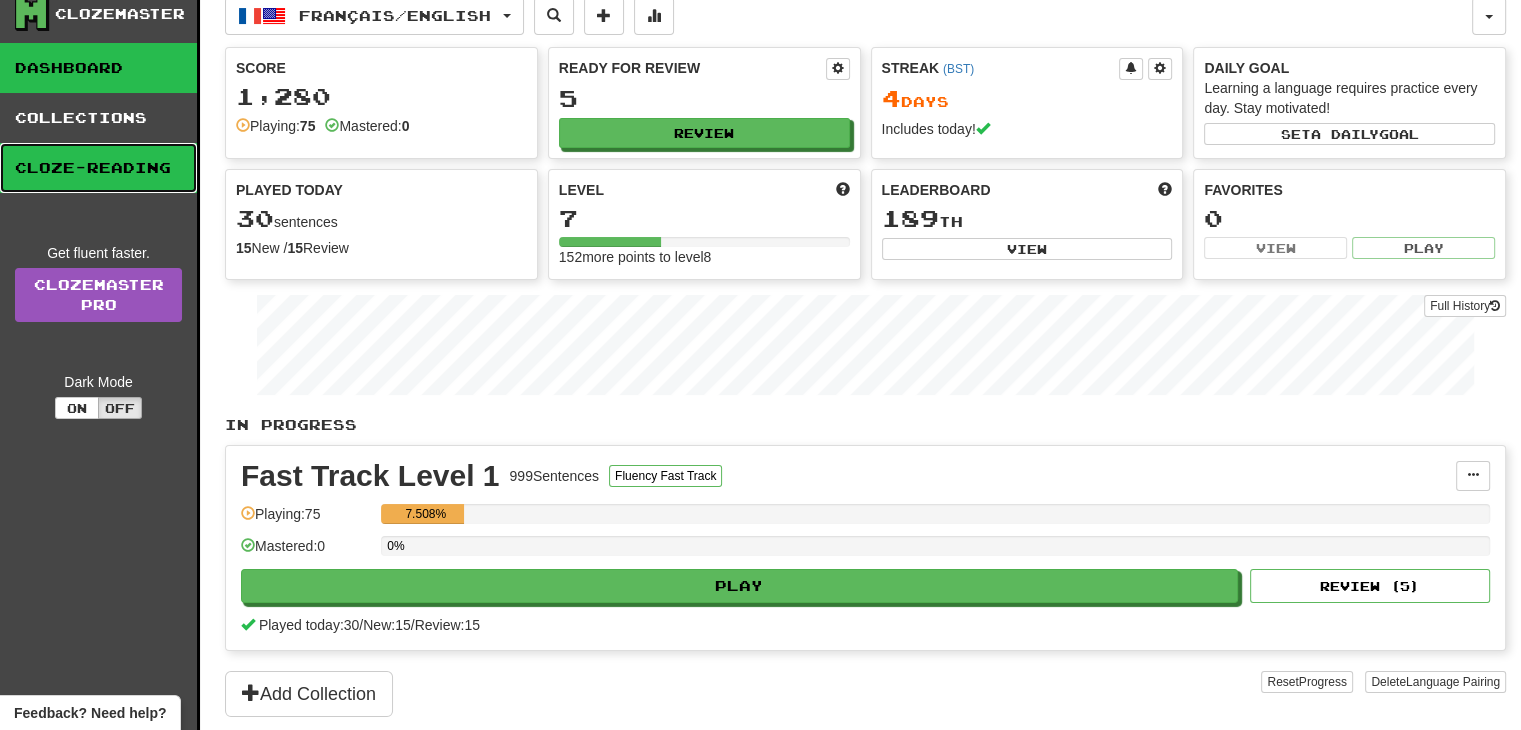 click on "Cloze-Reading" at bounding box center (98, 168) 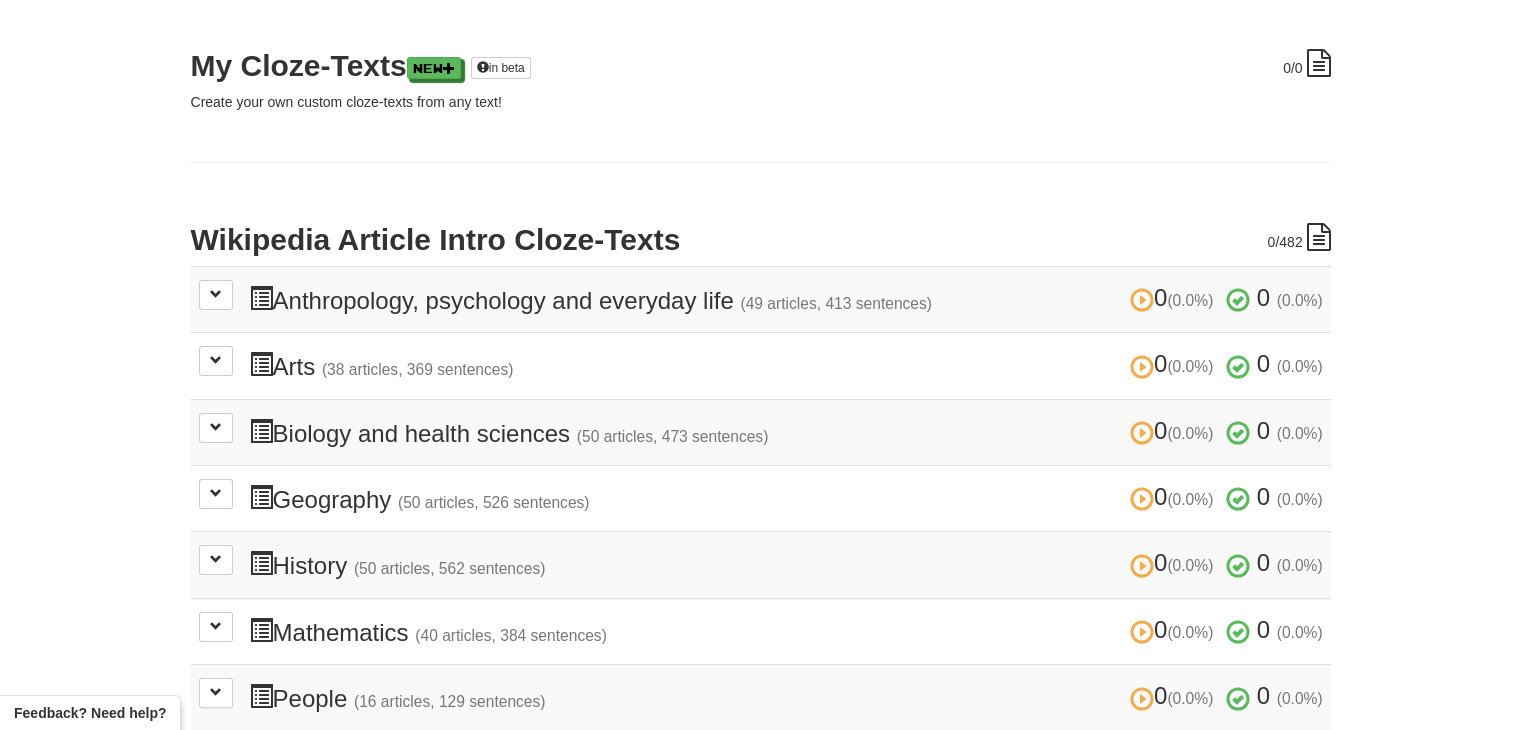 scroll, scrollTop: 260, scrollLeft: 0, axis: vertical 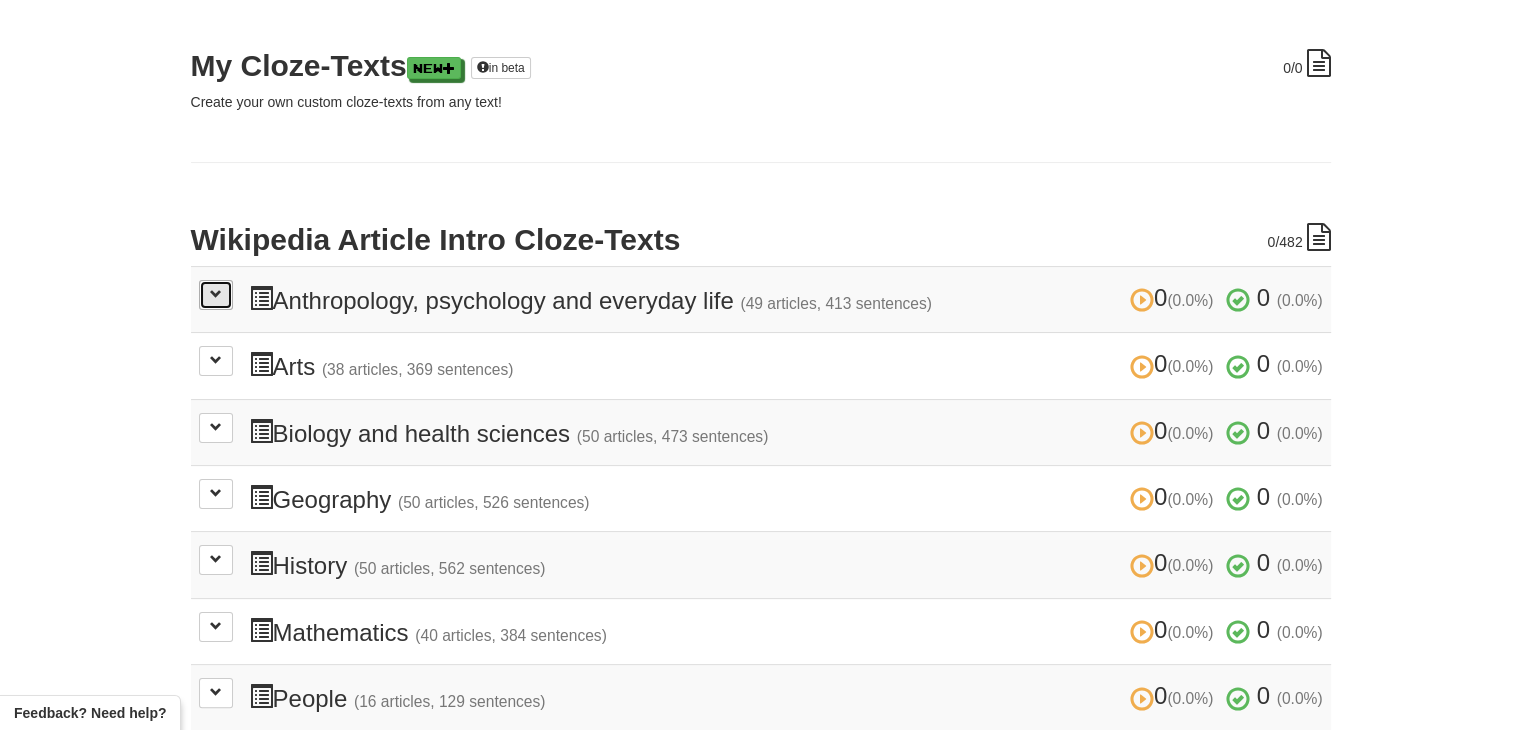 click at bounding box center (216, 294) 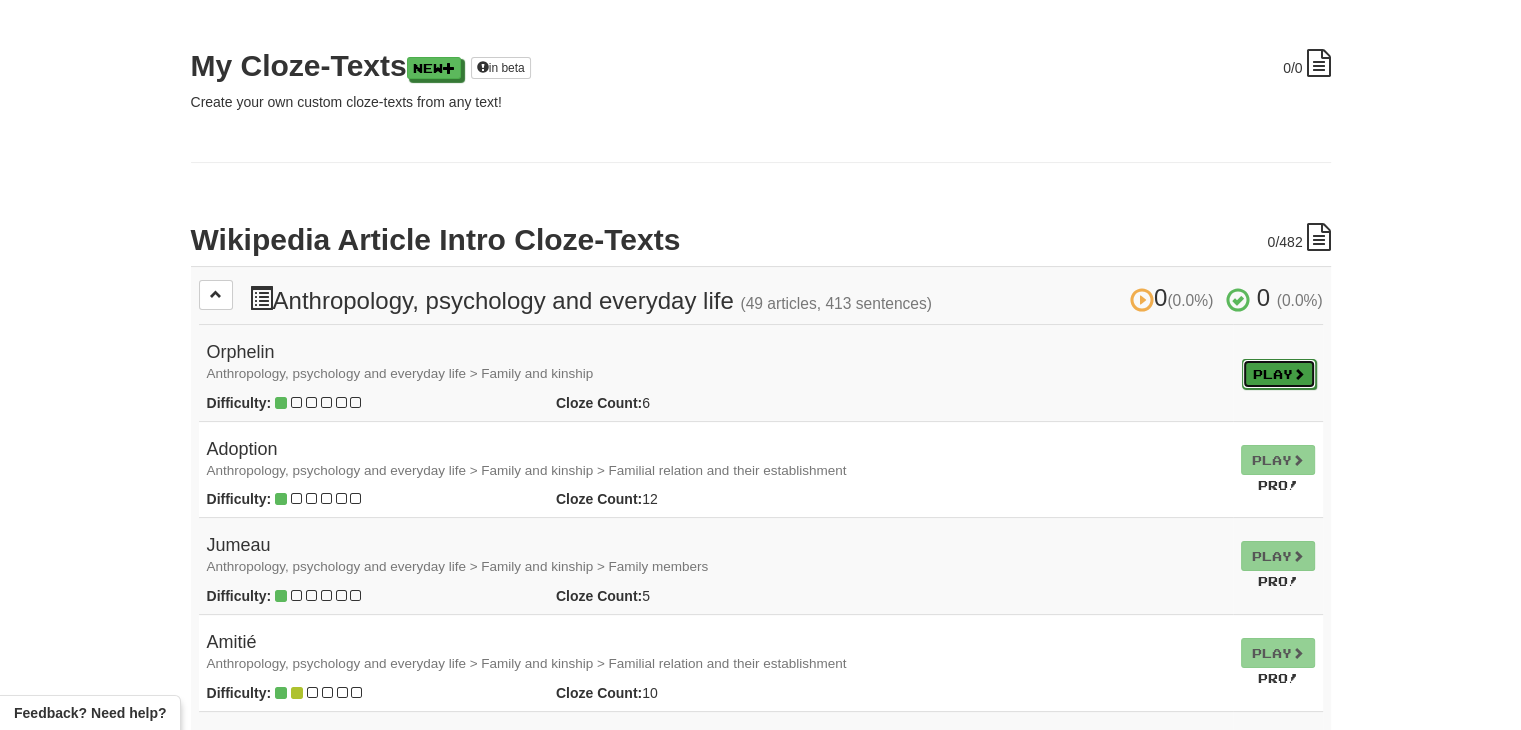 click on "Play" at bounding box center [1279, 374] 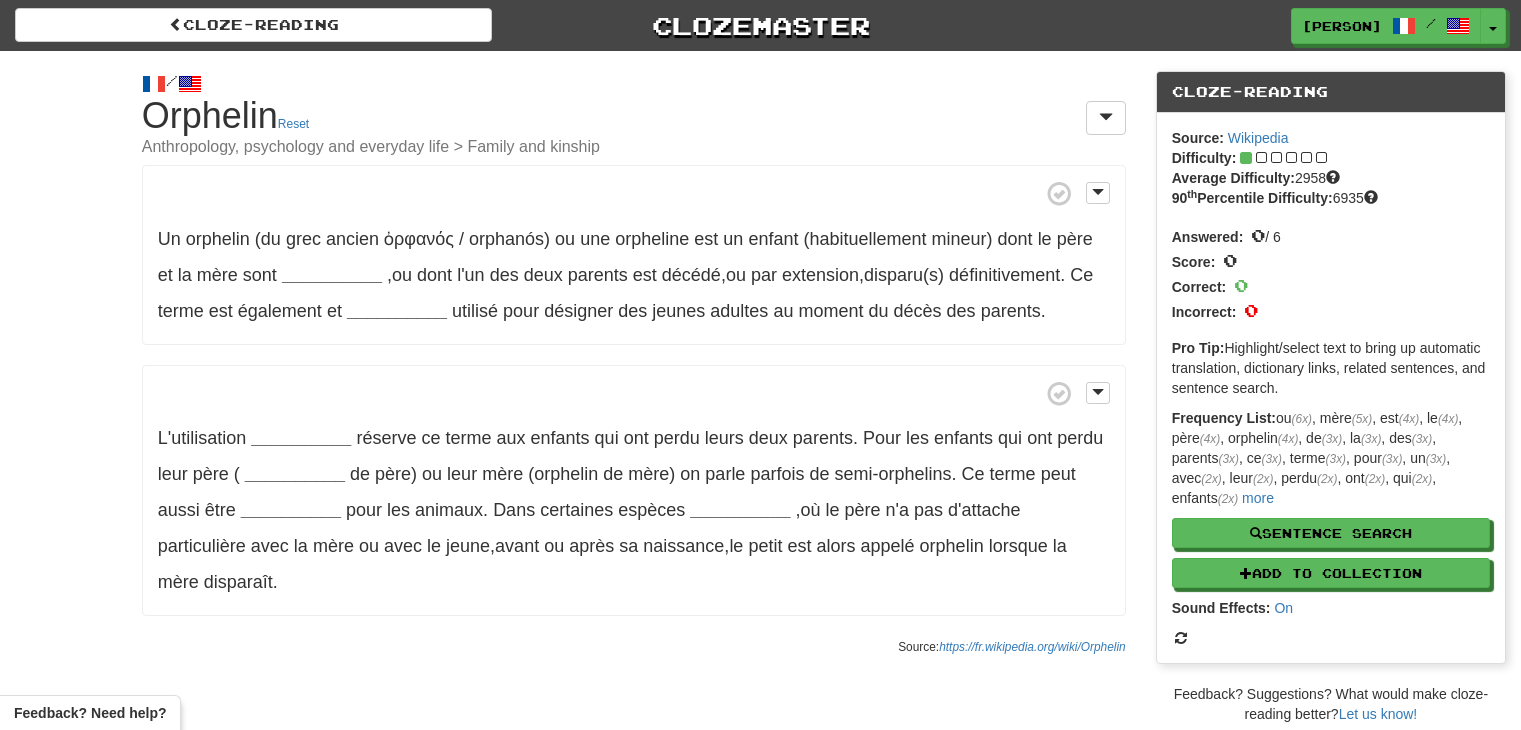 scroll, scrollTop: 0, scrollLeft: 0, axis: both 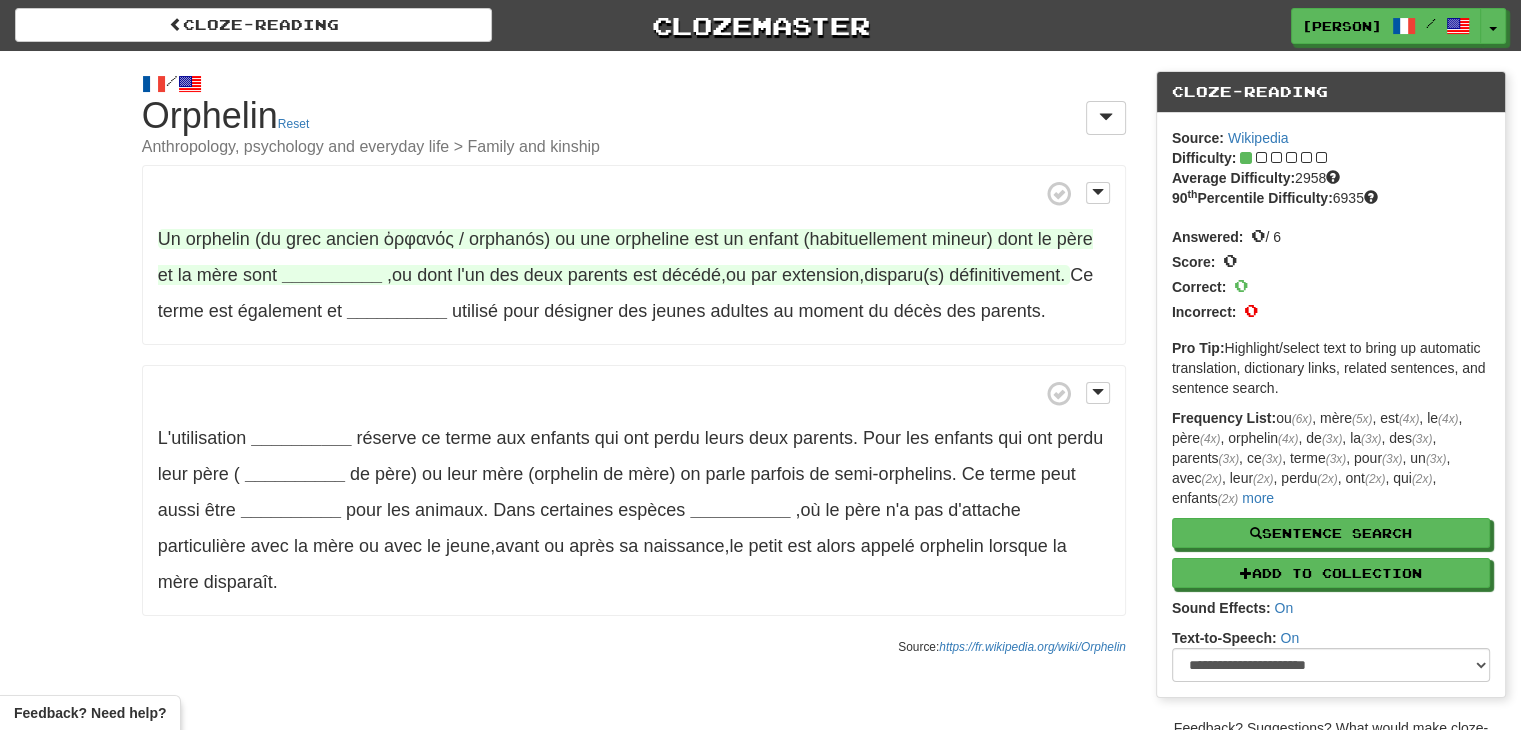 click on "__________" at bounding box center (332, 275) 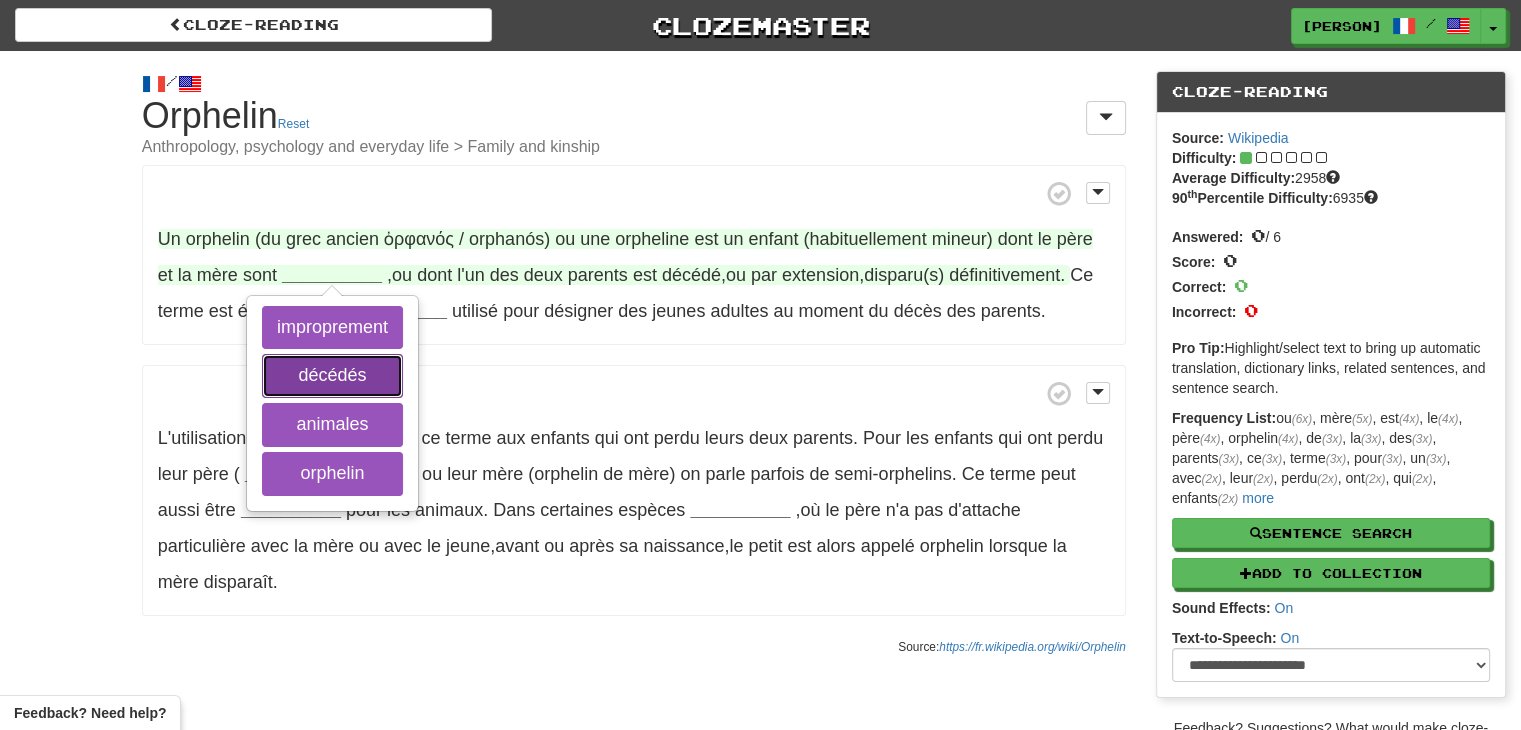 click on "décédés" at bounding box center [332, 376] 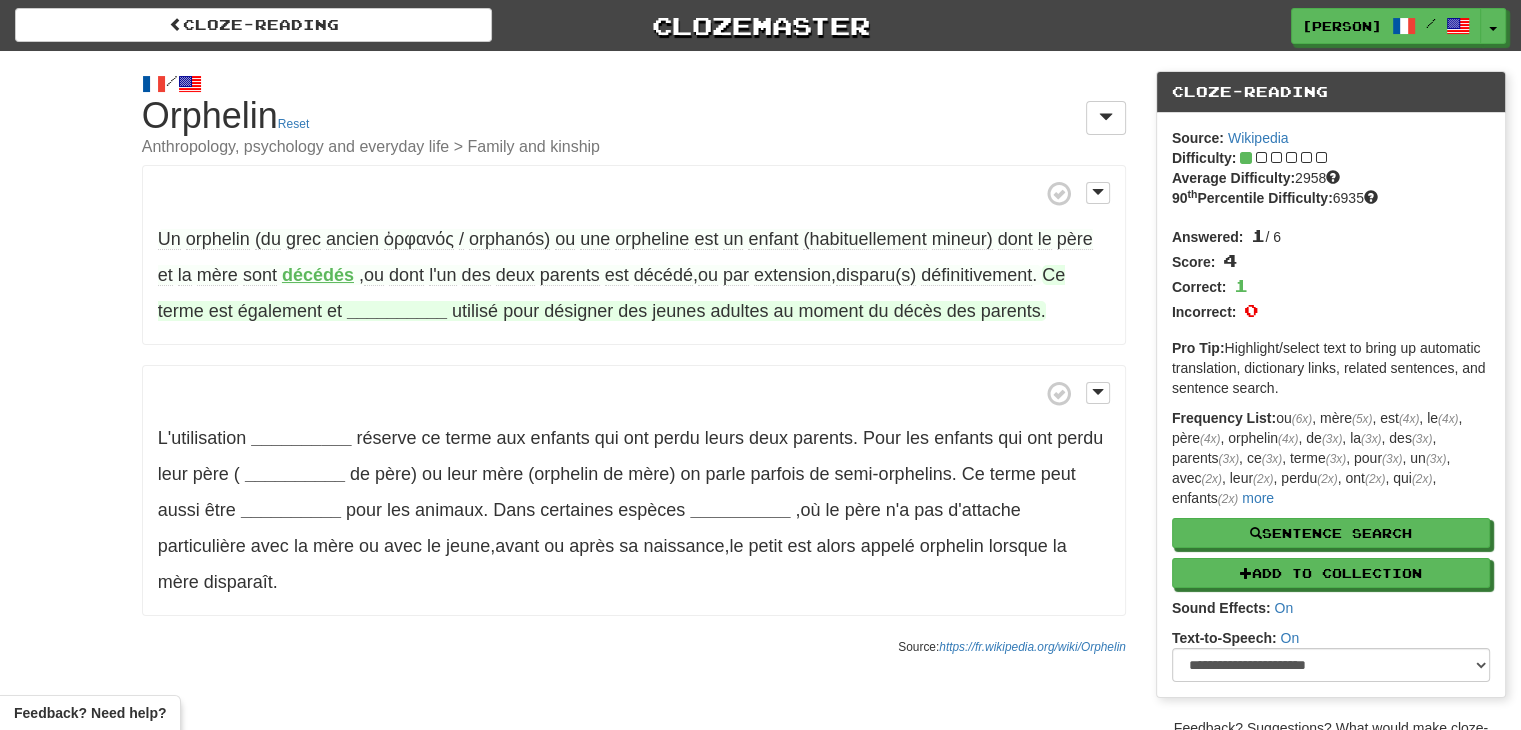 click on "__________" at bounding box center [397, 311] 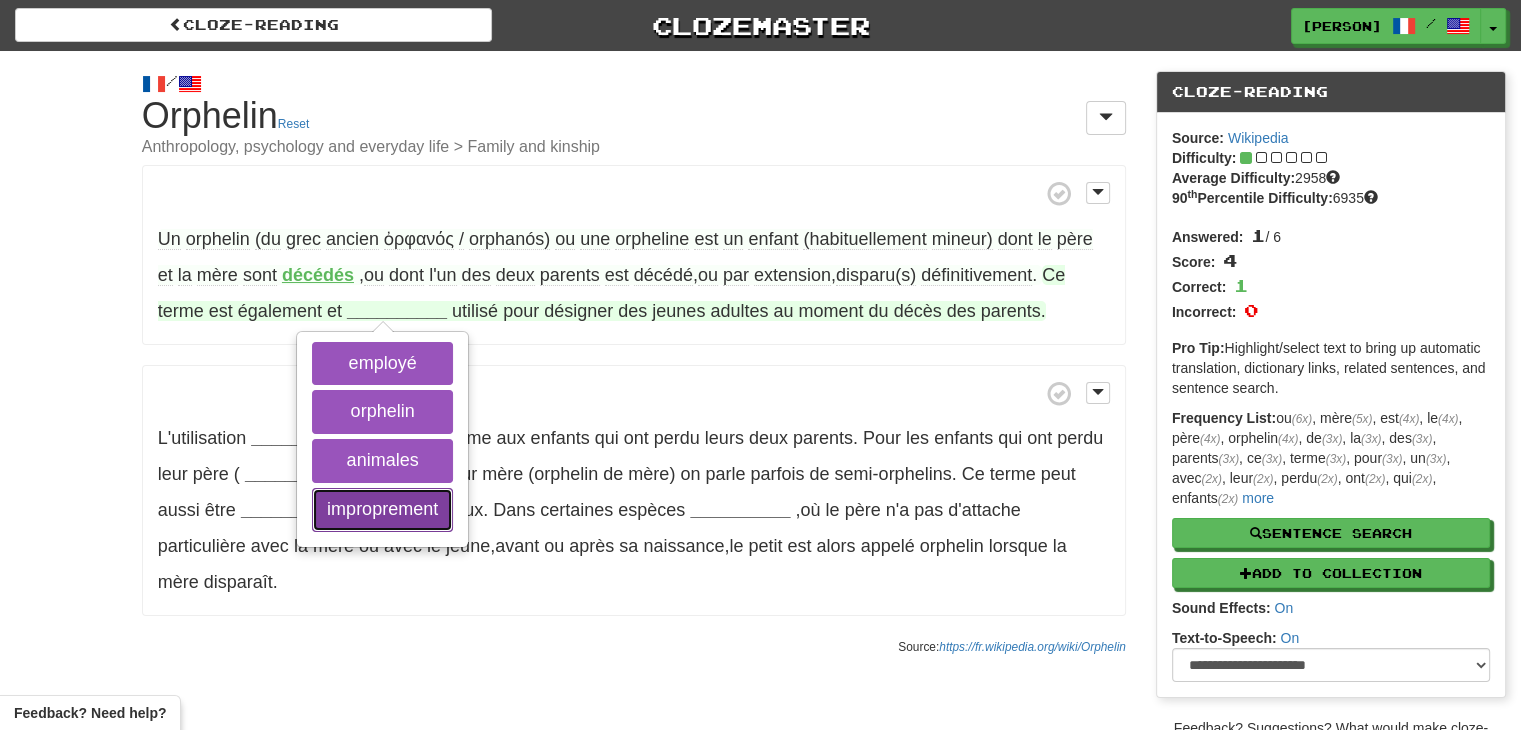 click on "improprement" at bounding box center (382, 510) 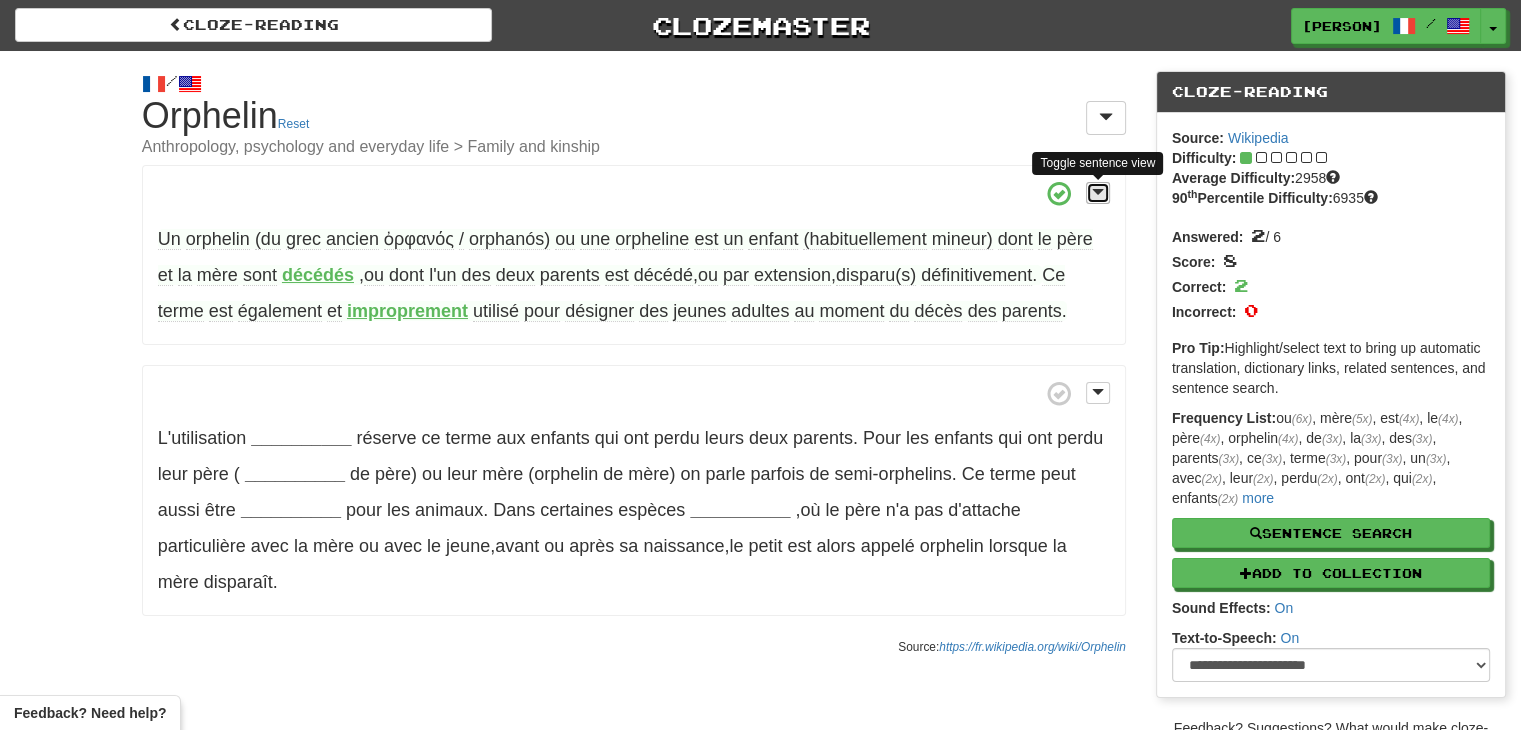 click at bounding box center [1098, 192] 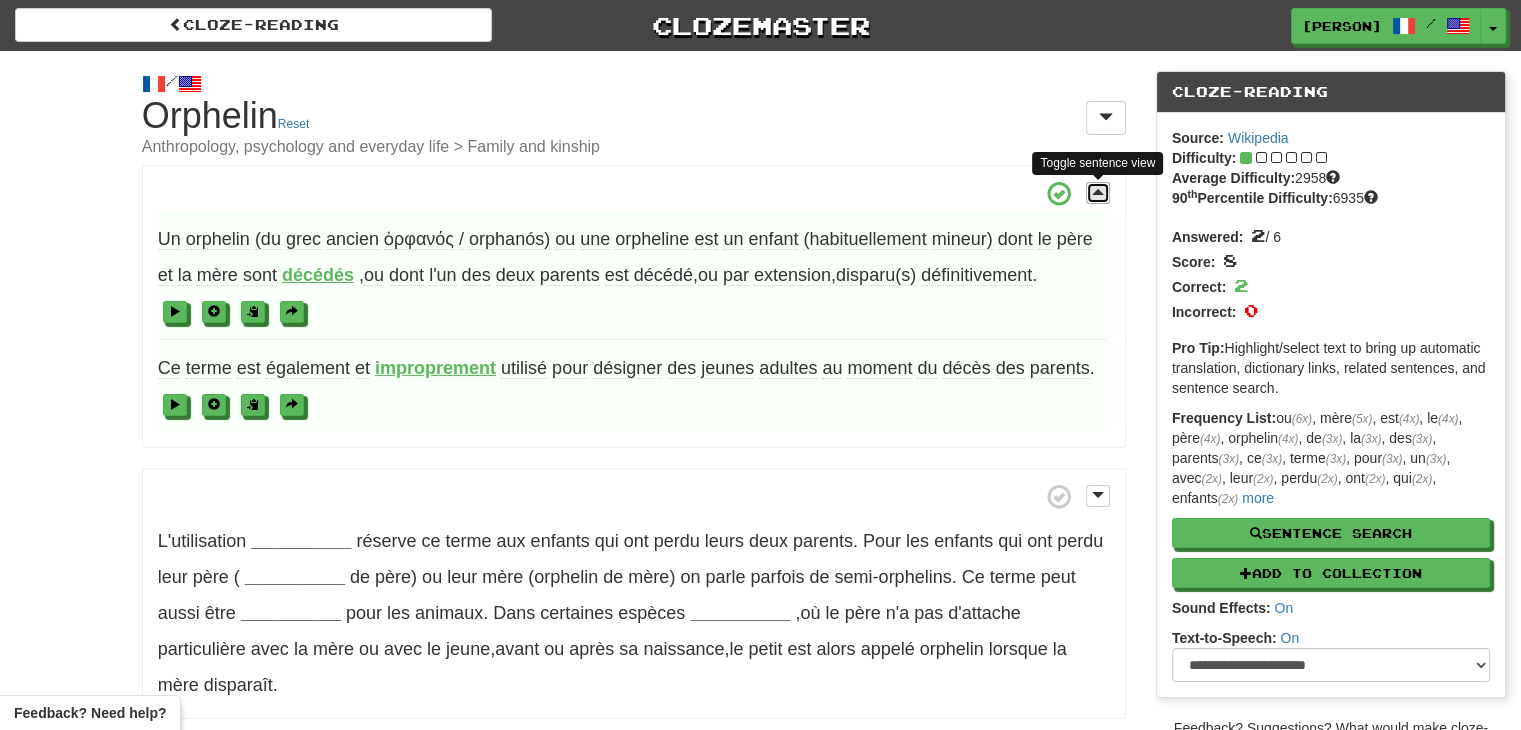 click at bounding box center (1098, 192) 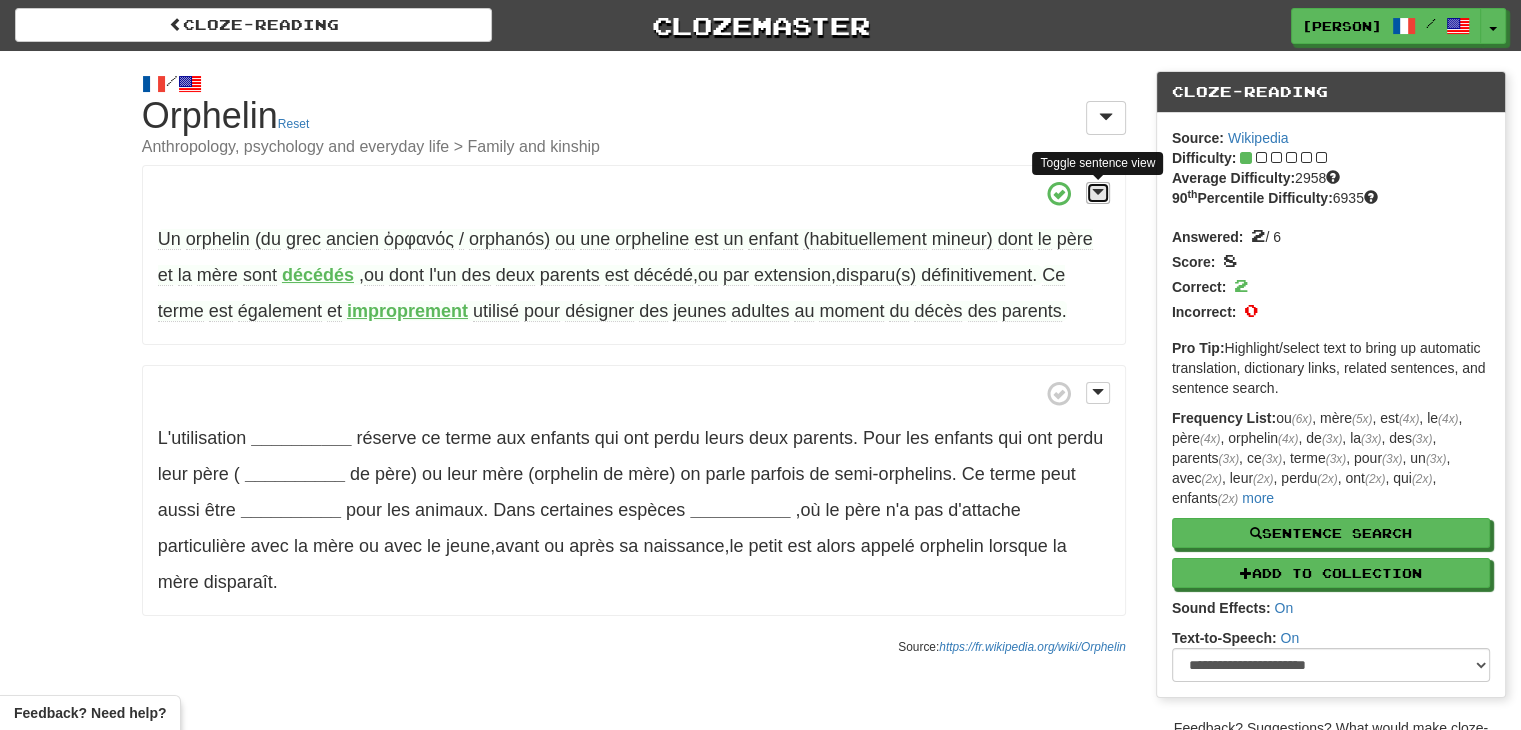 click at bounding box center (1098, 192) 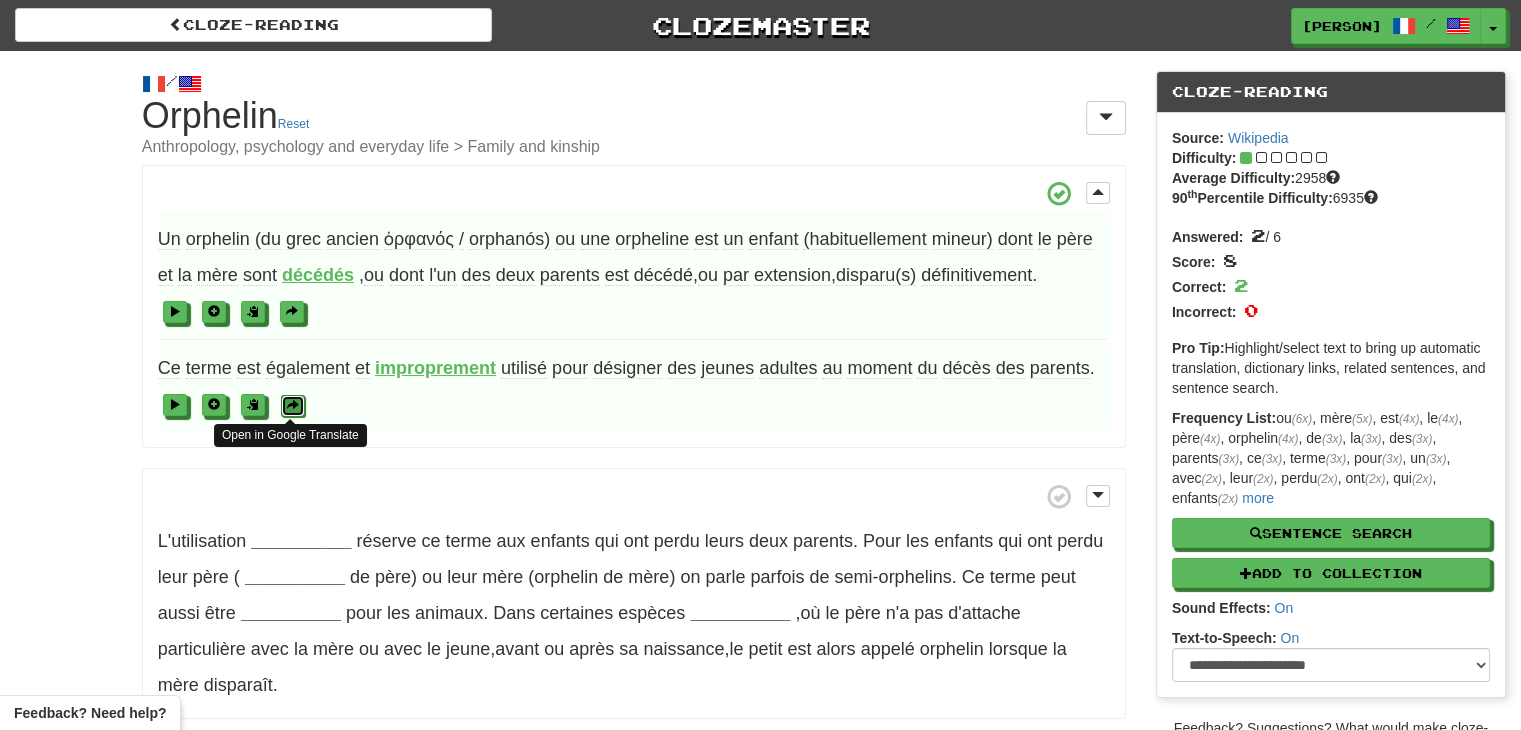 click at bounding box center (293, 406) 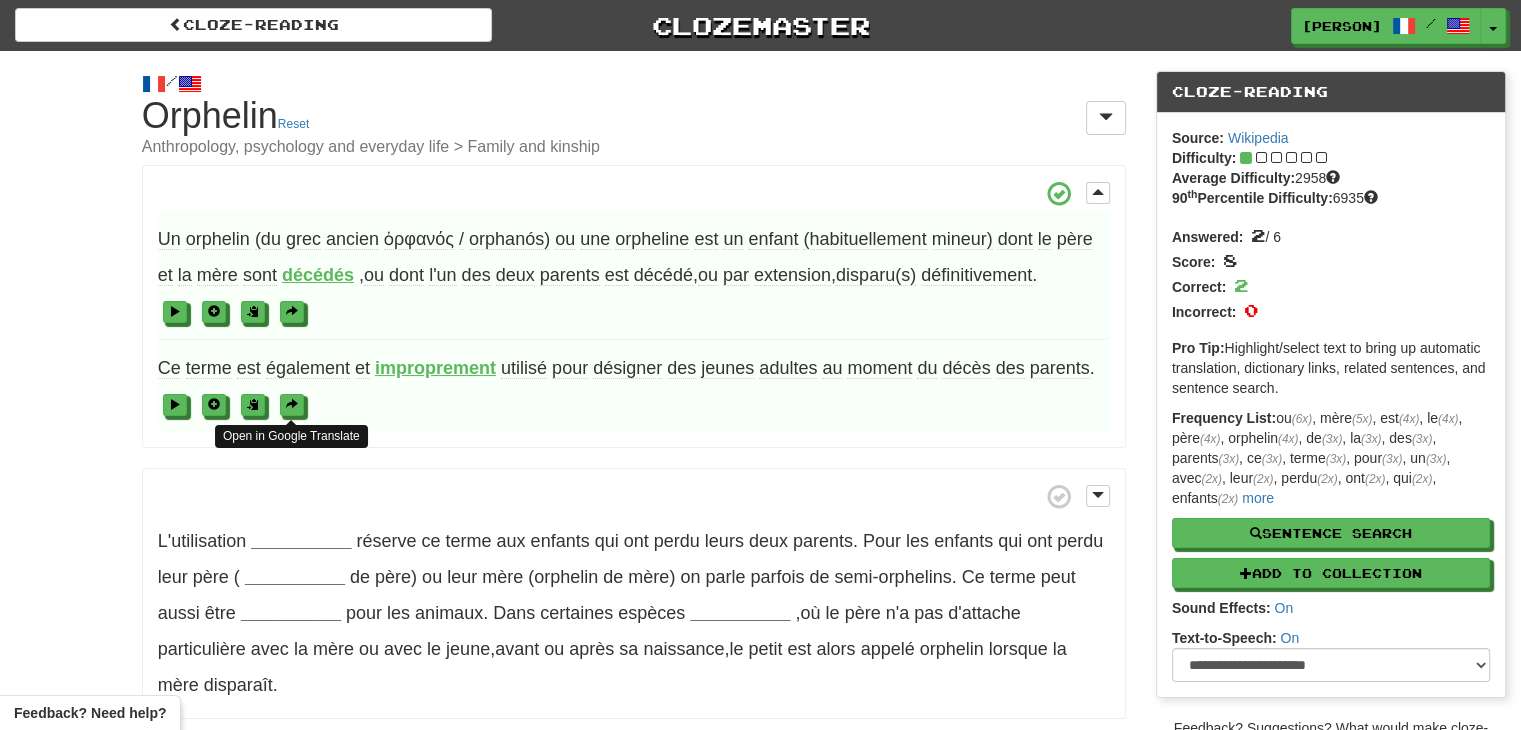 click on "/
Cloze-Reading
Orphelin
Reset
Anthropology, psychology and everyday life > Family and kinship
Un   orphelin   (du   grec   ancien   ὀρφανός   /   orphanós)   ou   une   orpheline   est   un   enfant   (habituellement   mineur)   dont   le   père   et   la   mère   sont
décédés
,  ou   dont   l'un   des   deux   parents   est   décédé ,  ou   par   extension ,  disparu(s)   définitivement .
Ce   terme   est   également   et
improprement
utilisé   pour   désigner   des   jeunes   adultes   au   moment   du   décès   des   parents .
Open in Google Translate
L'utilisation
__________
réserve   ce   terme   aux   enfants   qui   ont   perdu   leurs   deux   parents .
Pour   les   enfants   qui   ont   perdu   leur   père   (
__________
de   père)   ou   leur   mère   (orphelin" at bounding box center [760, 410] 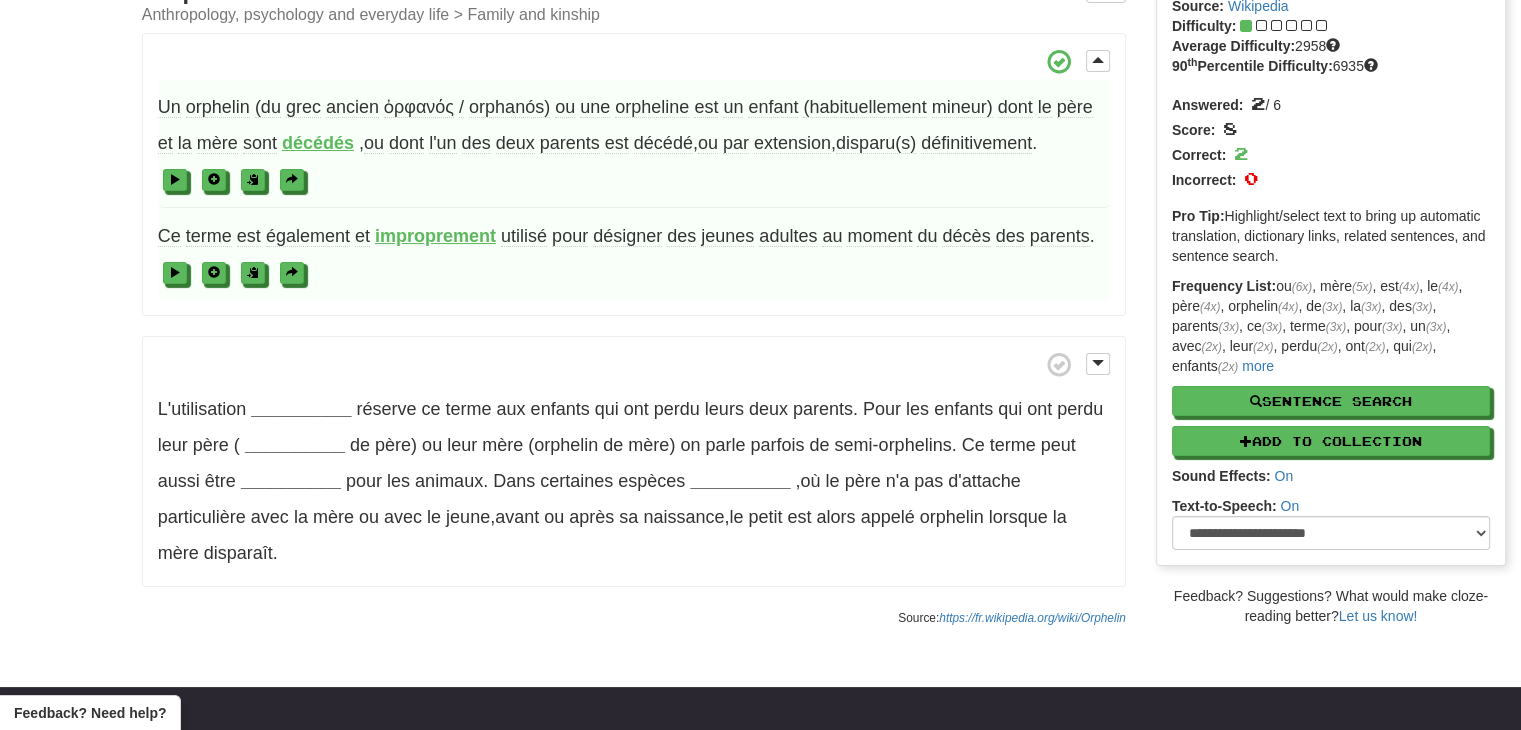 scroll, scrollTop: 130, scrollLeft: 0, axis: vertical 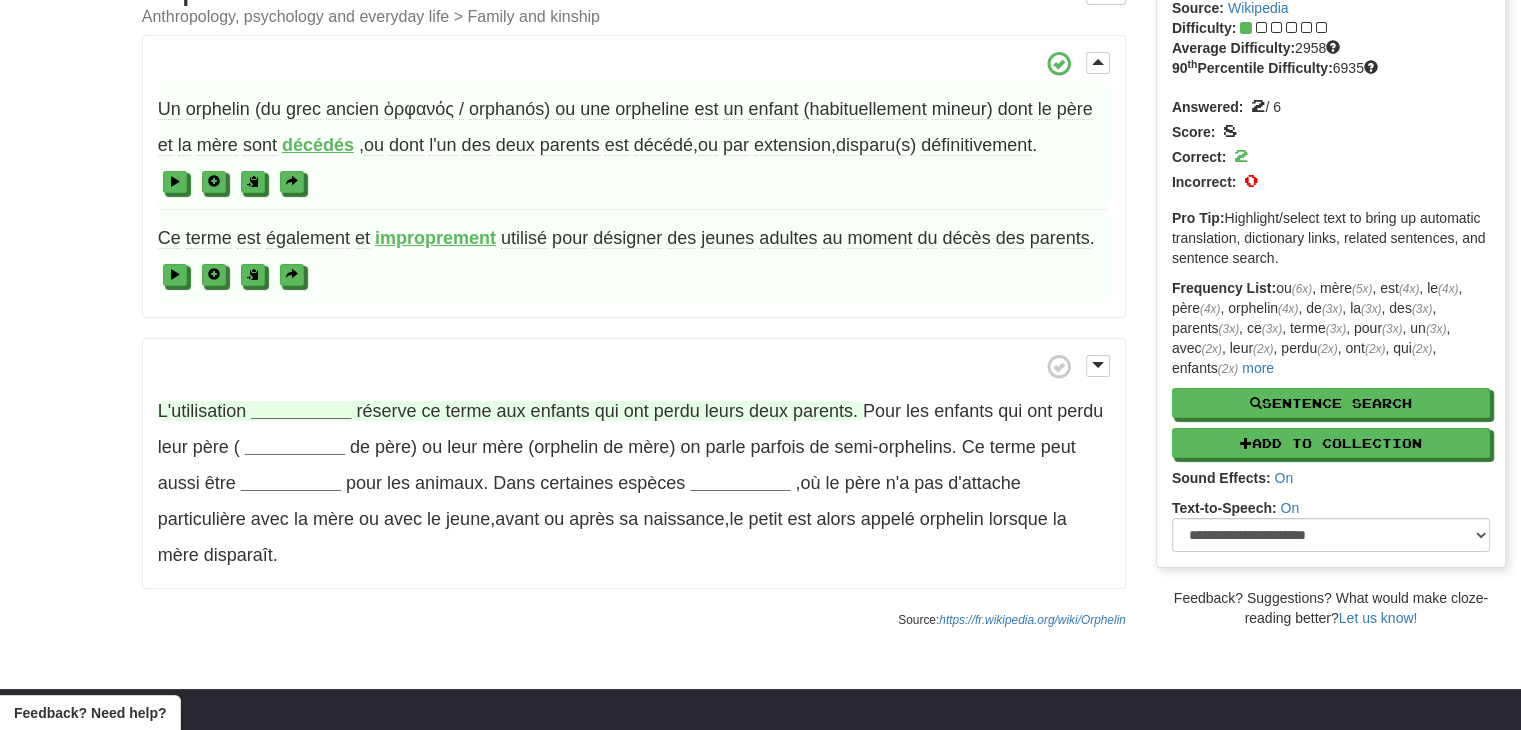 click on "__________" at bounding box center [301, 411] 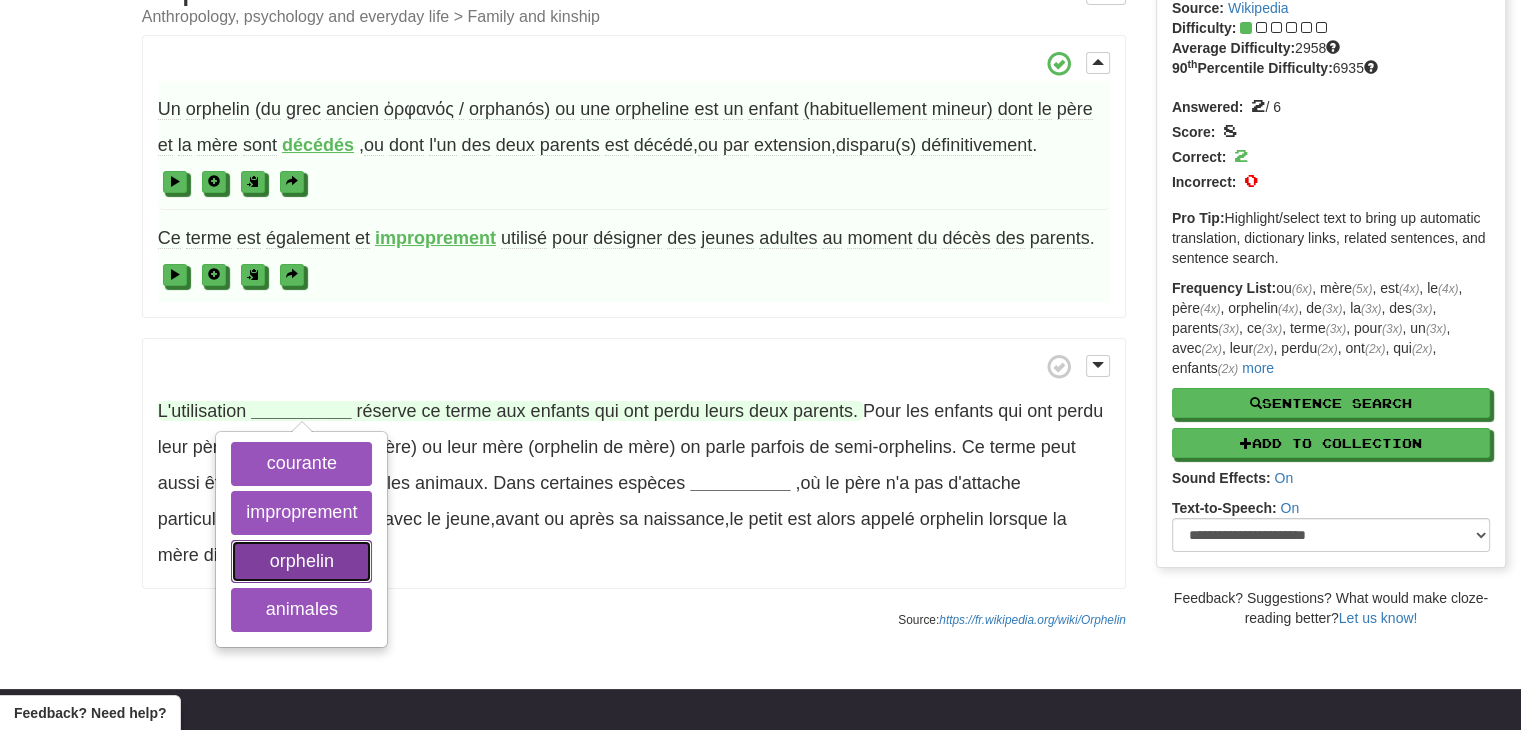 click on "orphelin" at bounding box center [301, 562] 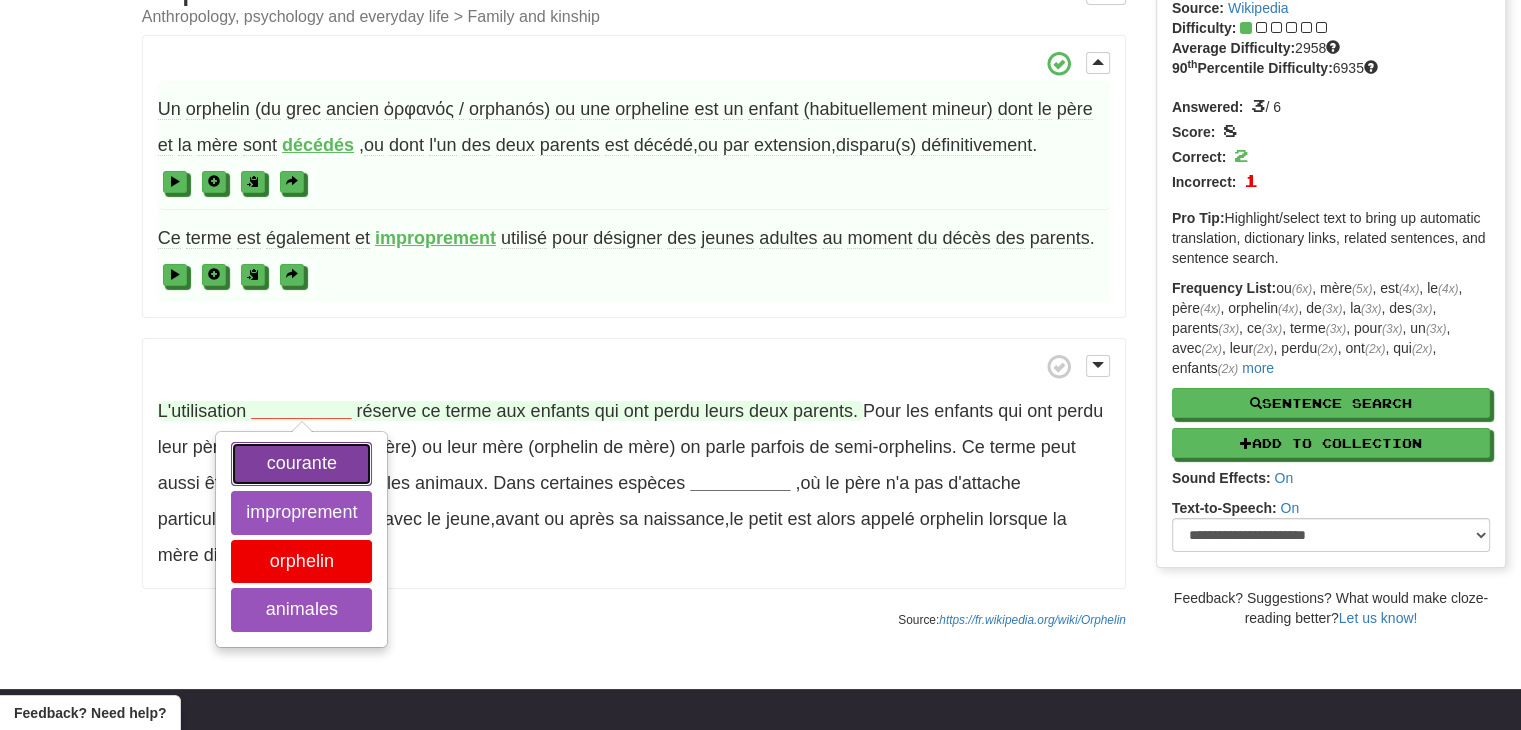 click on "courante" at bounding box center (301, 464) 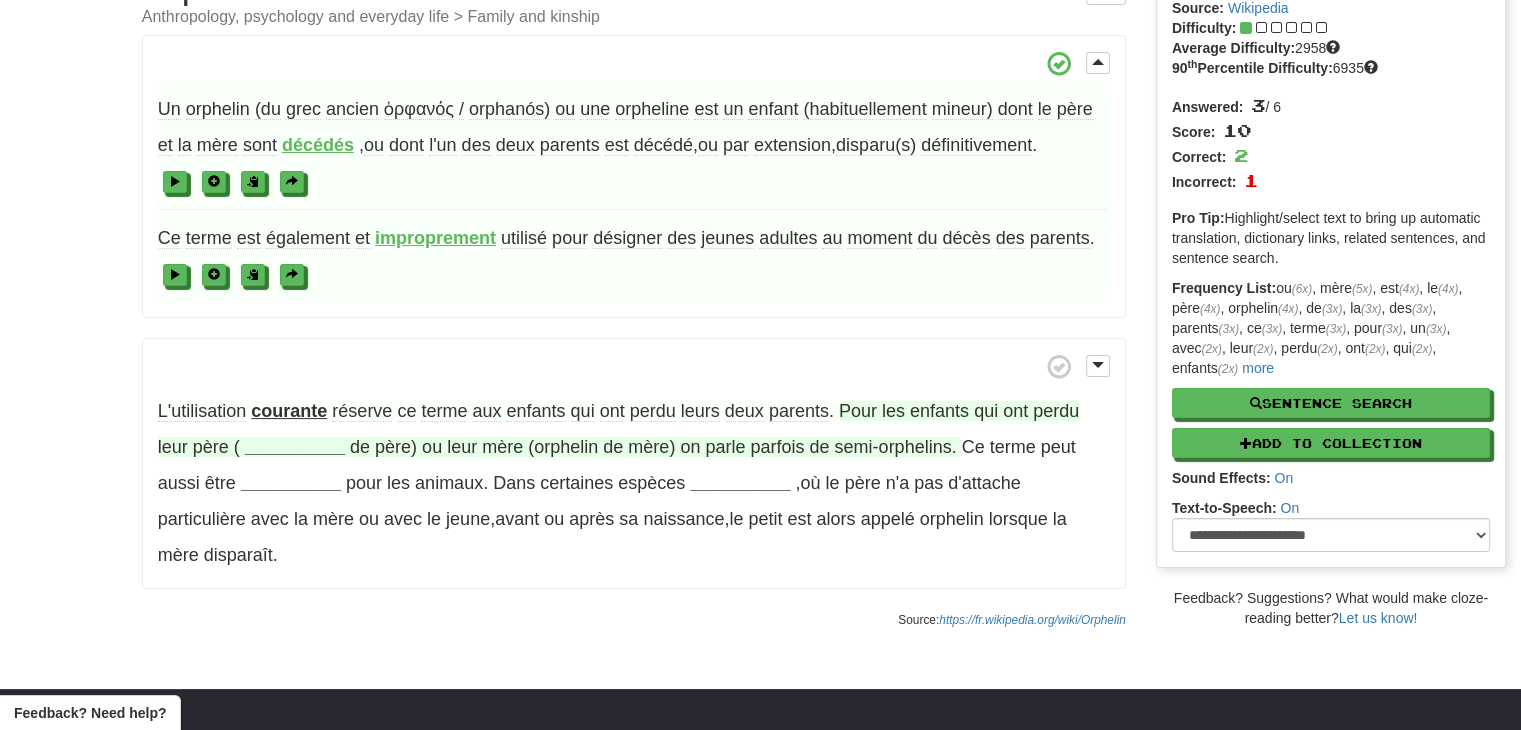 click on "__________" at bounding box center [295, 447] 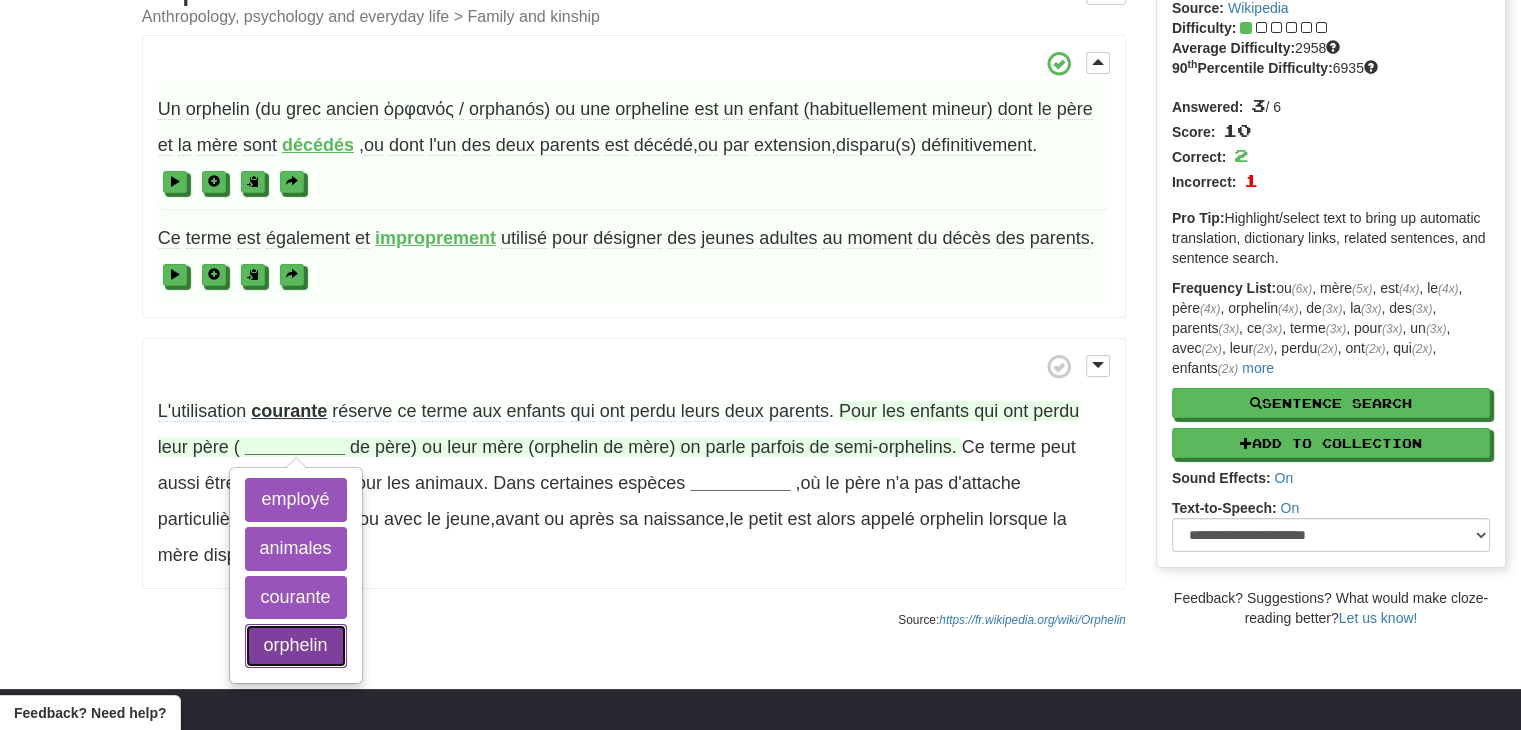 click on "orphelin" at bounding box center (296, 646) 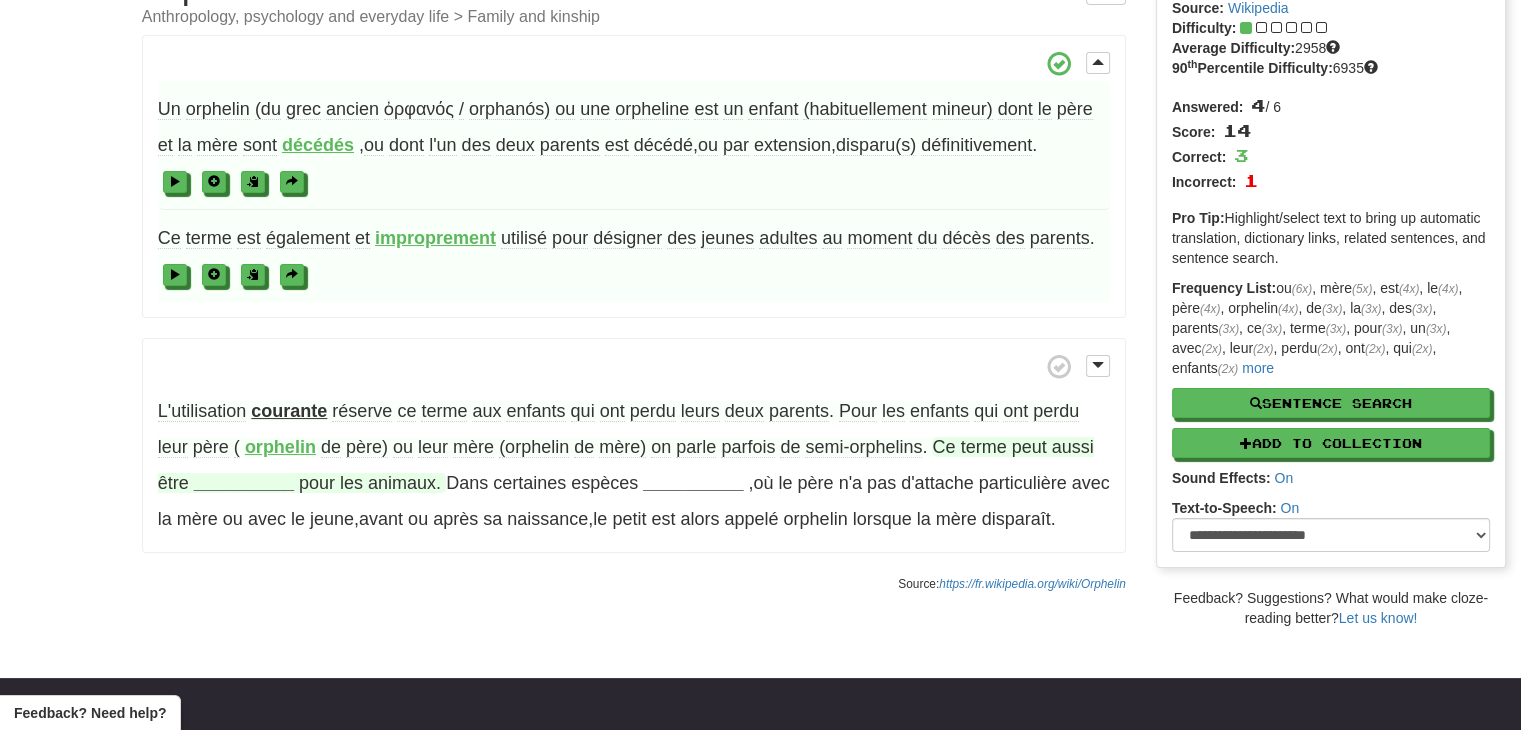 click on "__________" at bounding box center (244, 483) 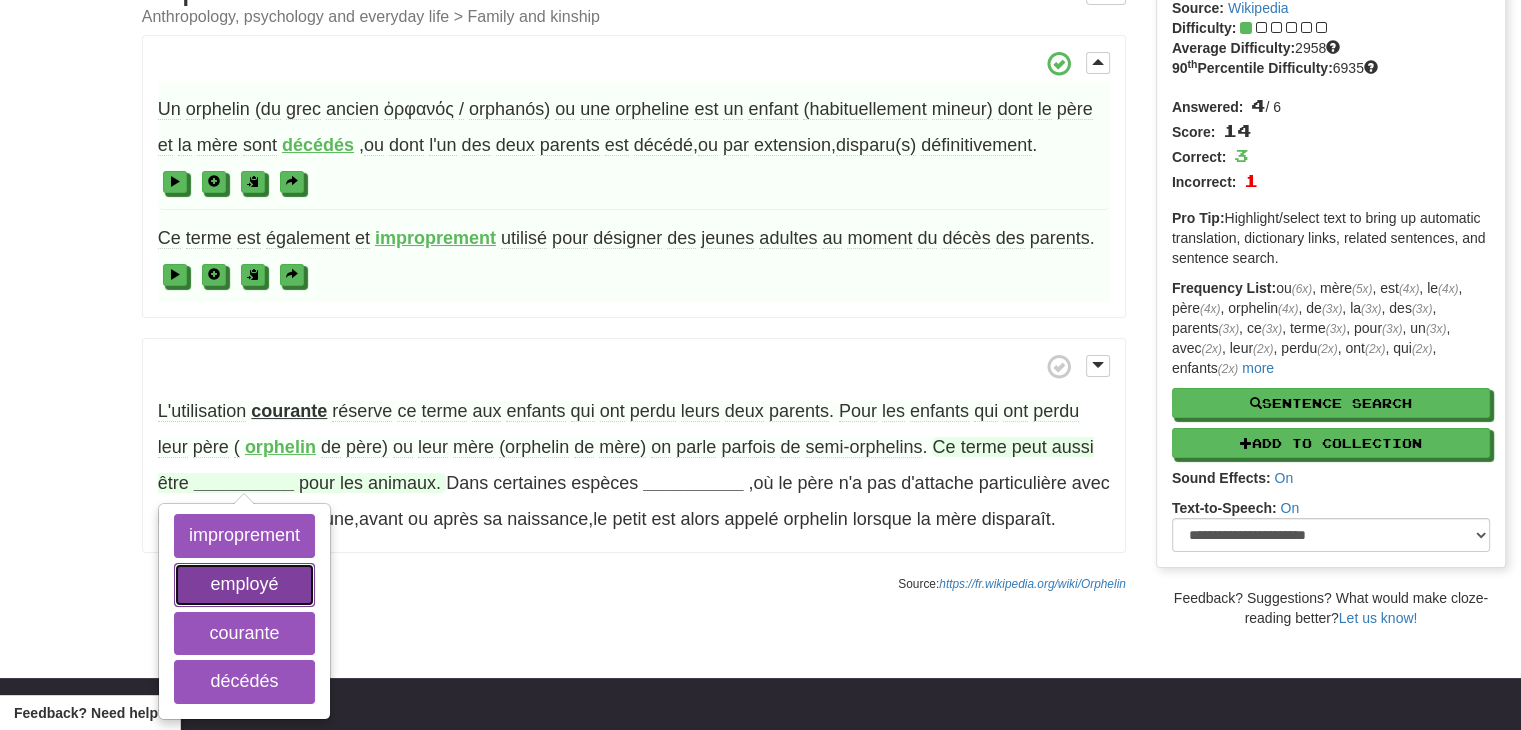 click on "employé" at bounding box center (244, 585) 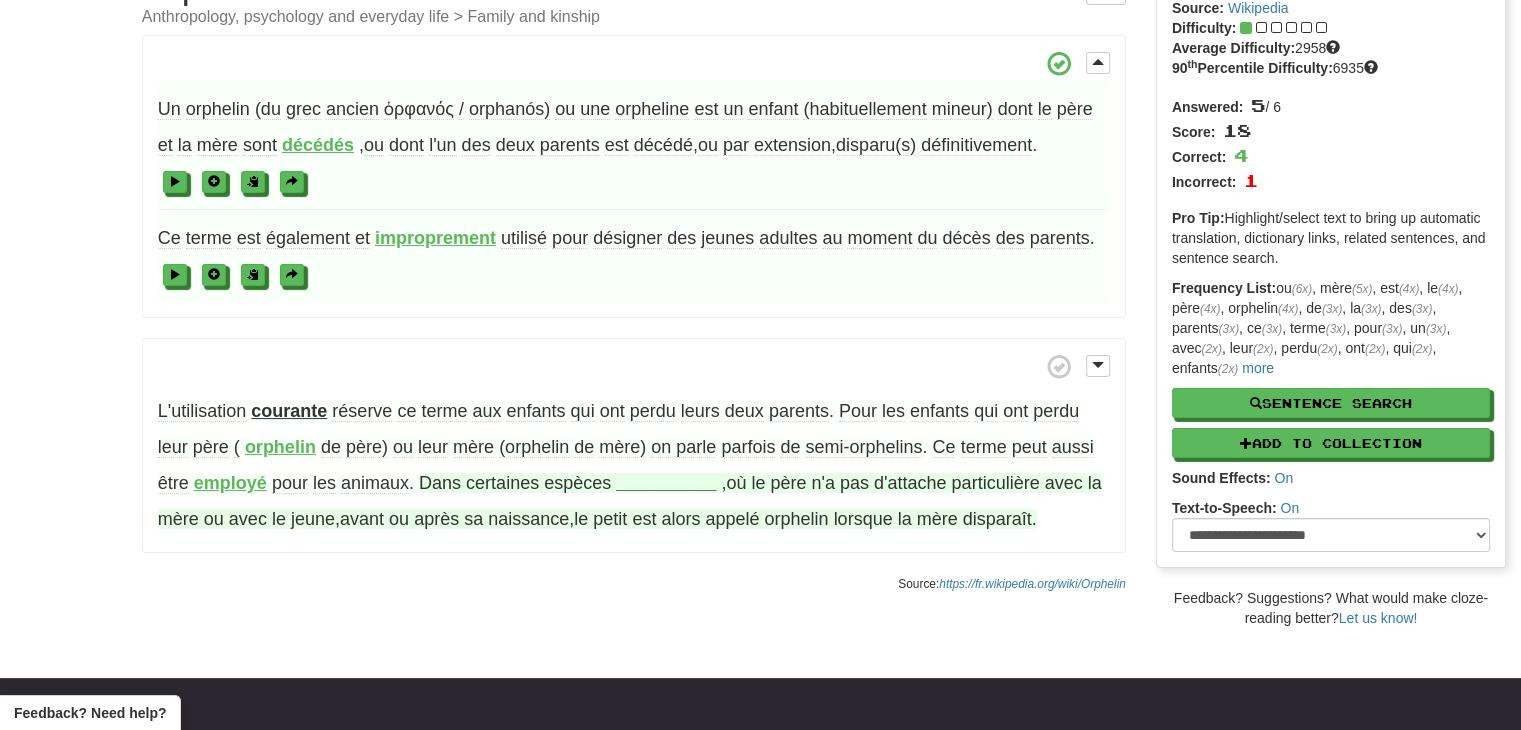 click on "__________" at bounding box center (666, 483) 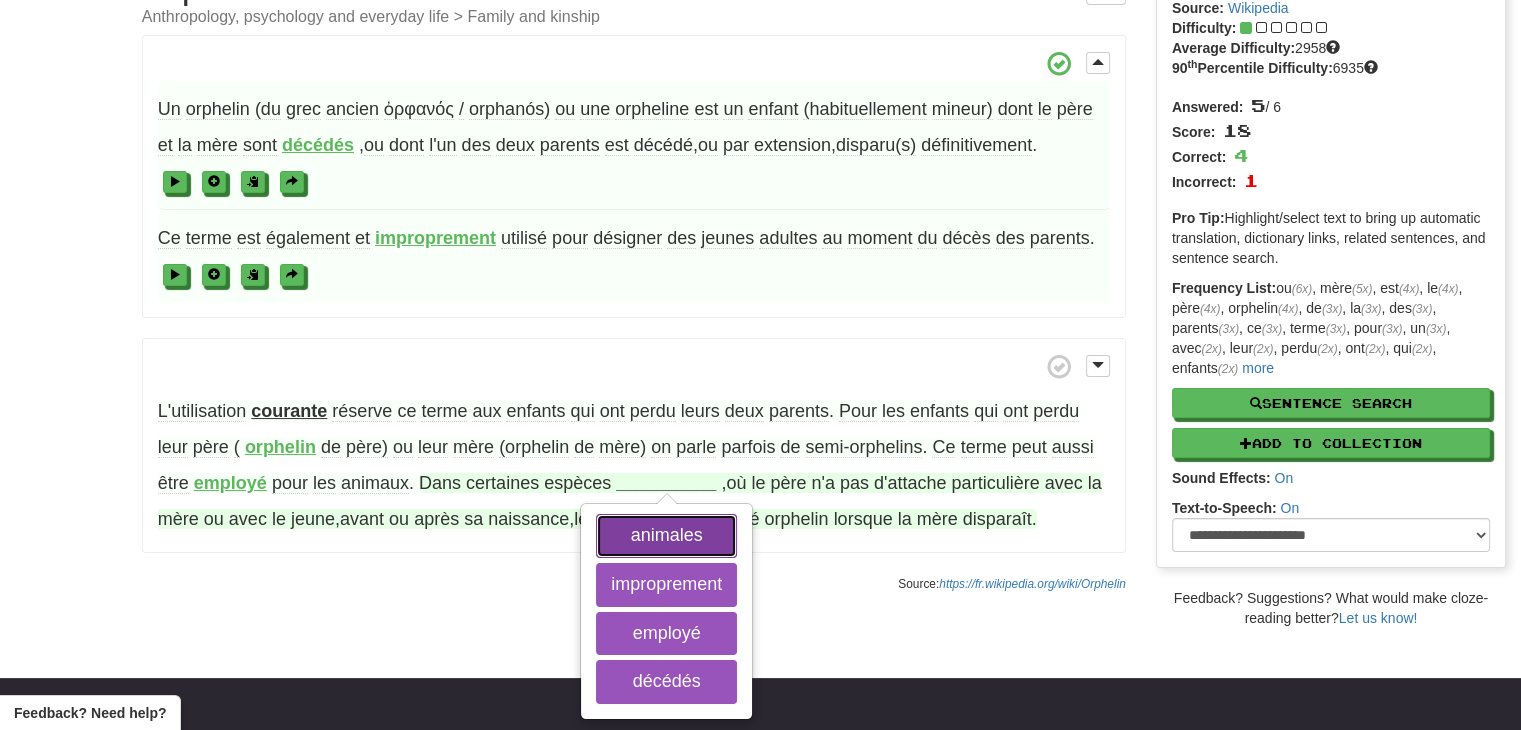 click on "animales" at bounding box center (666, 536) 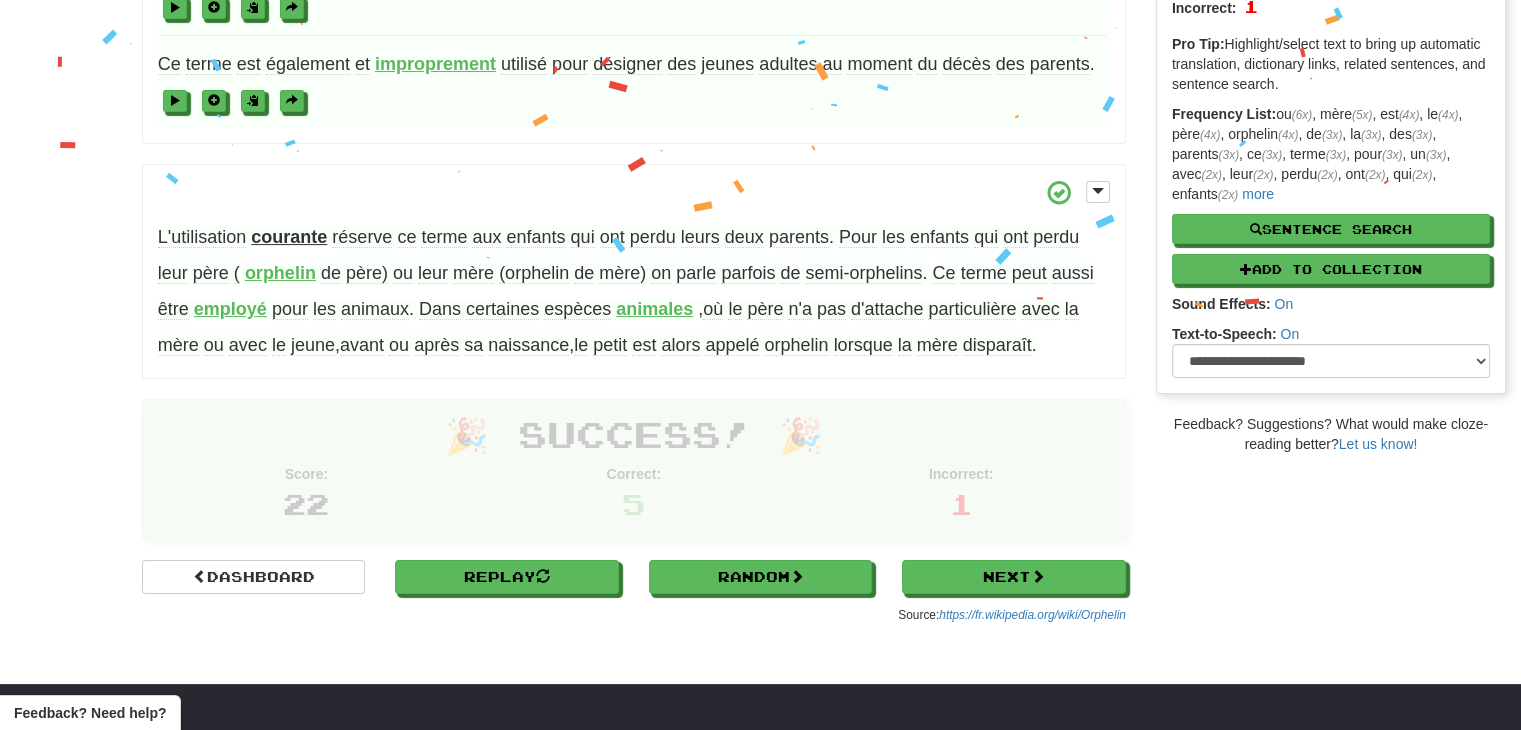 scroll, scrollTop: 305, scrollLeft: 0, axis: vertical 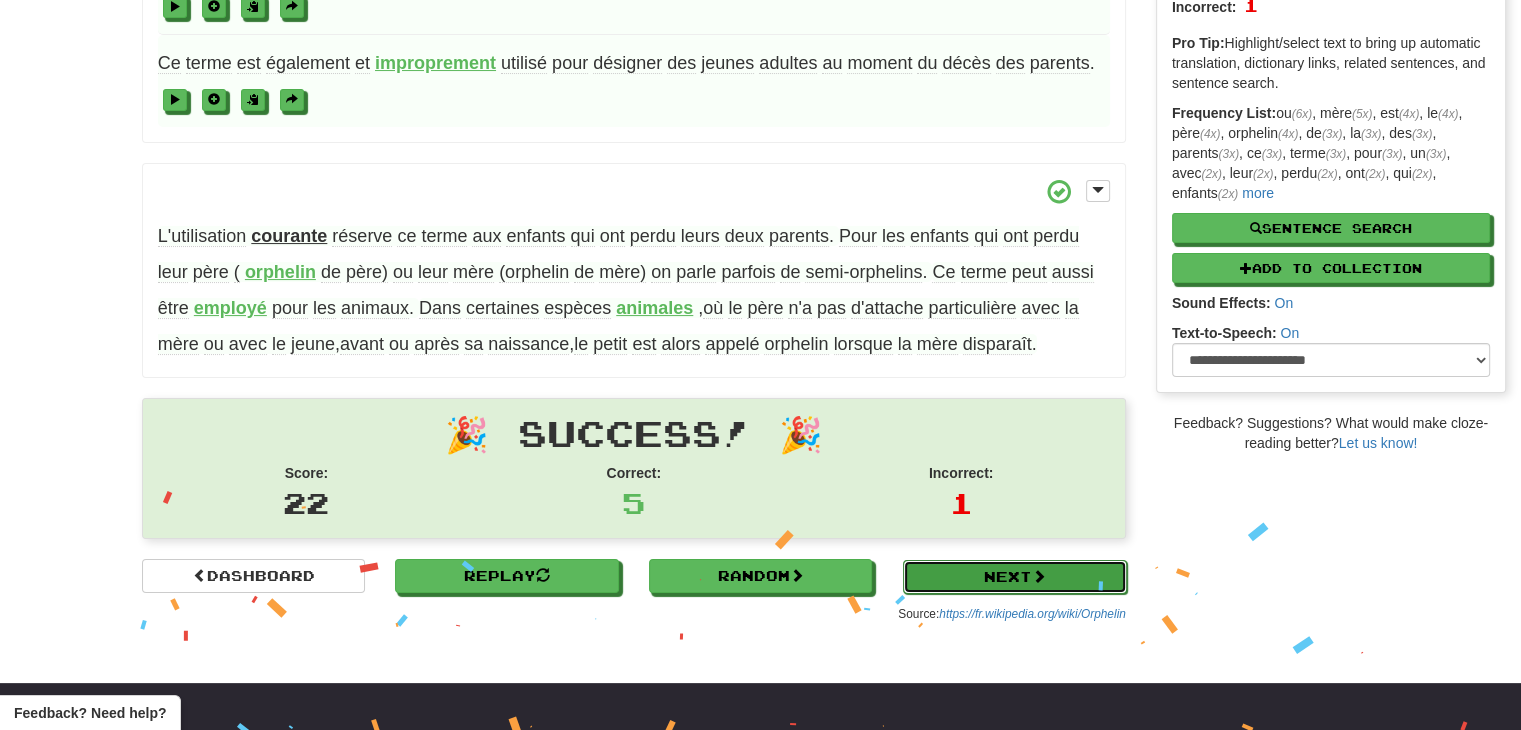 click on "Next" at bounding box center (1015, 577) 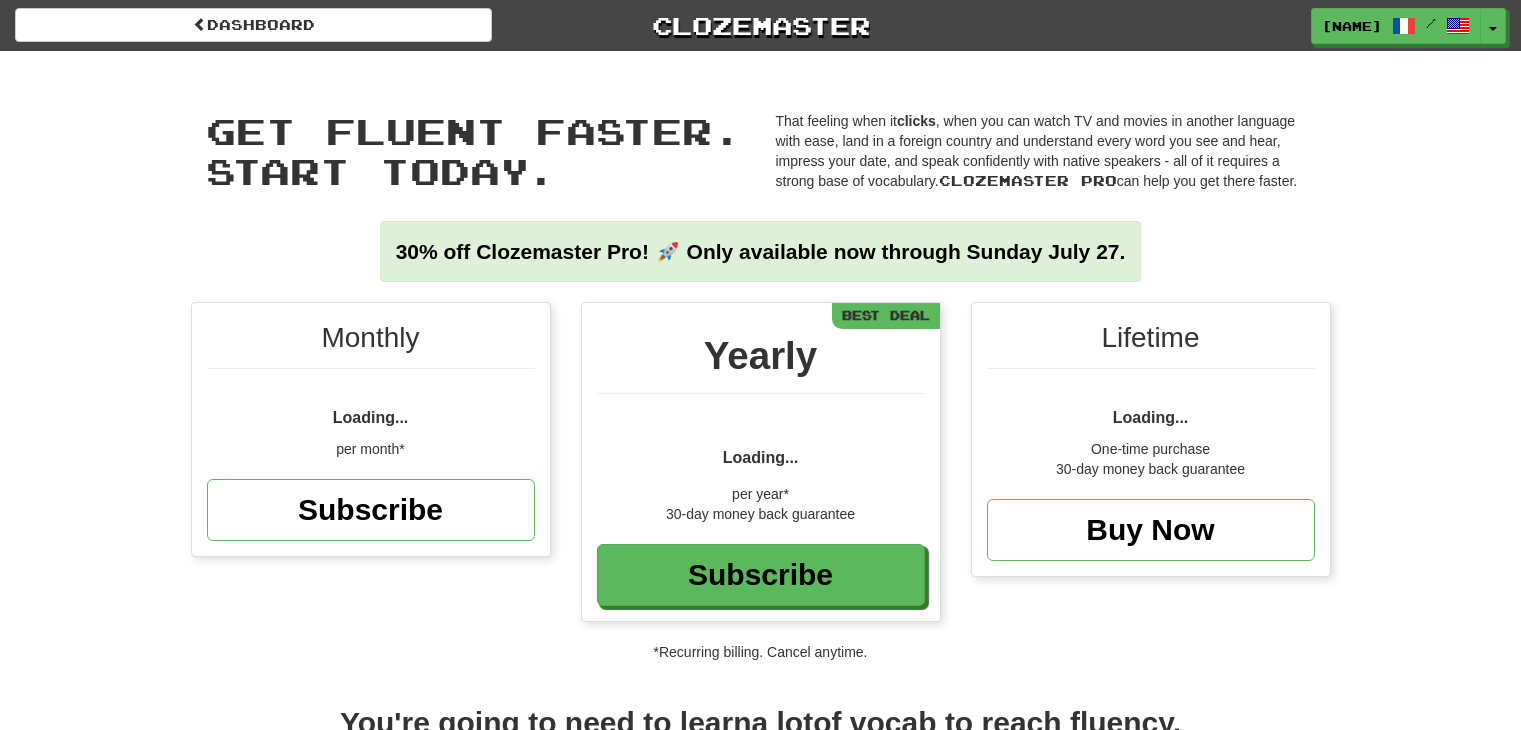 scroll, scrollTop: 0, scrollLeft: 0, axis: both 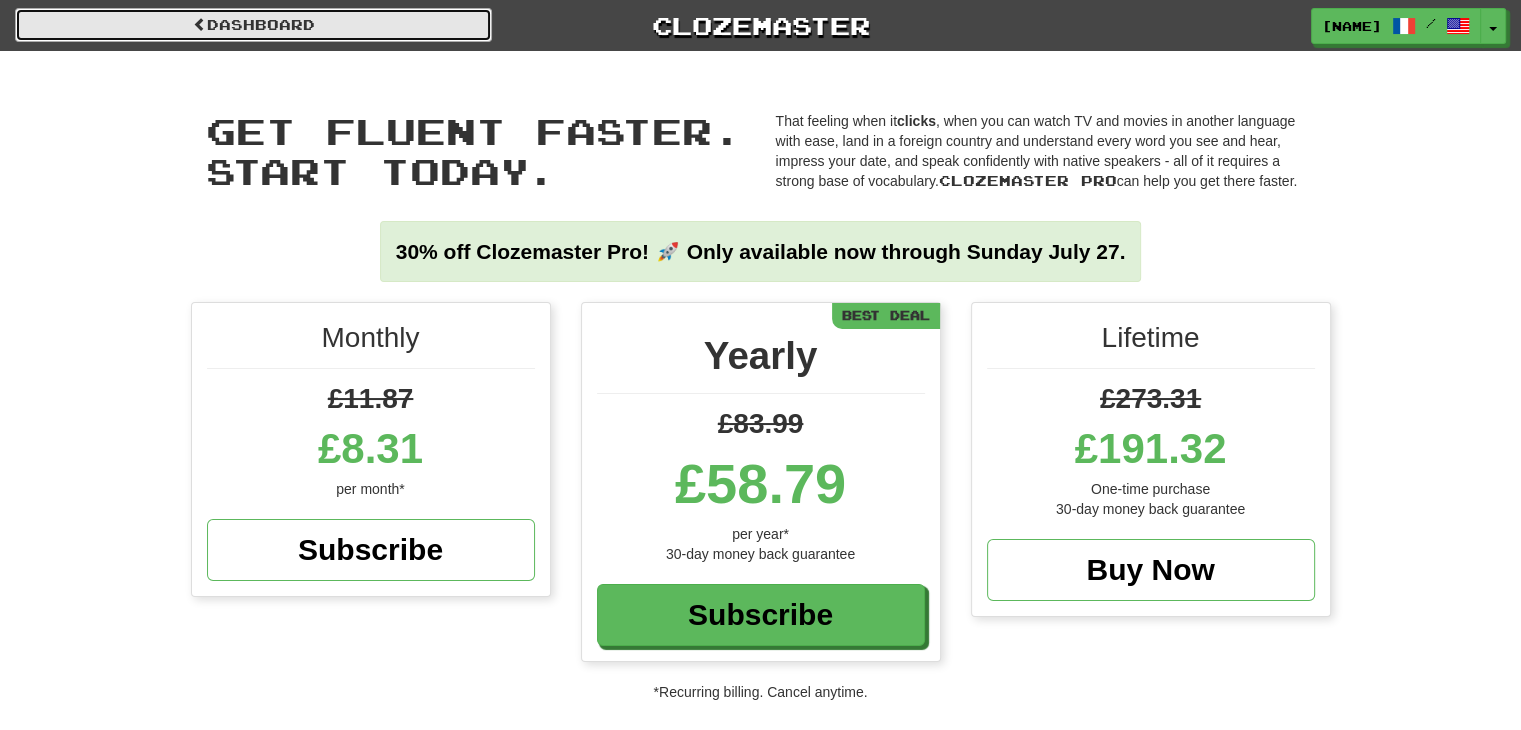 click on "Dashboard" at bounding box center (253, 25) 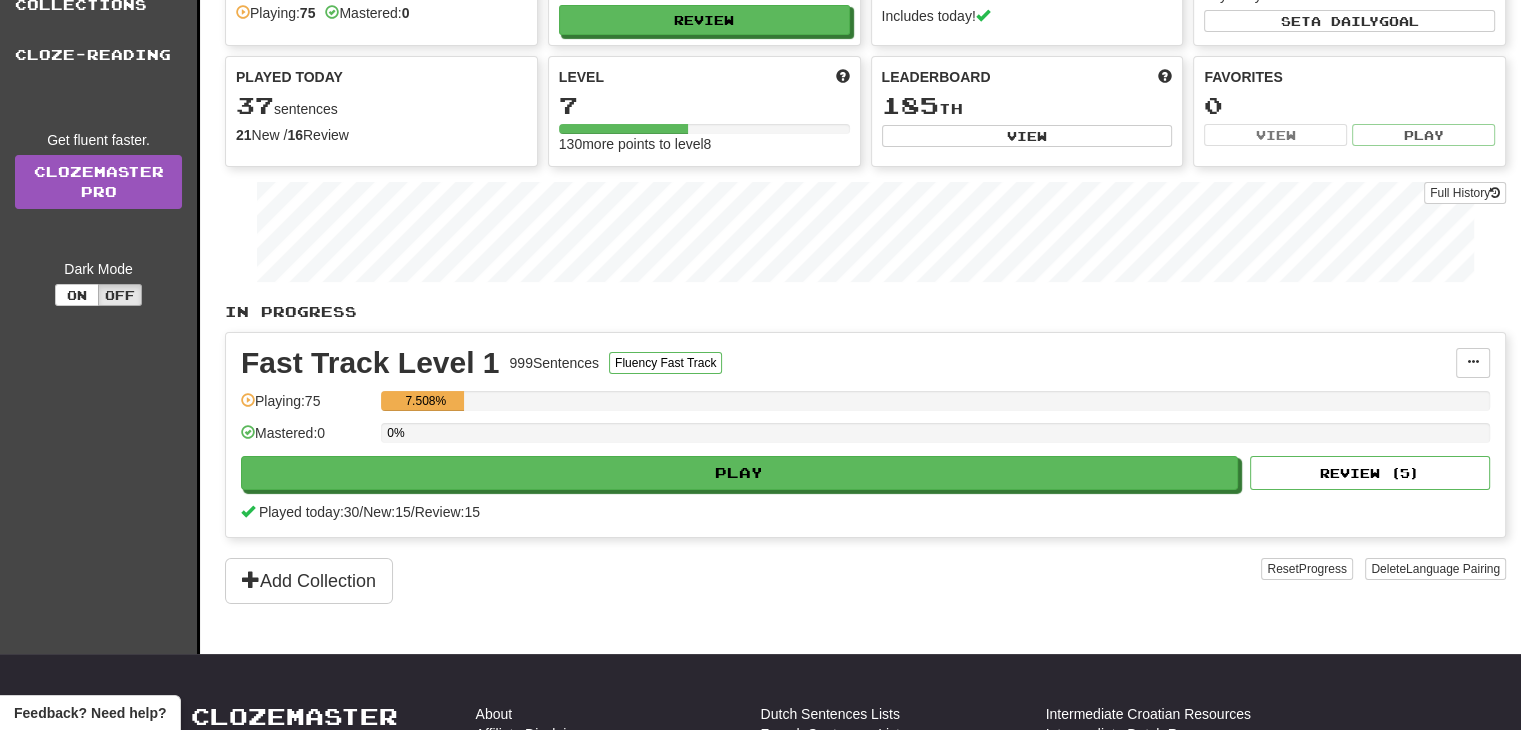 scroll, scrollTop: 171, scrollLeft: 0, axis: vertical 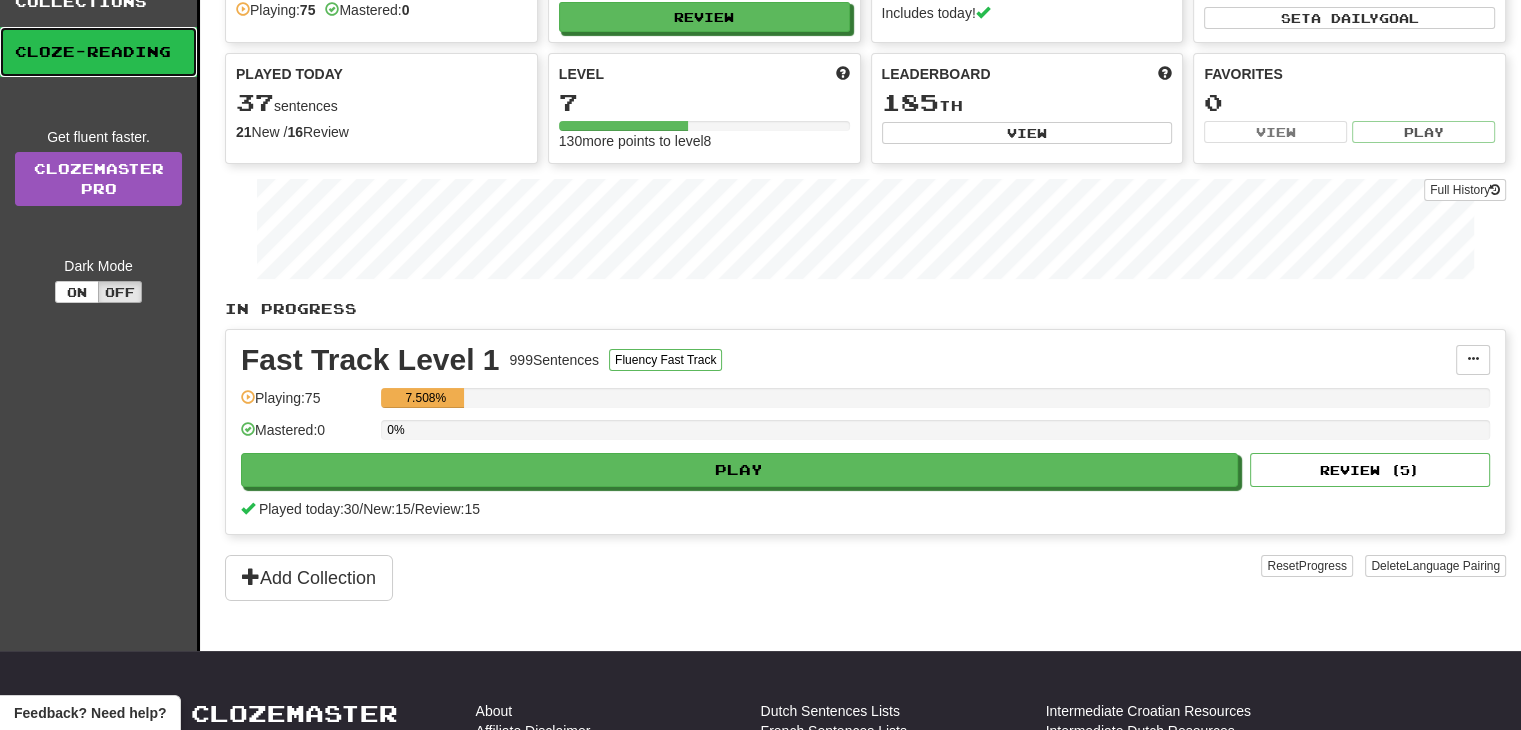 click on "Cloze-Reading" at bounding box center (98, 52) 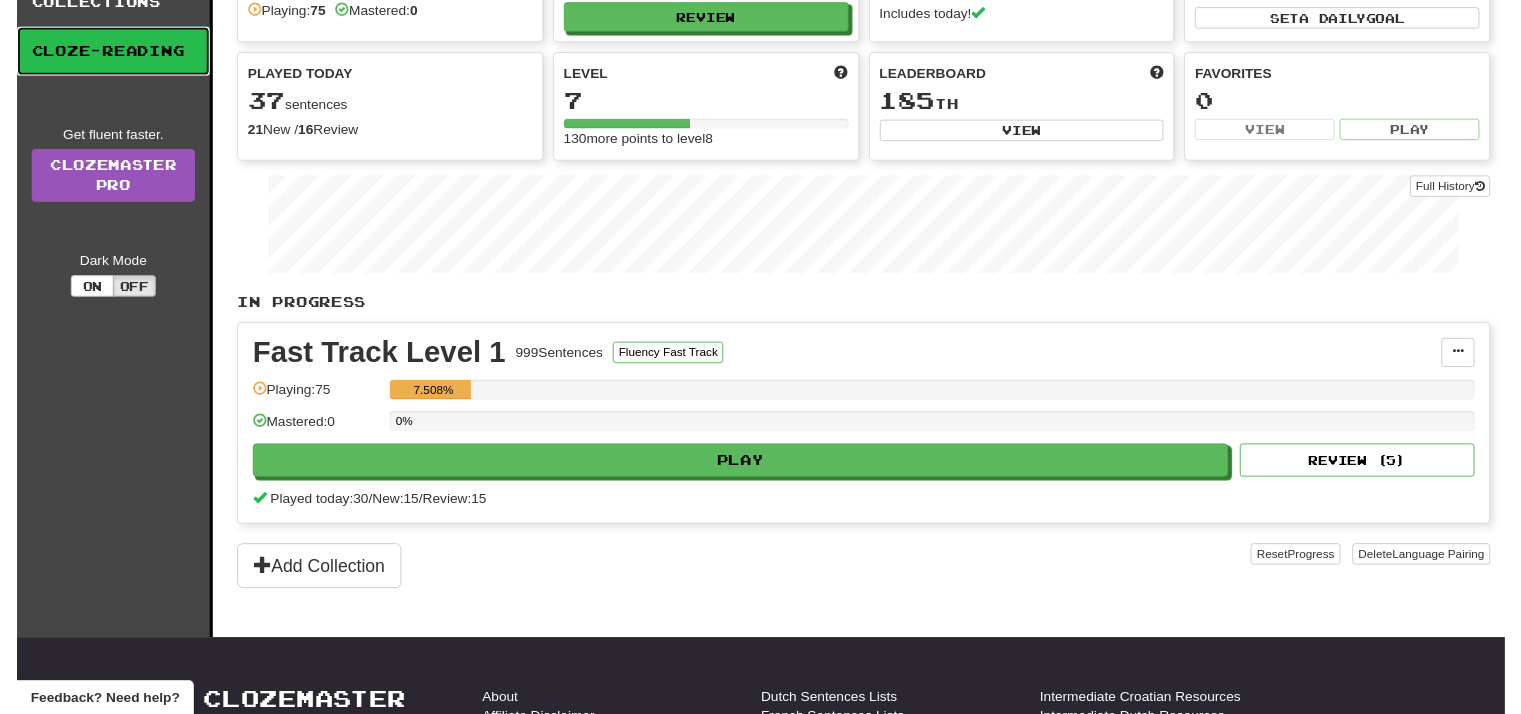 scroll, scrollTop: 0, scrollLeft: 0, axis: both 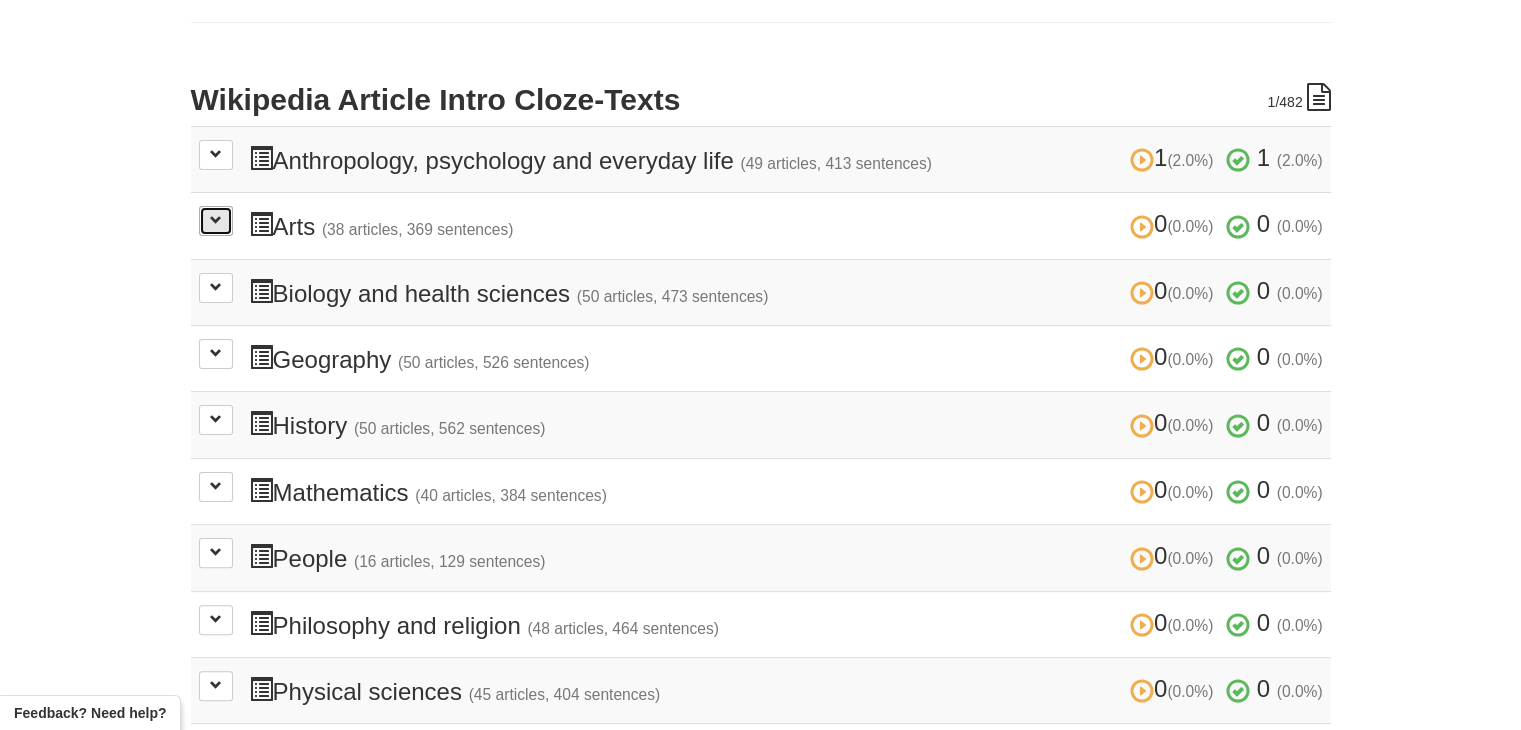 click at bounding box center (216, 221) 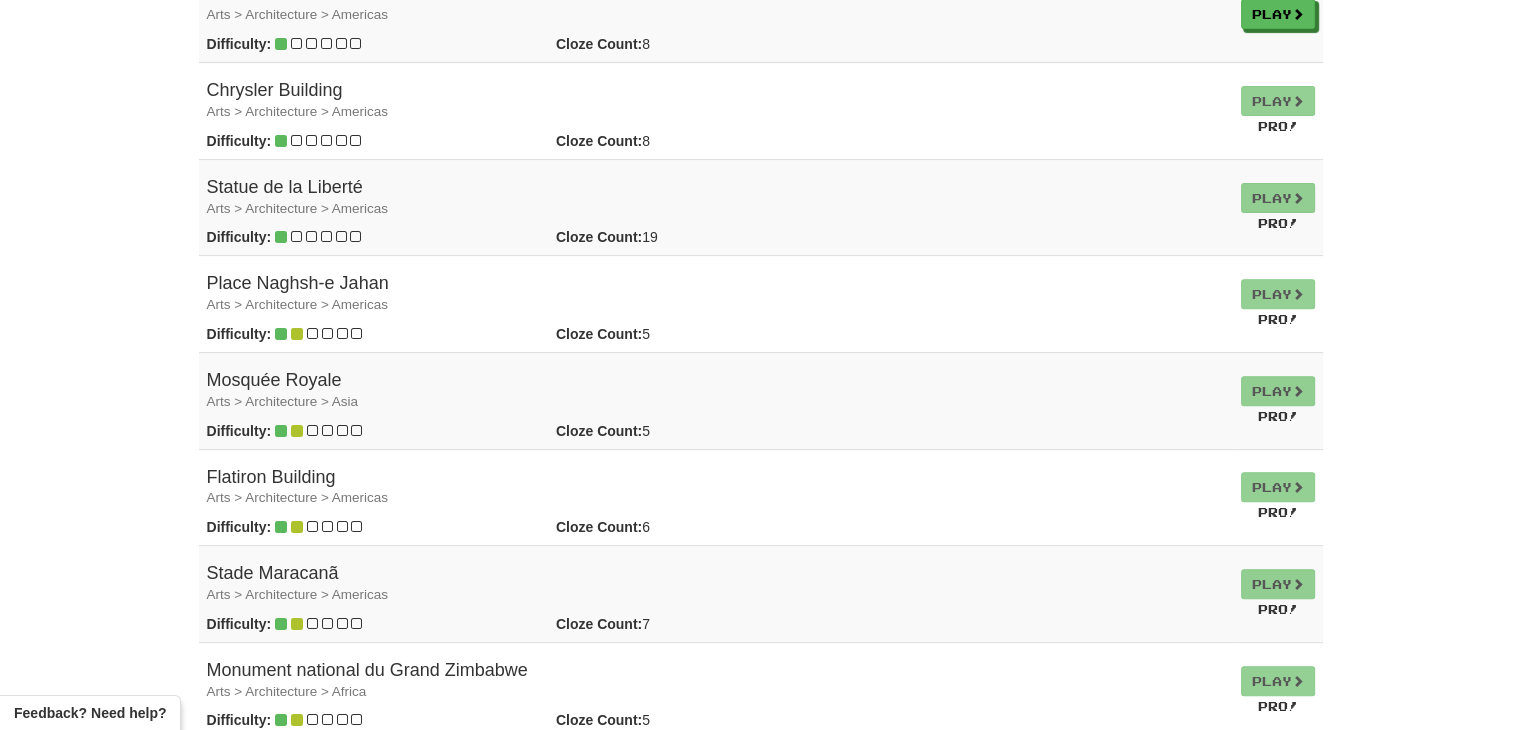 scroll, scrollTop: 407, scrollLeft: 0, axis: vertical 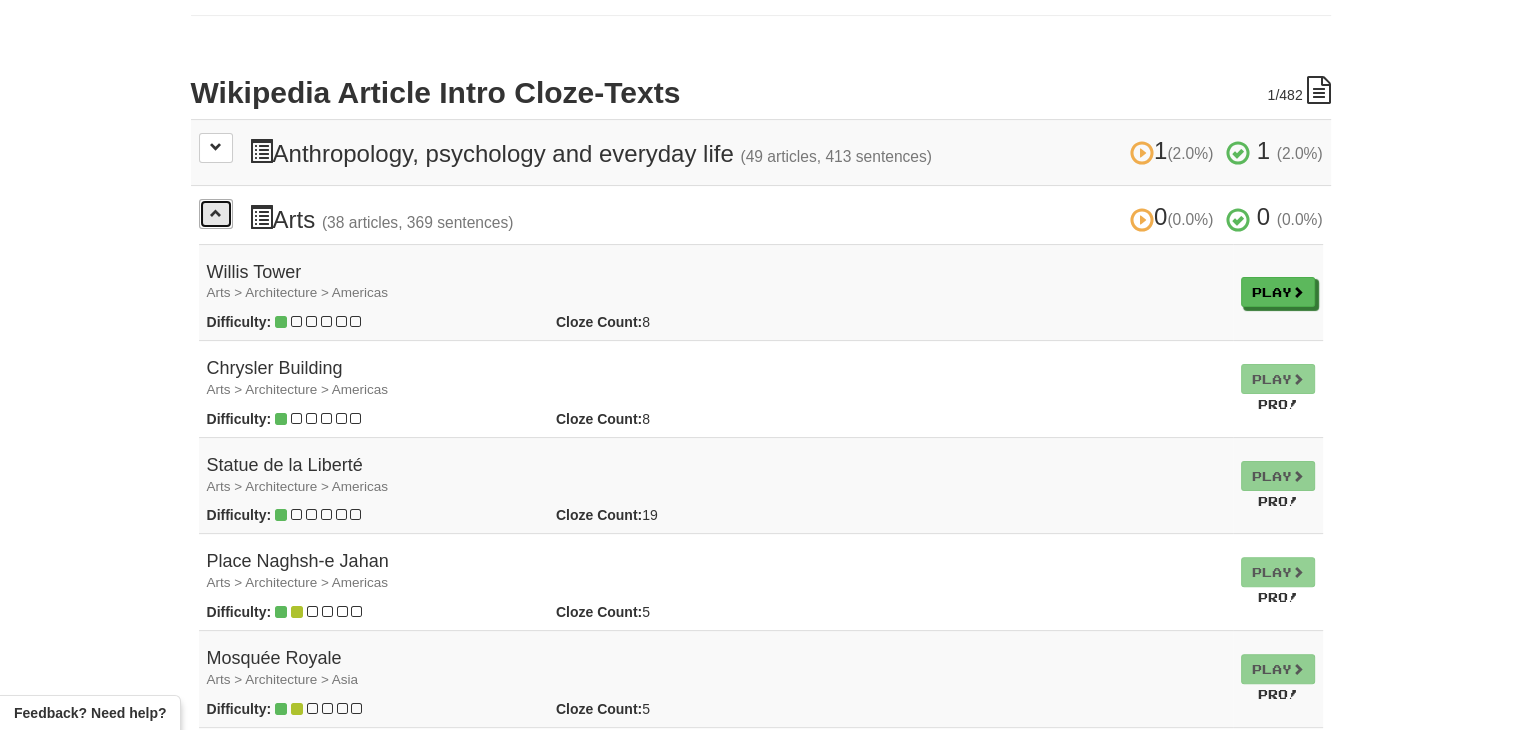 click at bounding box center (216, 213) 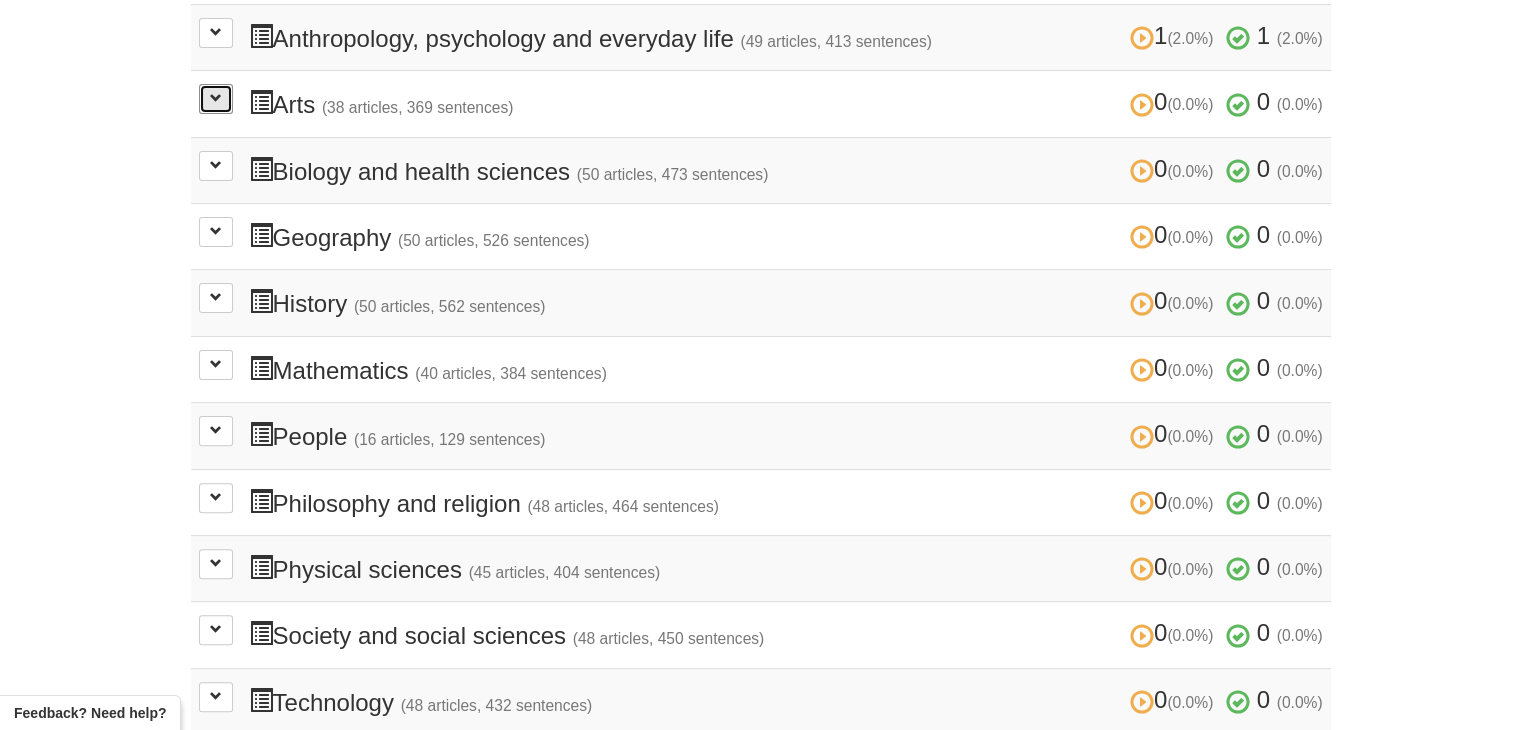 scroll, scrollTop: 540, scrollLeft: 0, axis: vertical 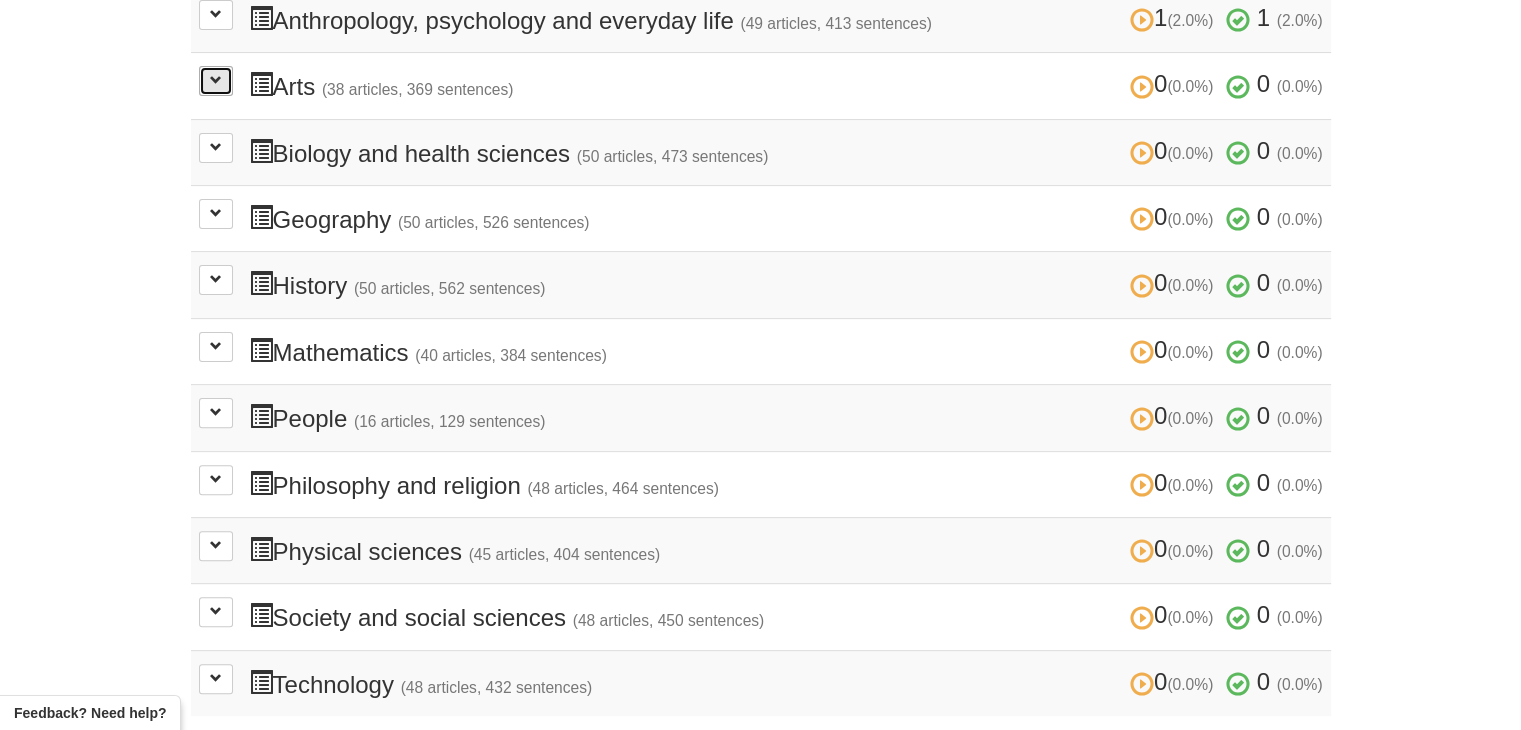 click at bounding box center (216, 81) 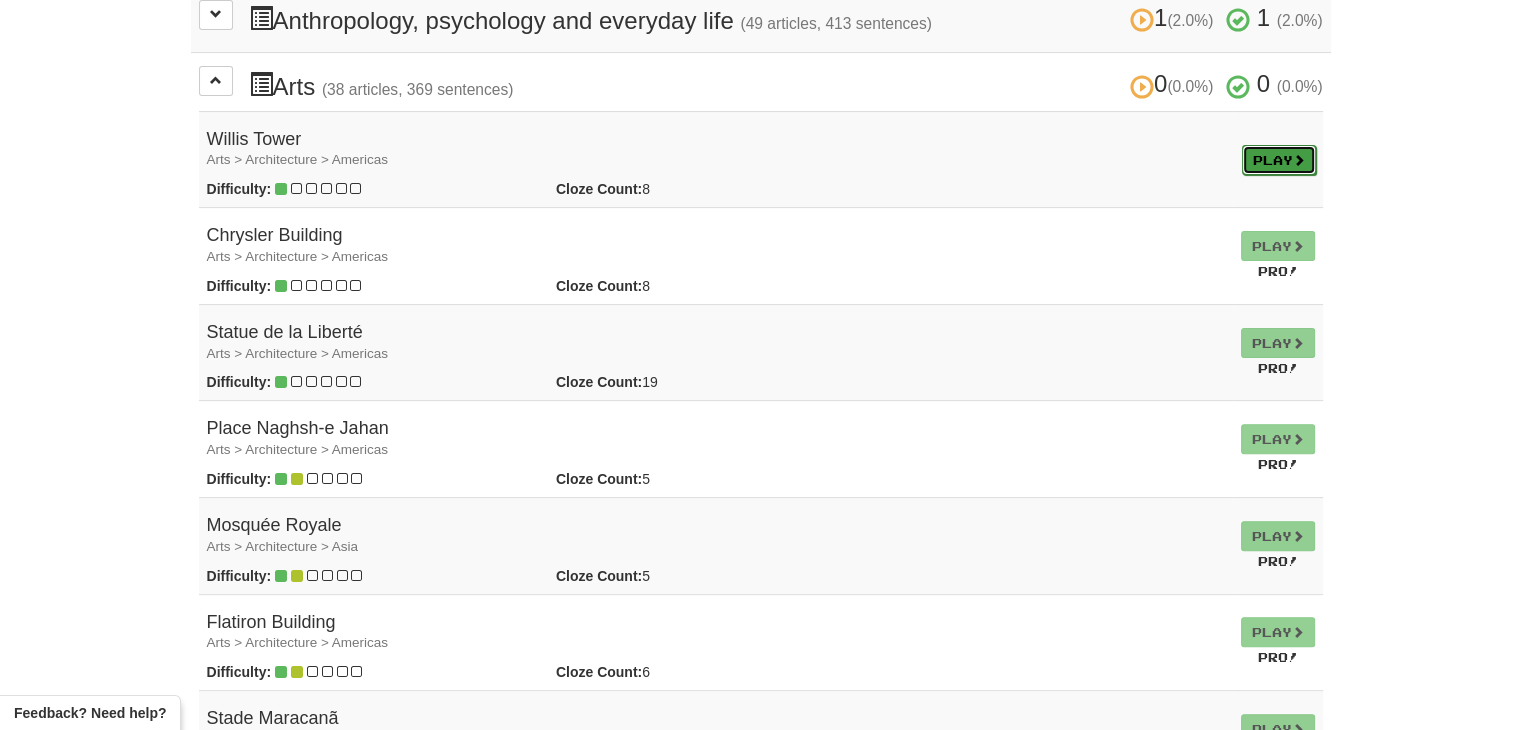 click on "Play" at bounding box center [1279, 160] 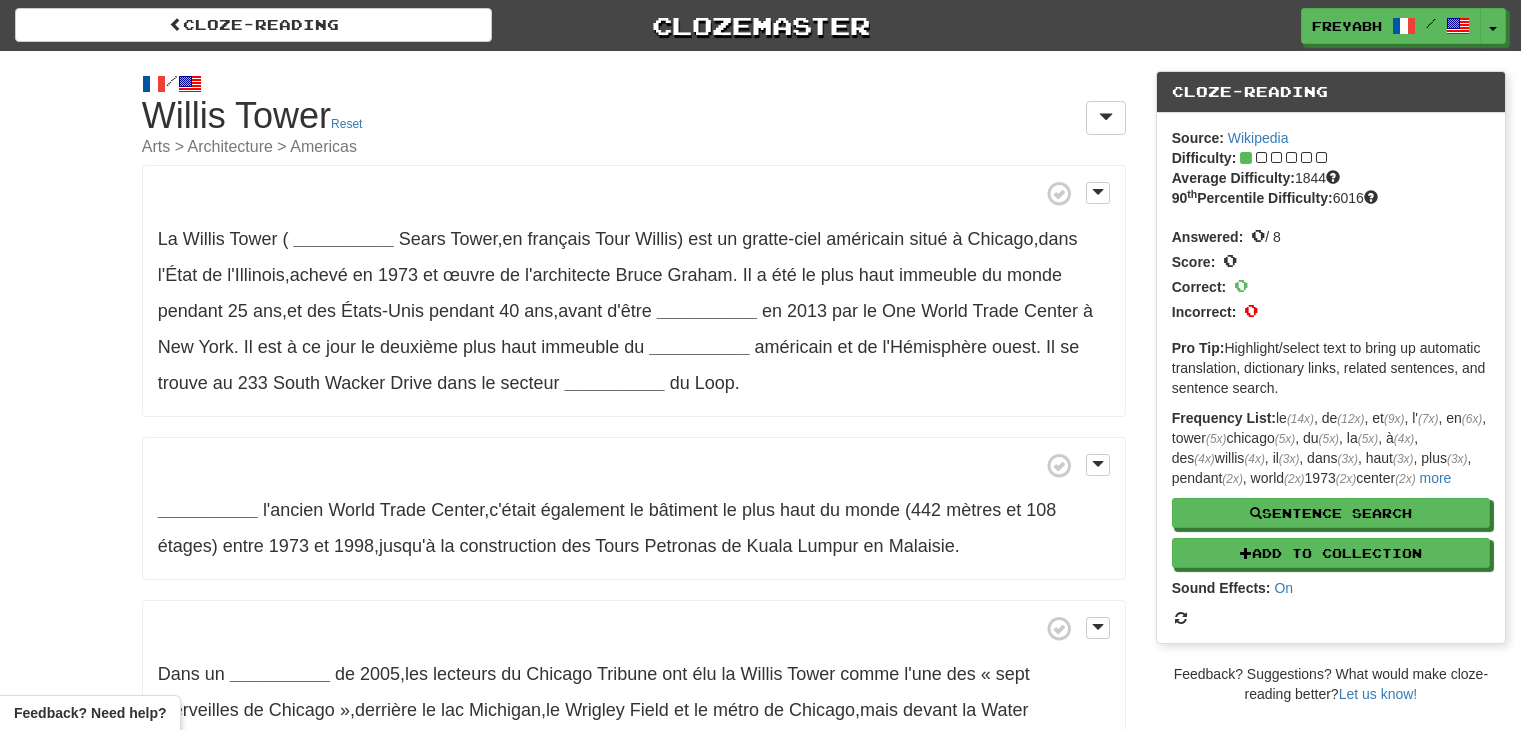 scroll, scrollTop: 0, scrollLeft: 0, axis: both 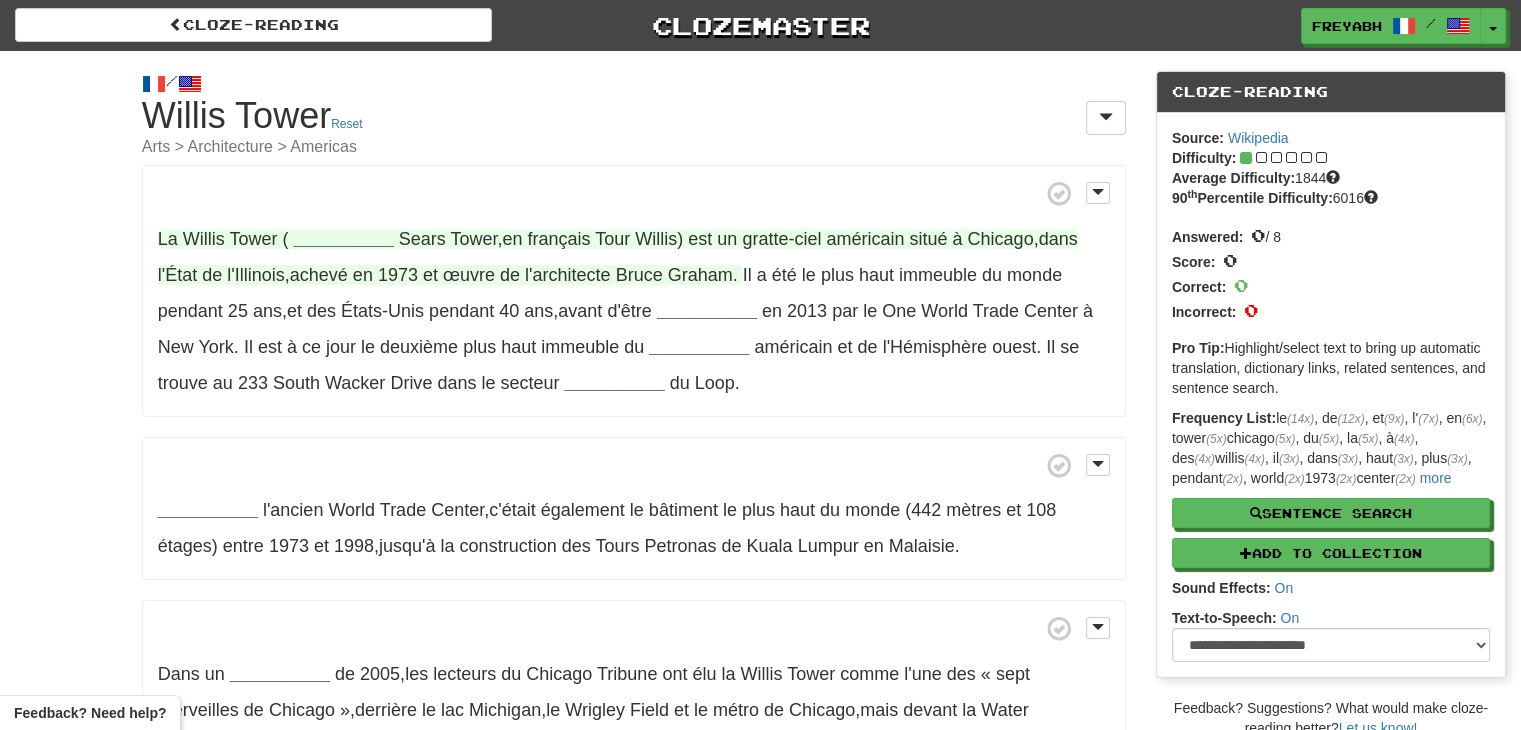 click on "__________" at bounding box center (344, 239) 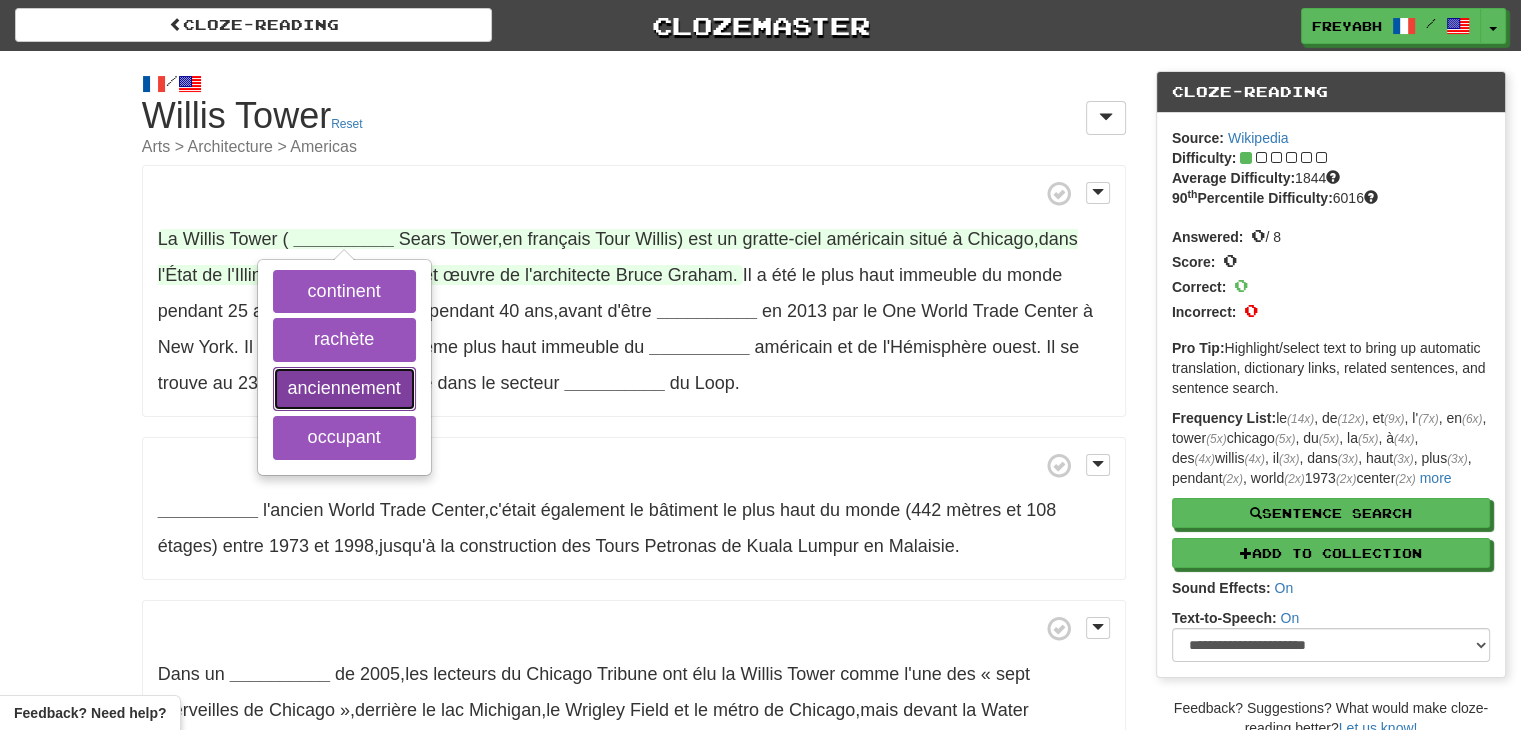 click on "anciennement" at bounding box center [344, 389] 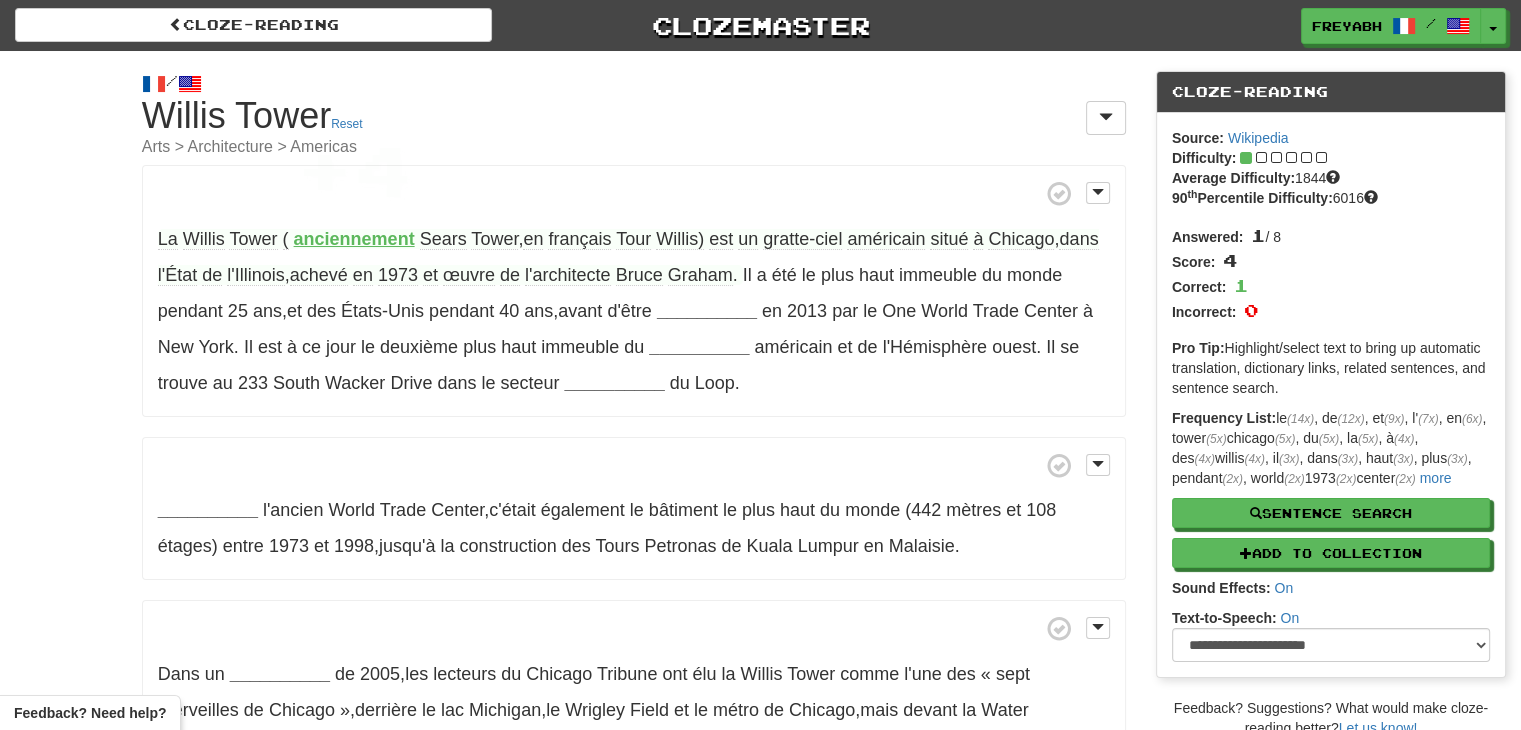 click on "La Willis Tower ( anciennement Sears Tower , en français Tour Willis) est un gratte-ciel américain situé à Chicago , dans l'État de l'Illinois , achevé en 1973 et œuvre de l'architecte Bruce Graham . Il a été le plus haut immeuble du monde pendant 25 ans , et des États-Unis pendant 40 ans , avant d'être __________ en 2013 par le One World Trade Center à New York . Il est à ce jour le deuxième plus haut immeuble du __________ américain et de l'Hémisphère ouest . Il se trouve au 233 South Wacker Drive dans le secteur __________ du Loop ." at bounding box center (760, 586) 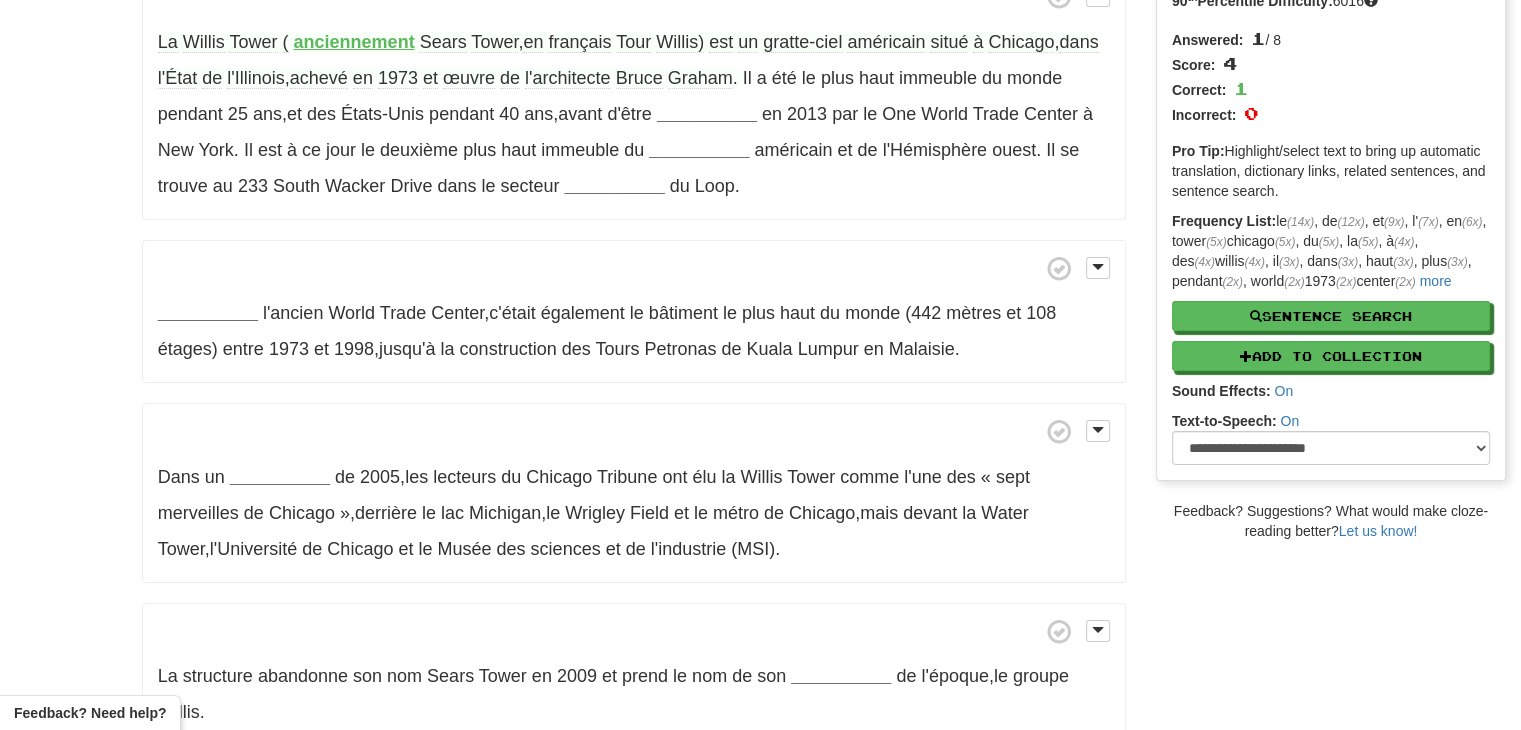 scroll, scrollTop: 0, scrollLeft: 0, axis: both 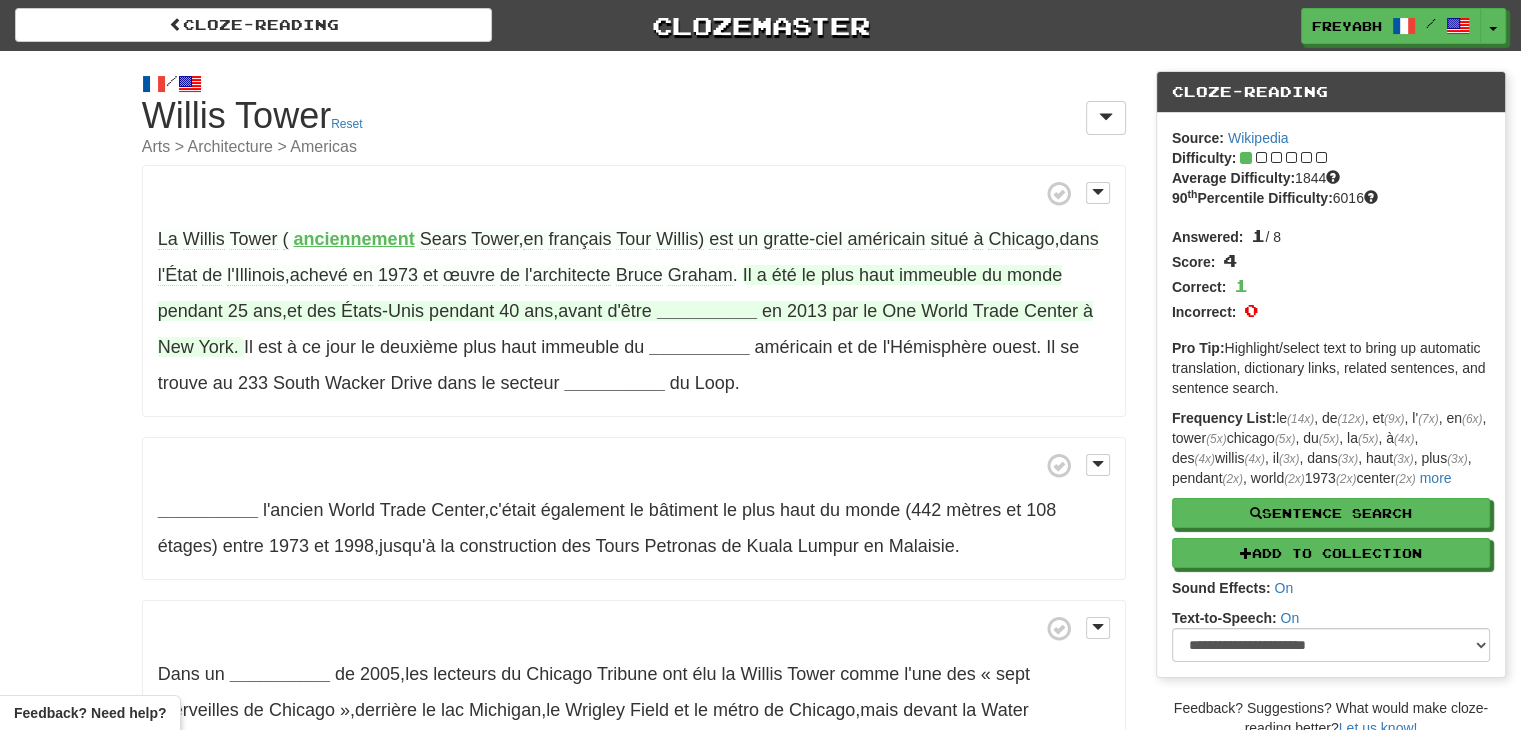 click on "__________" at bounding box center (707, 311) 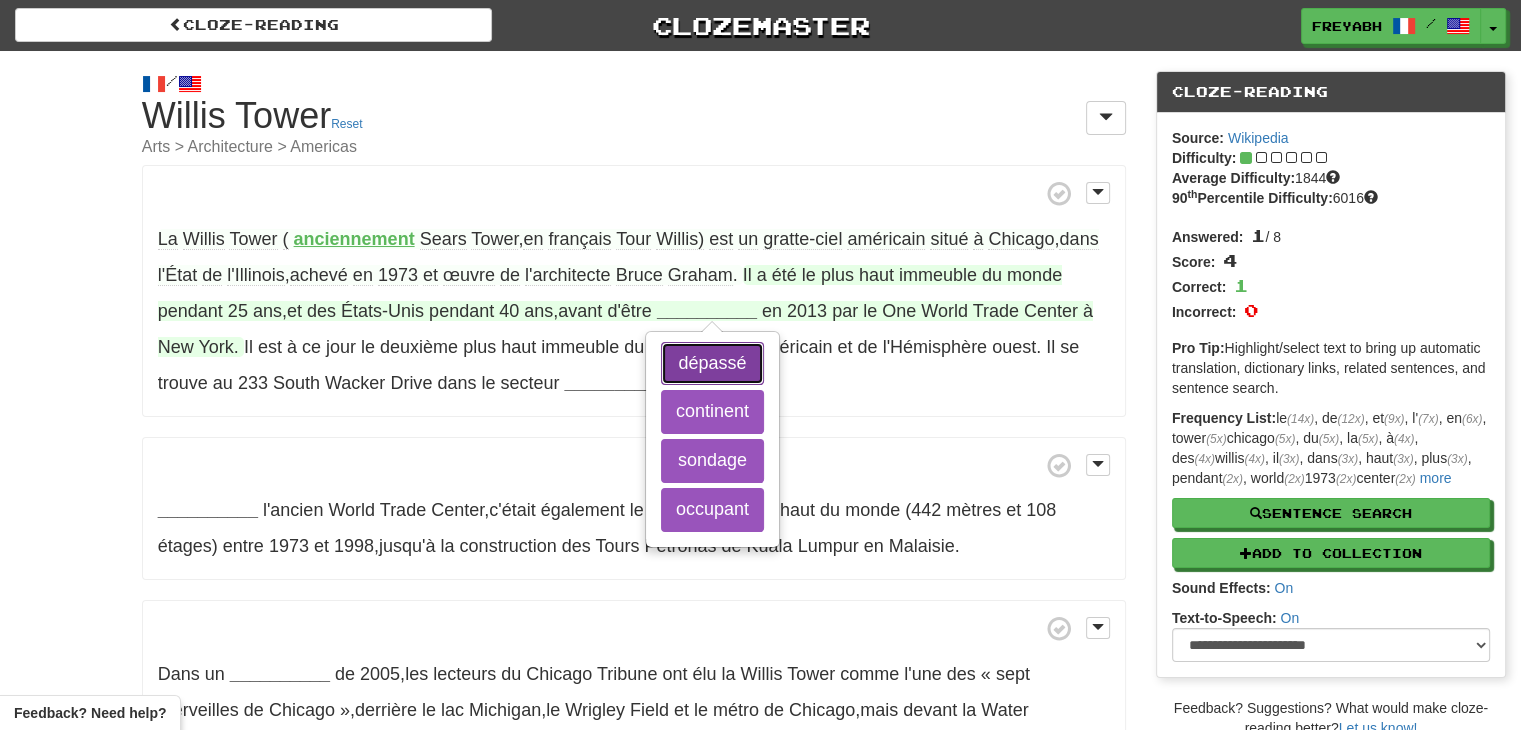 click on "dépassé" at bounding box center (712, 364) 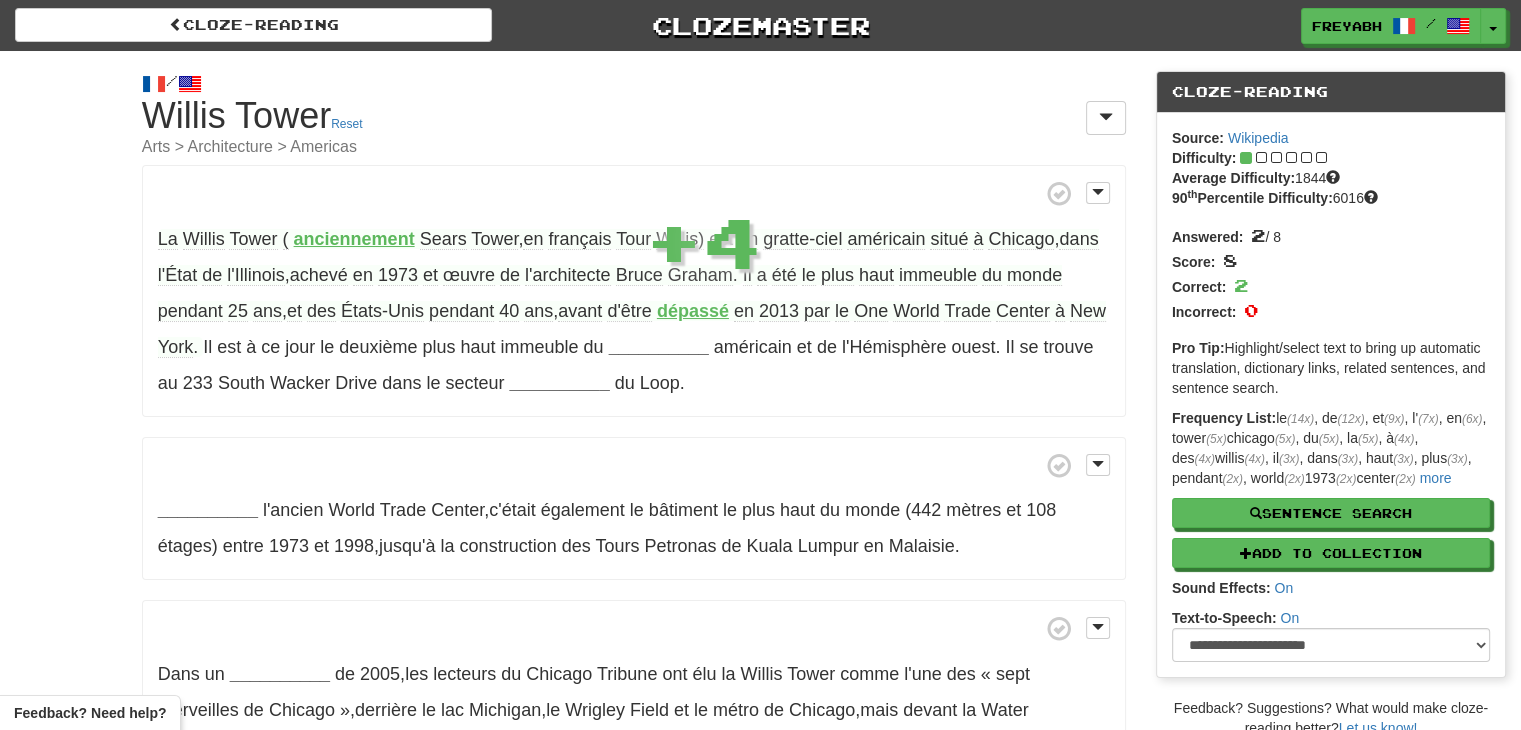 click on "La Willis Tower ( anciennement Sears Tower , en français Tour Willis) est un gratte-ciel américain situé à Chicago , dans l'État de l'Illinois , achevé en 1973 et œuvre de l'architecte Bruce Graham . Il a été le plus haut immeuble du monde pendant 25 ans , et des États-Unis pendant 40 ans , avant d'être dépassé en 2013 par le One World Trade Center à New York . Il est à ce jour le deuxième plus haut immeuble du __________ américain et de l'Hémisphère ouest . Il se trouve au 233 South Wacker Drive dans le secteur __________ du Loop ." at bounding box center [760, 586] 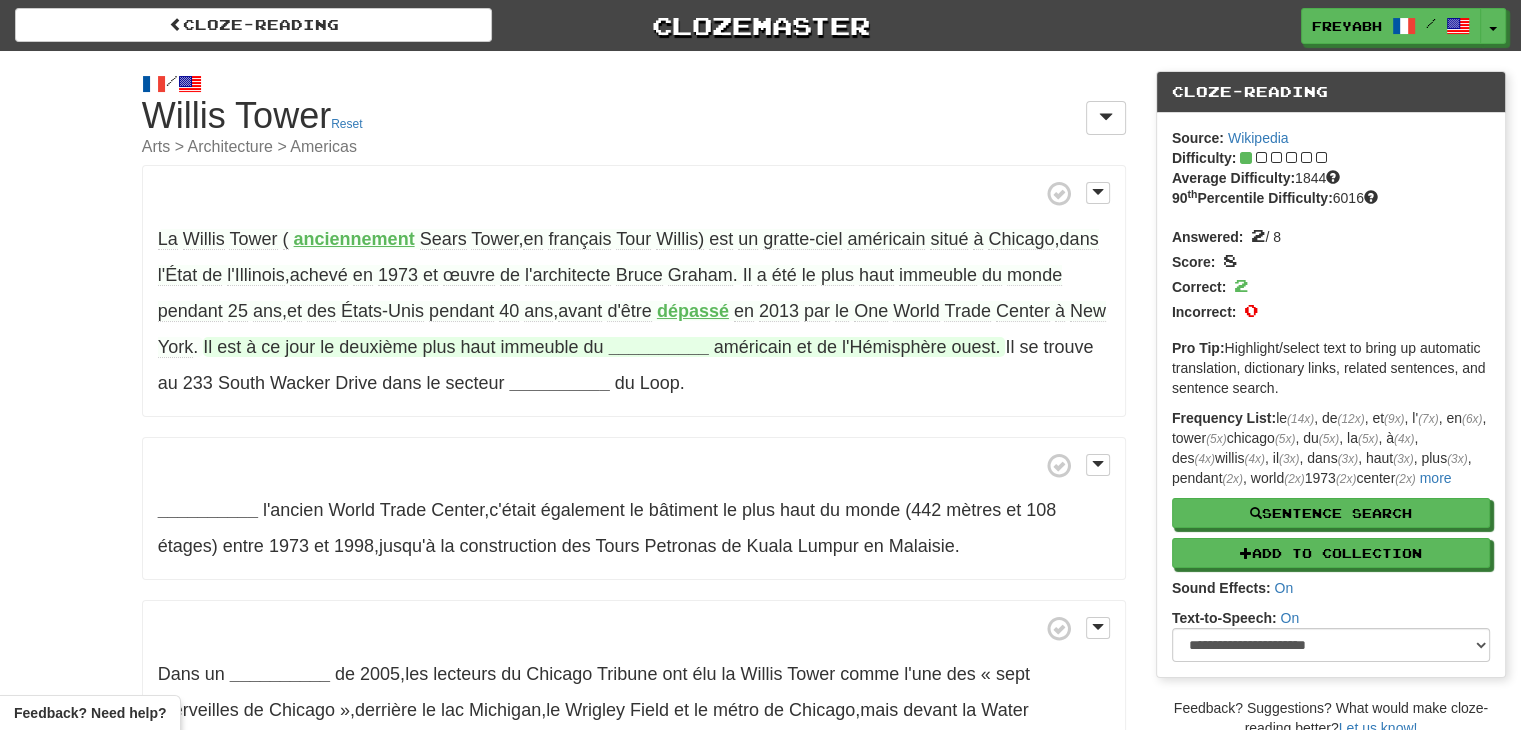 click on "__________" at bounding box center [659, 347] 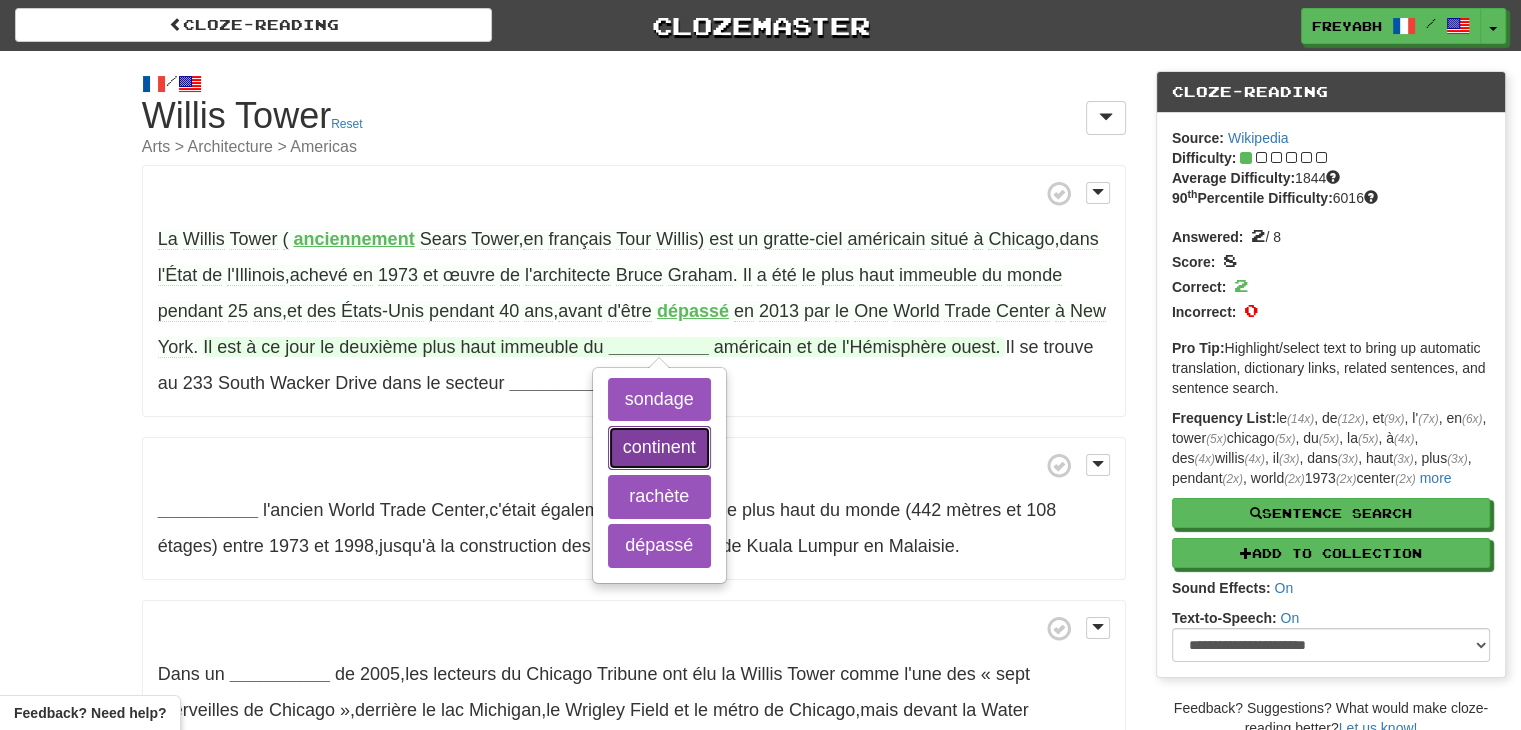 click on "continent" at bounding box center (659, 448) 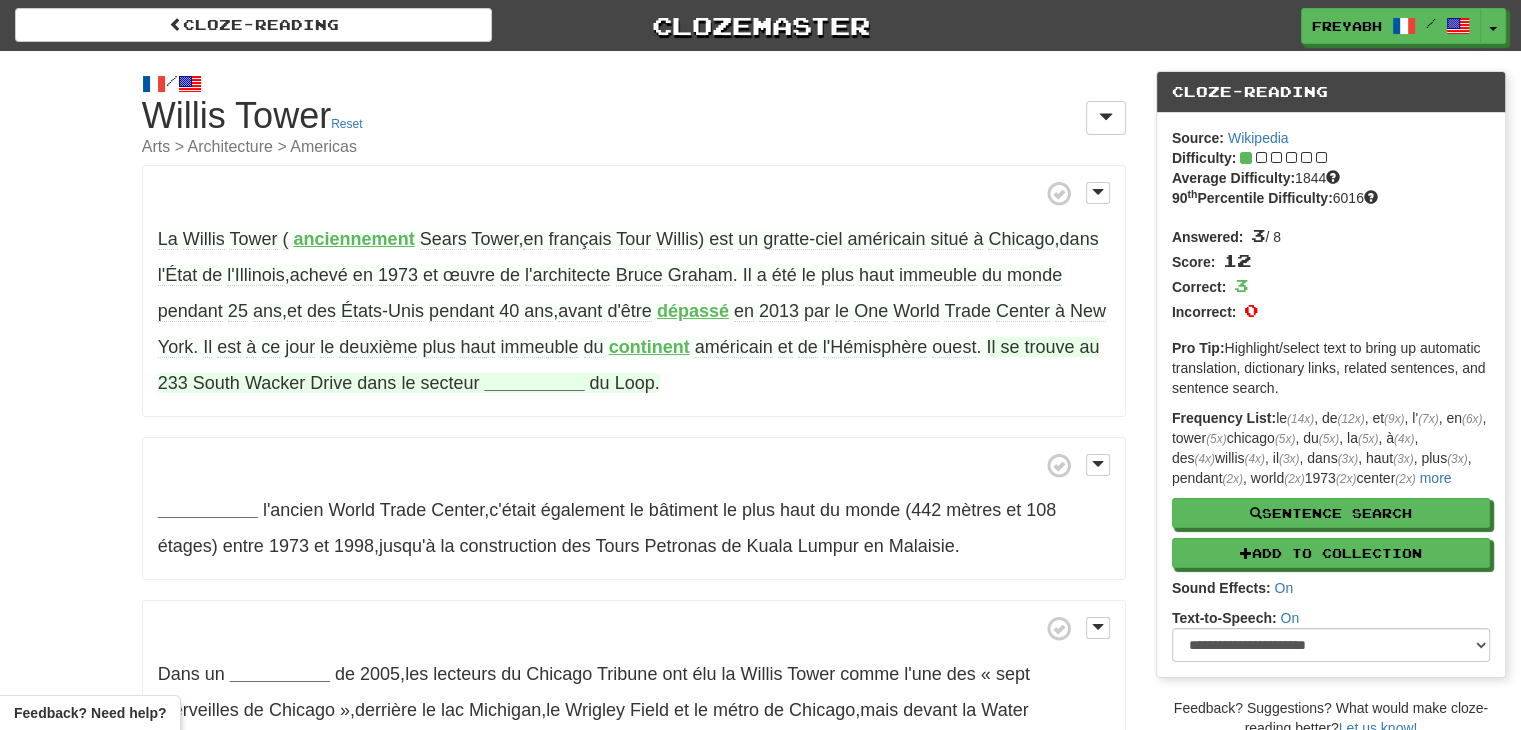click on "__________" at bounding box center [534, 383] 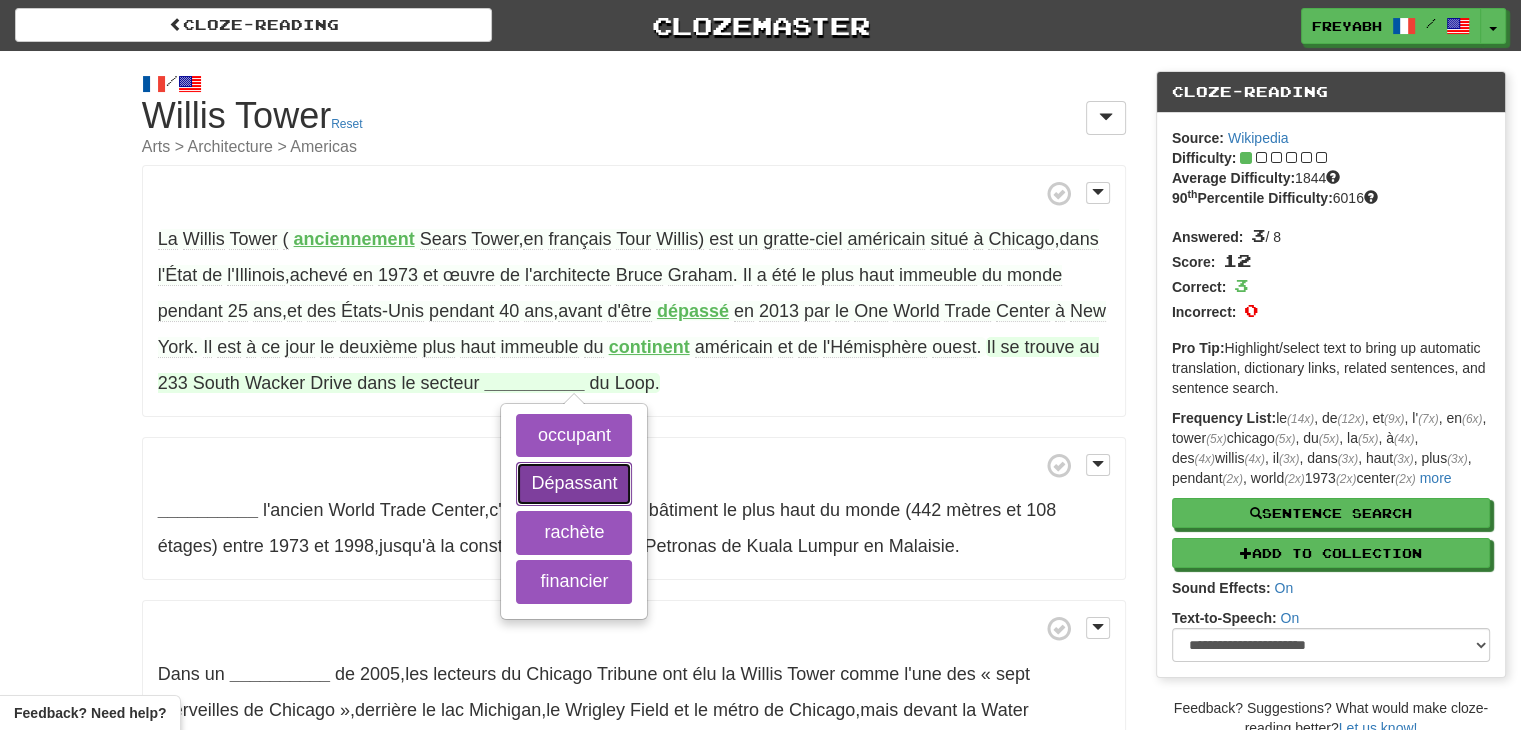 click on "Dépassant" at bounding box center [574, 484] 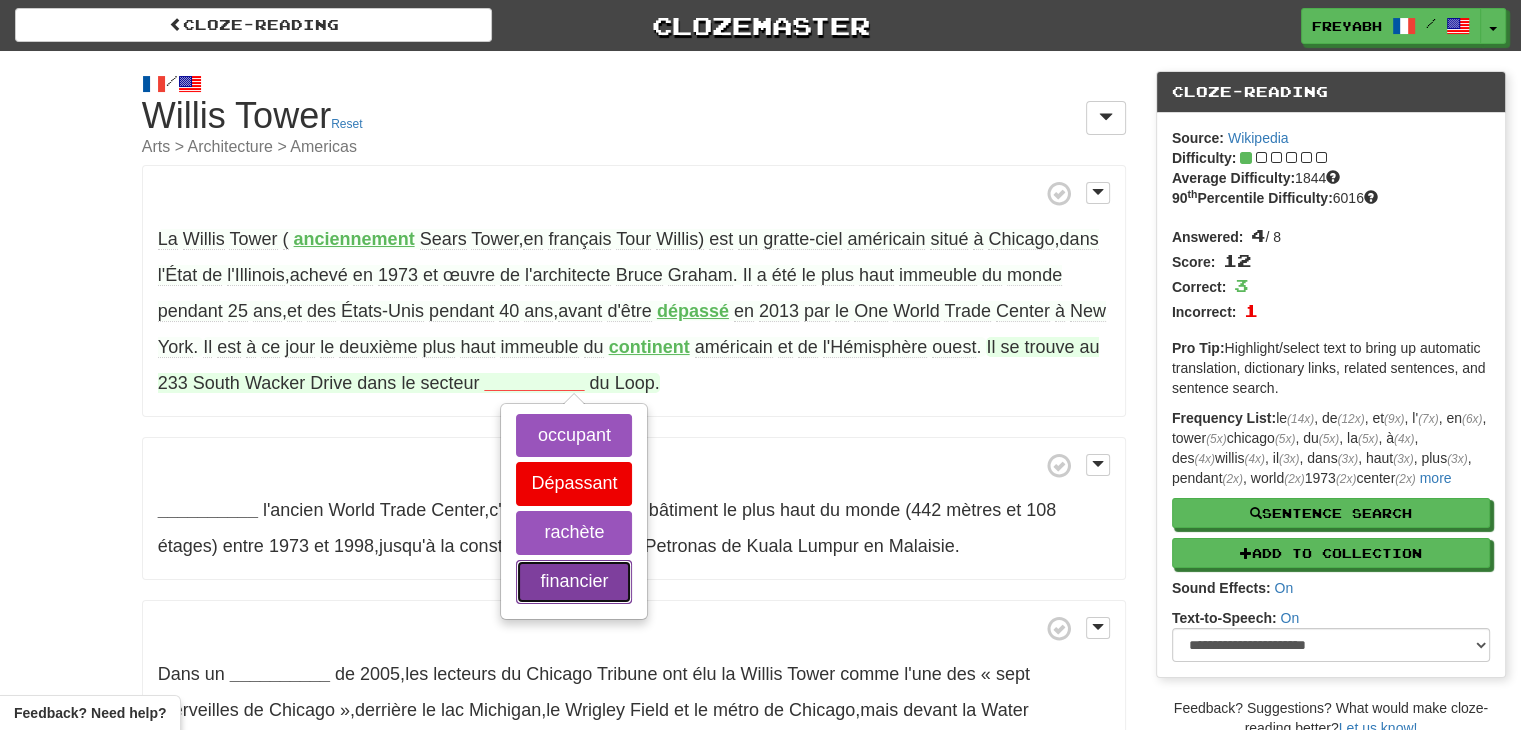 click on "financier" at bounding box center [574, 582] 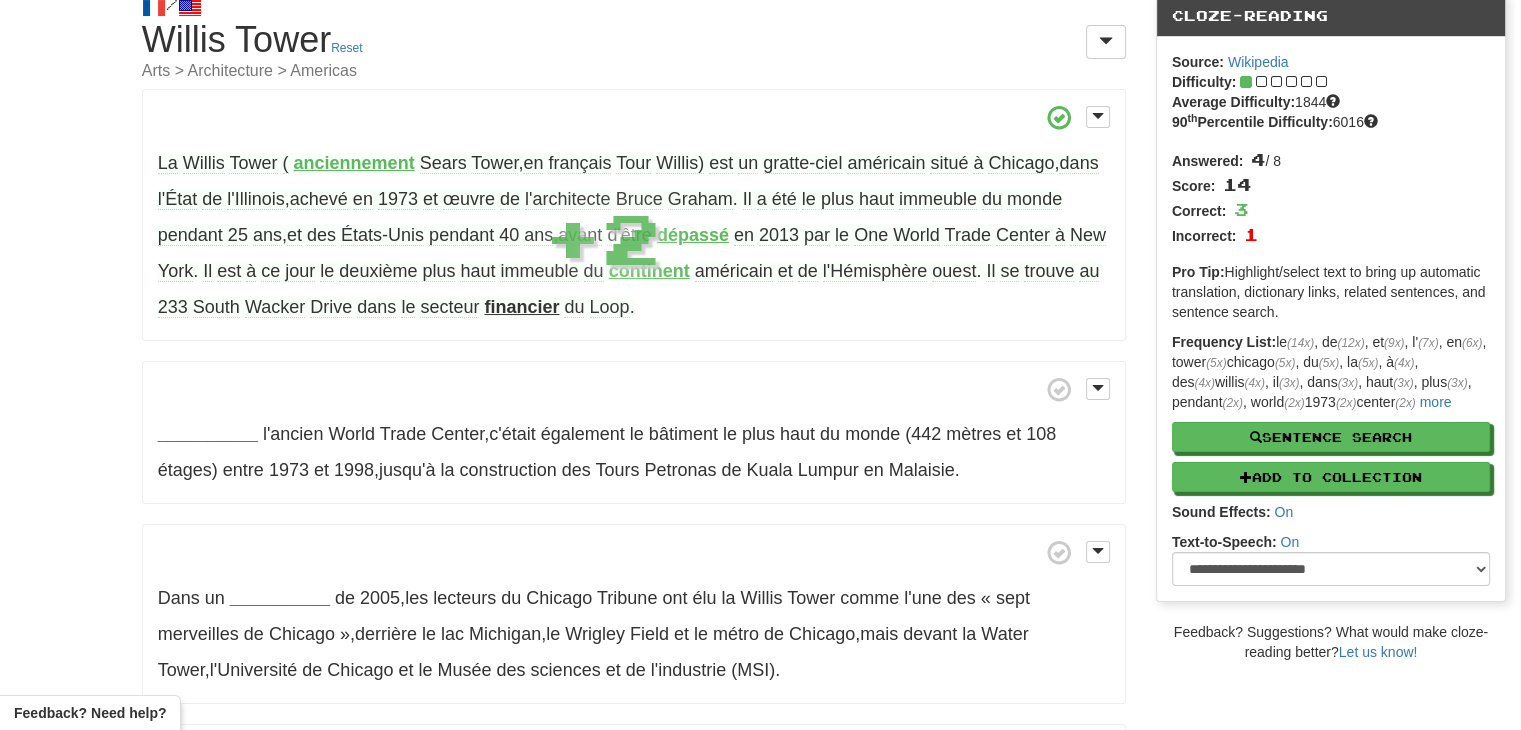 scroll, scrollTop: 77, scrollLeft: 0, axis: vertical 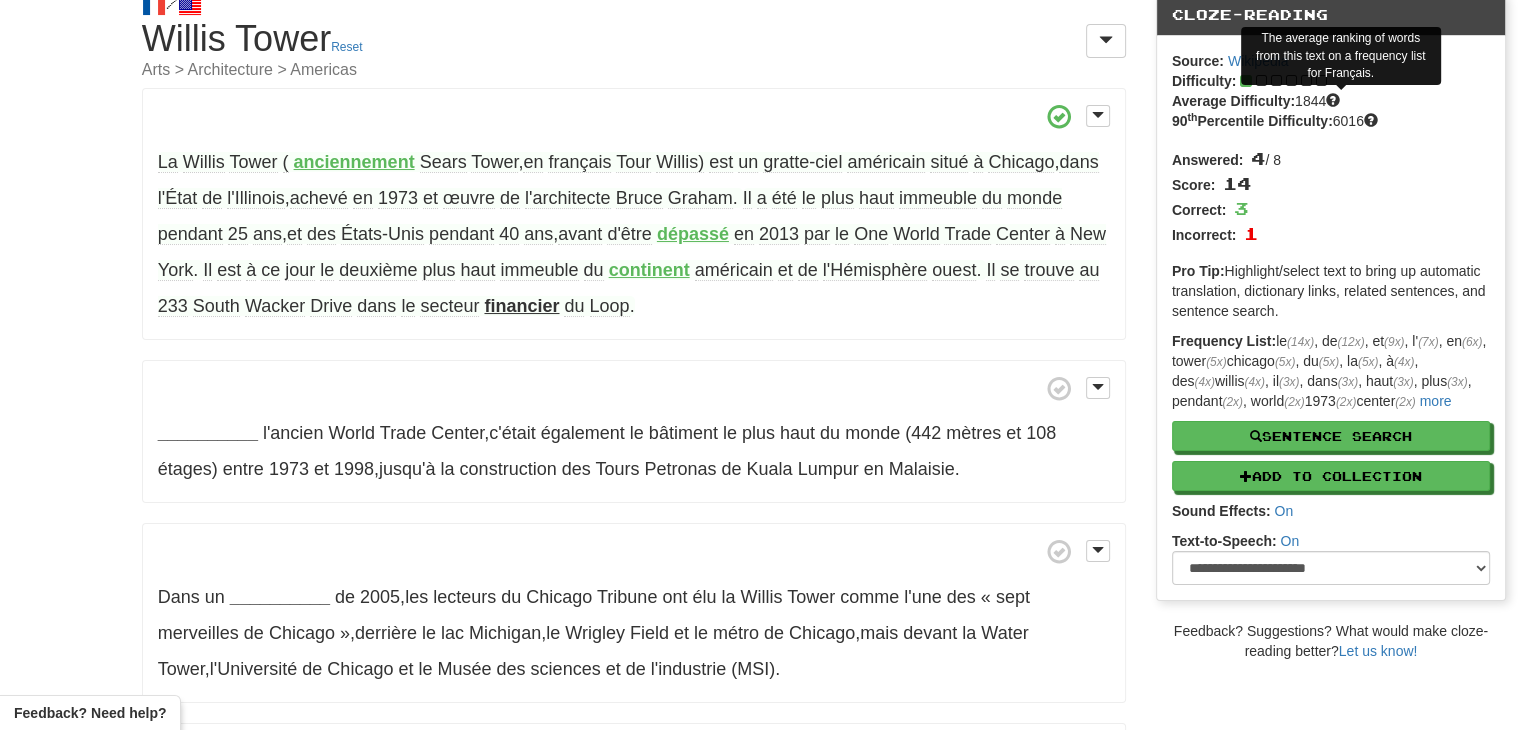 click at bounding box center [1333, 100] 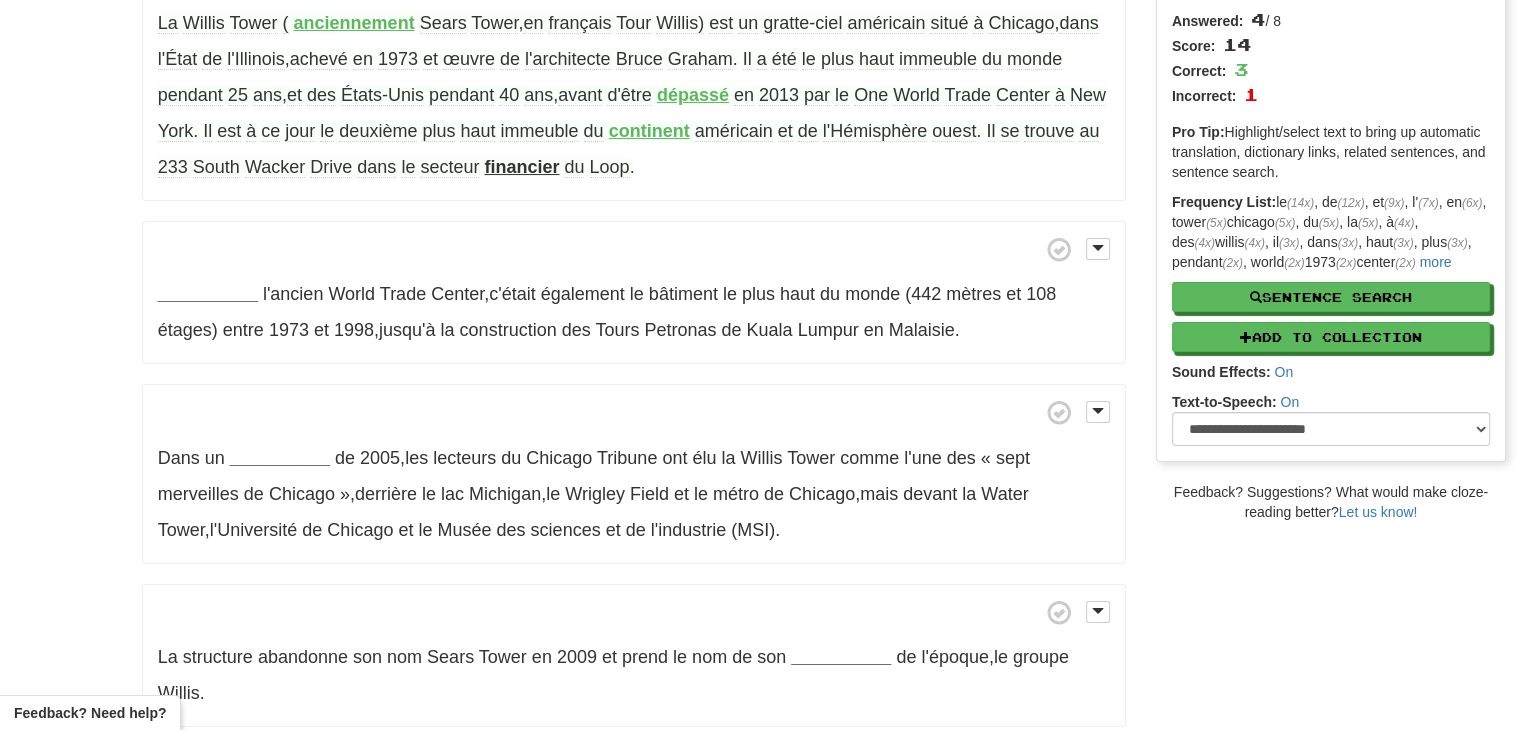 scroll, scrollTop: 218, scrollLeft: 0, axis: vertical 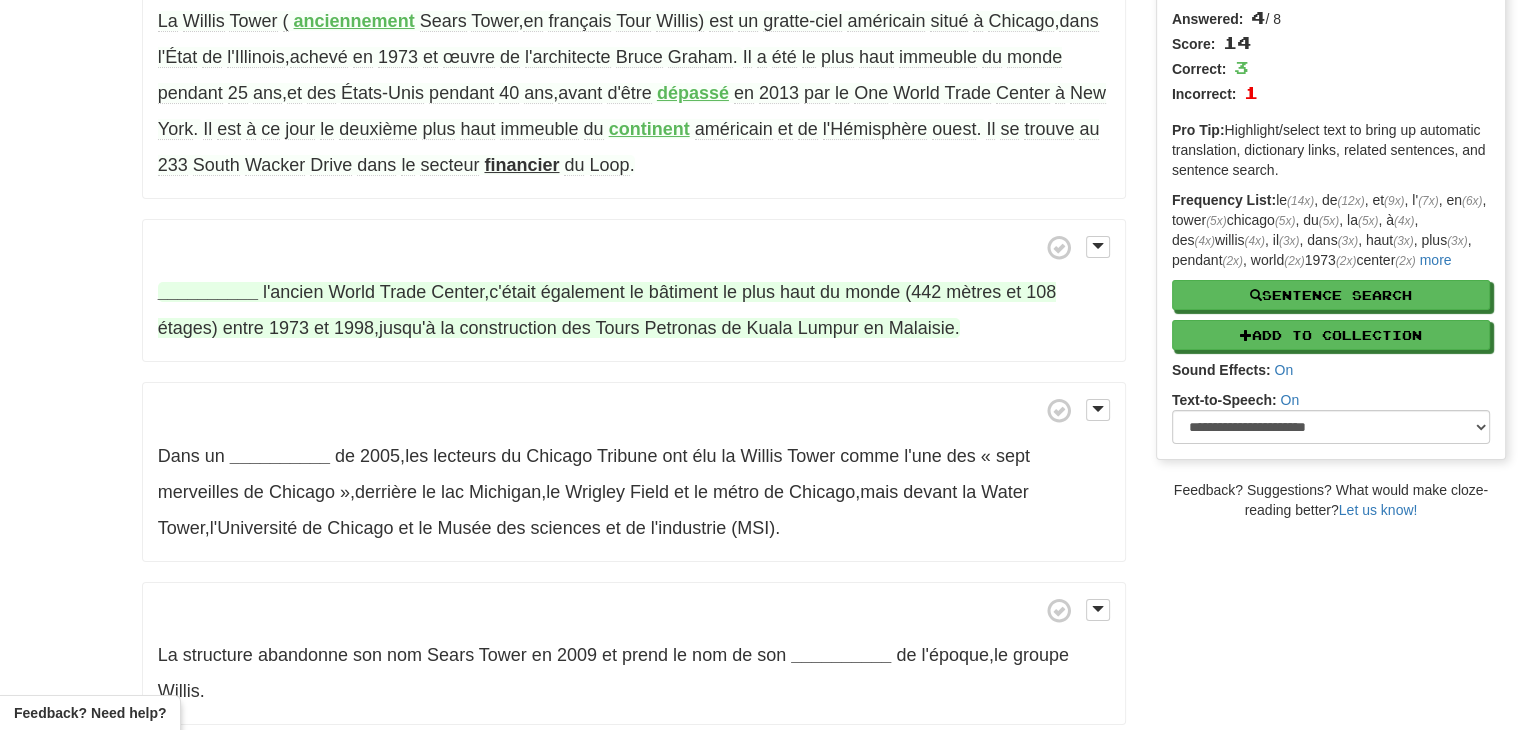 click on "__________" at bounding box center (208, 292) 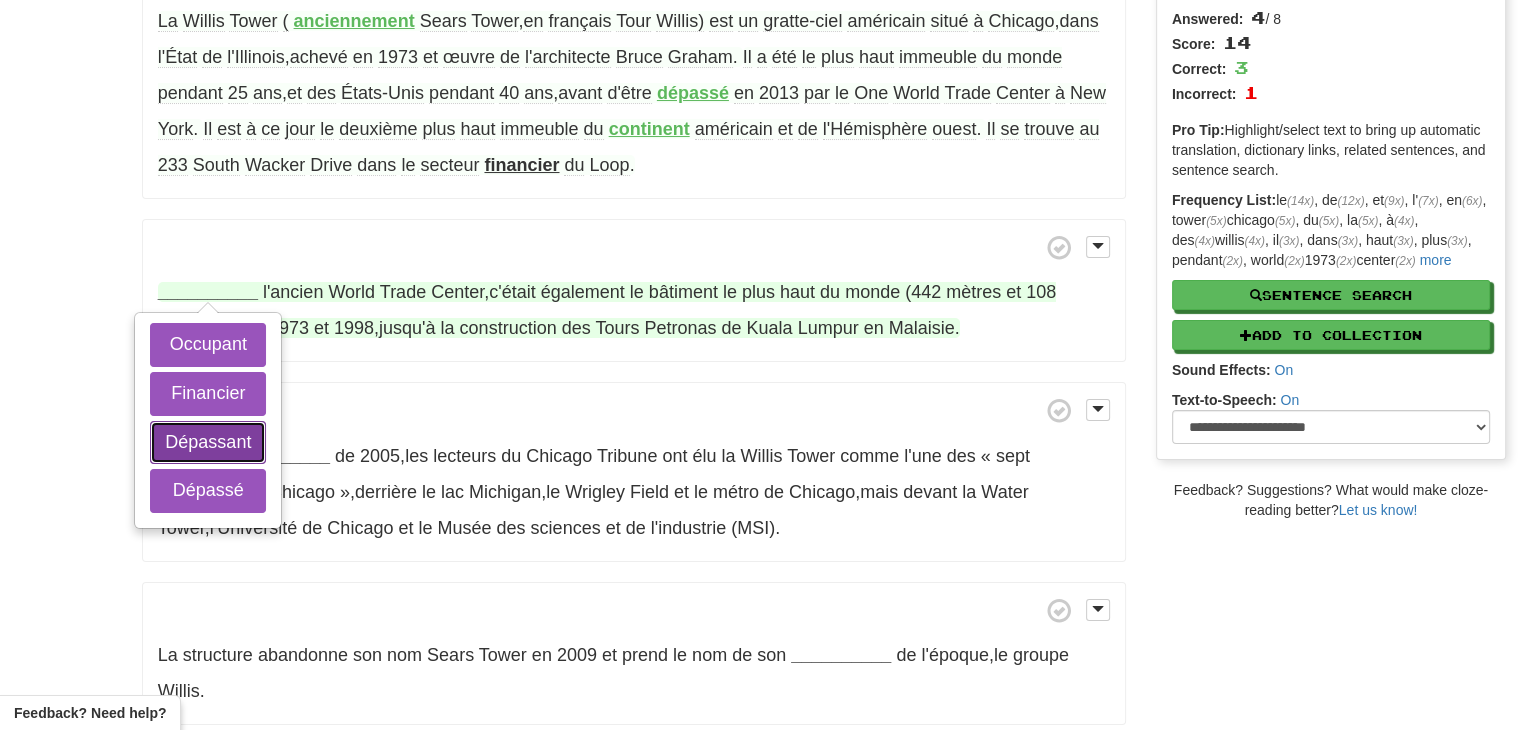 click on "Dépassant" at bounding box center [208, 443] 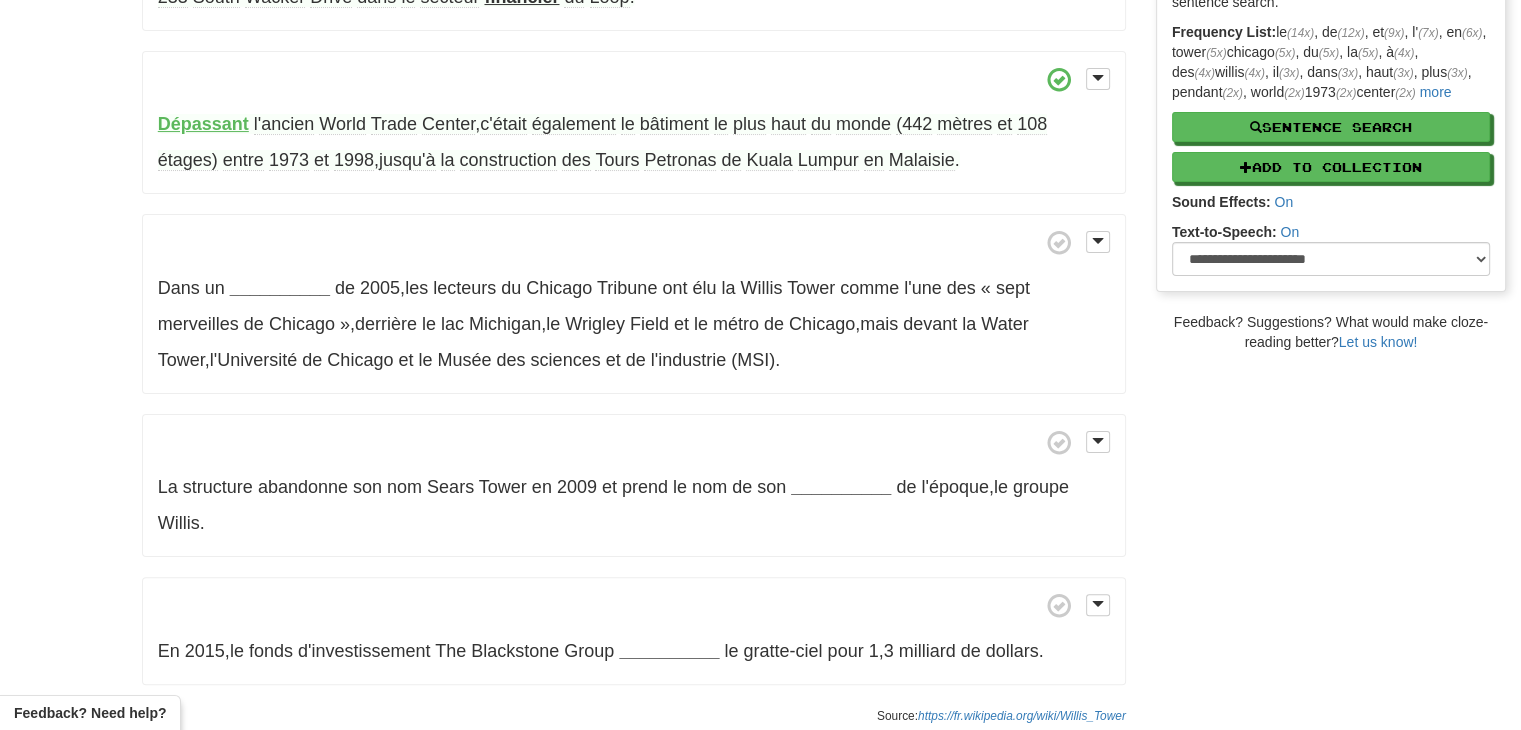 scroll, scrollTop: 388, scrollLeft: 0, axis: vertical 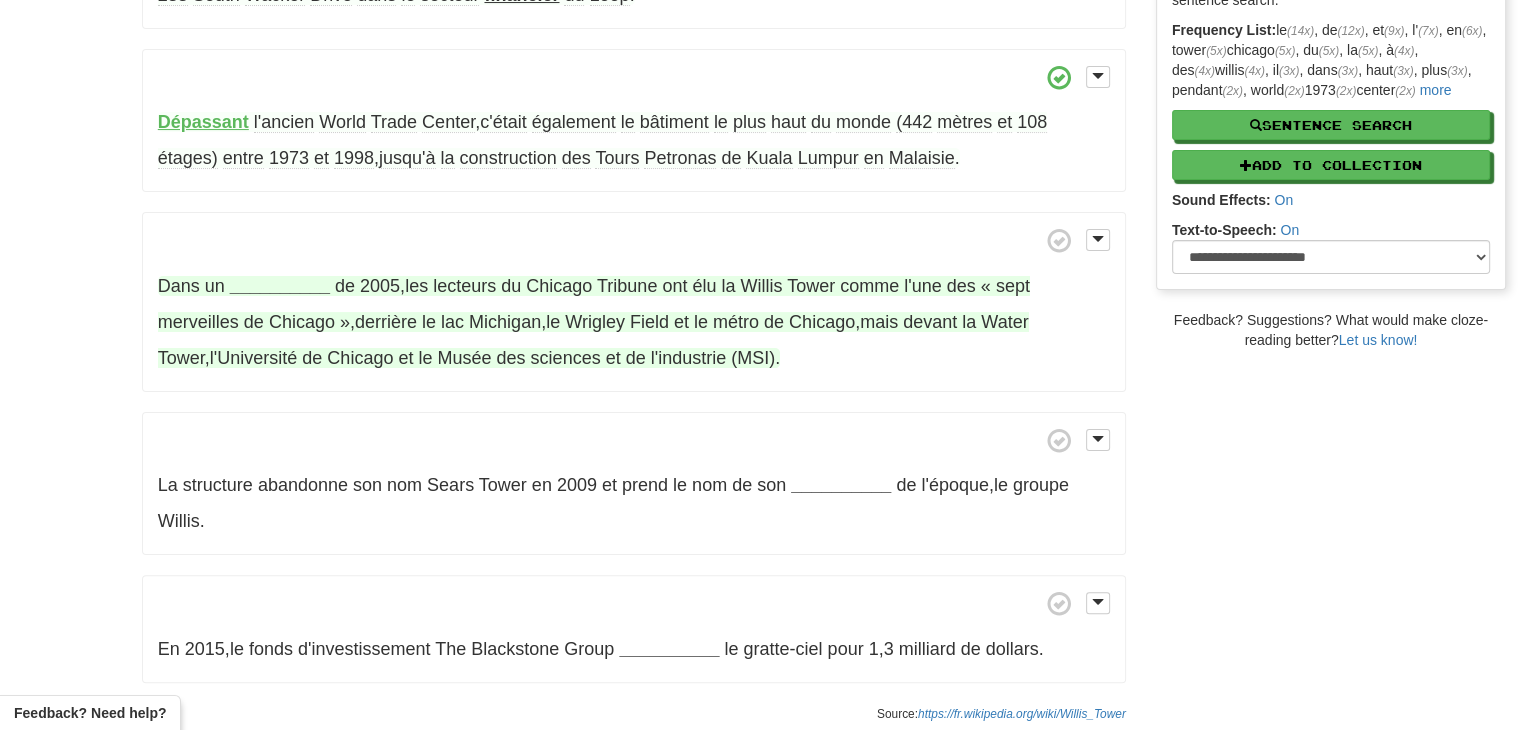 click on "__________" at bounding box center [280, 286] 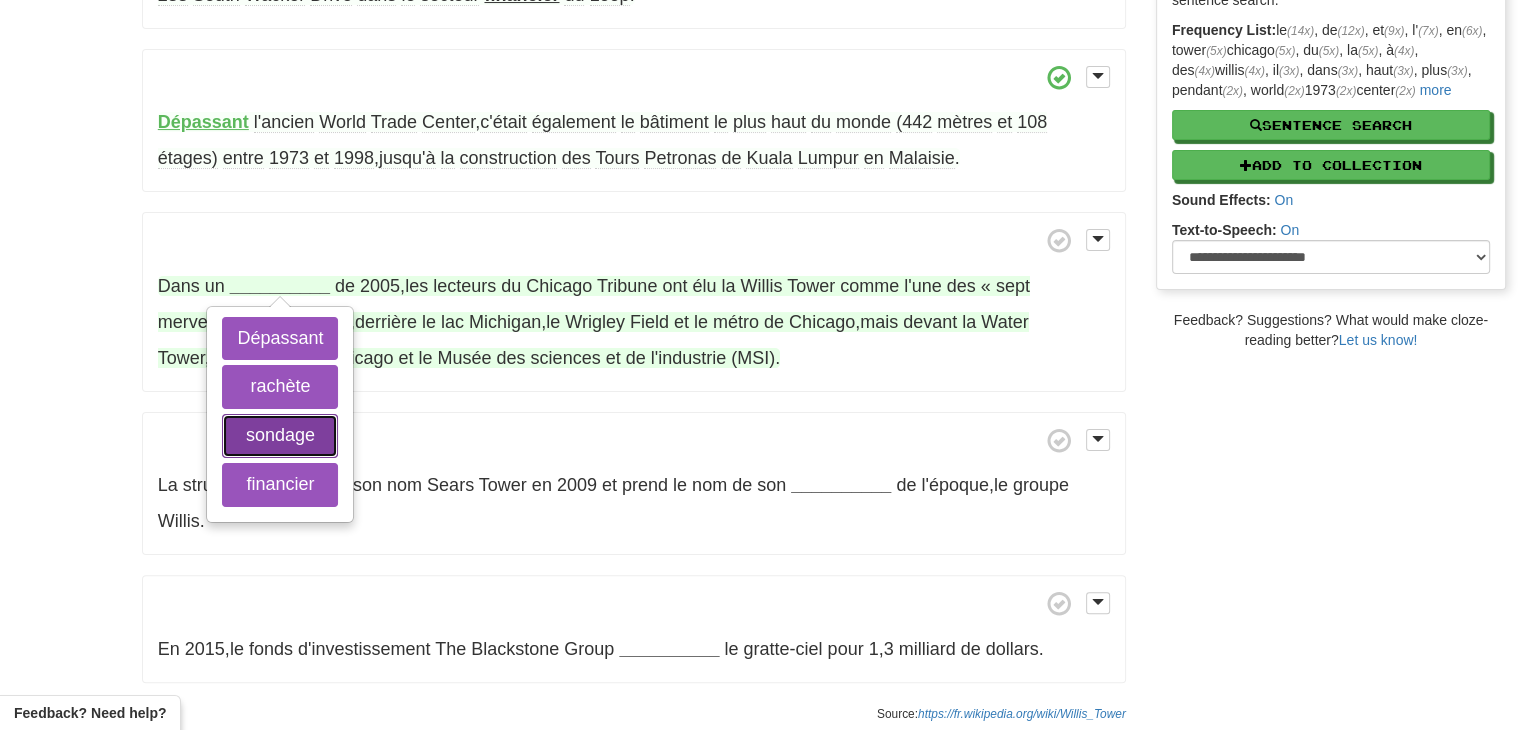 click on "sondage" at bounding box center [280, 436] 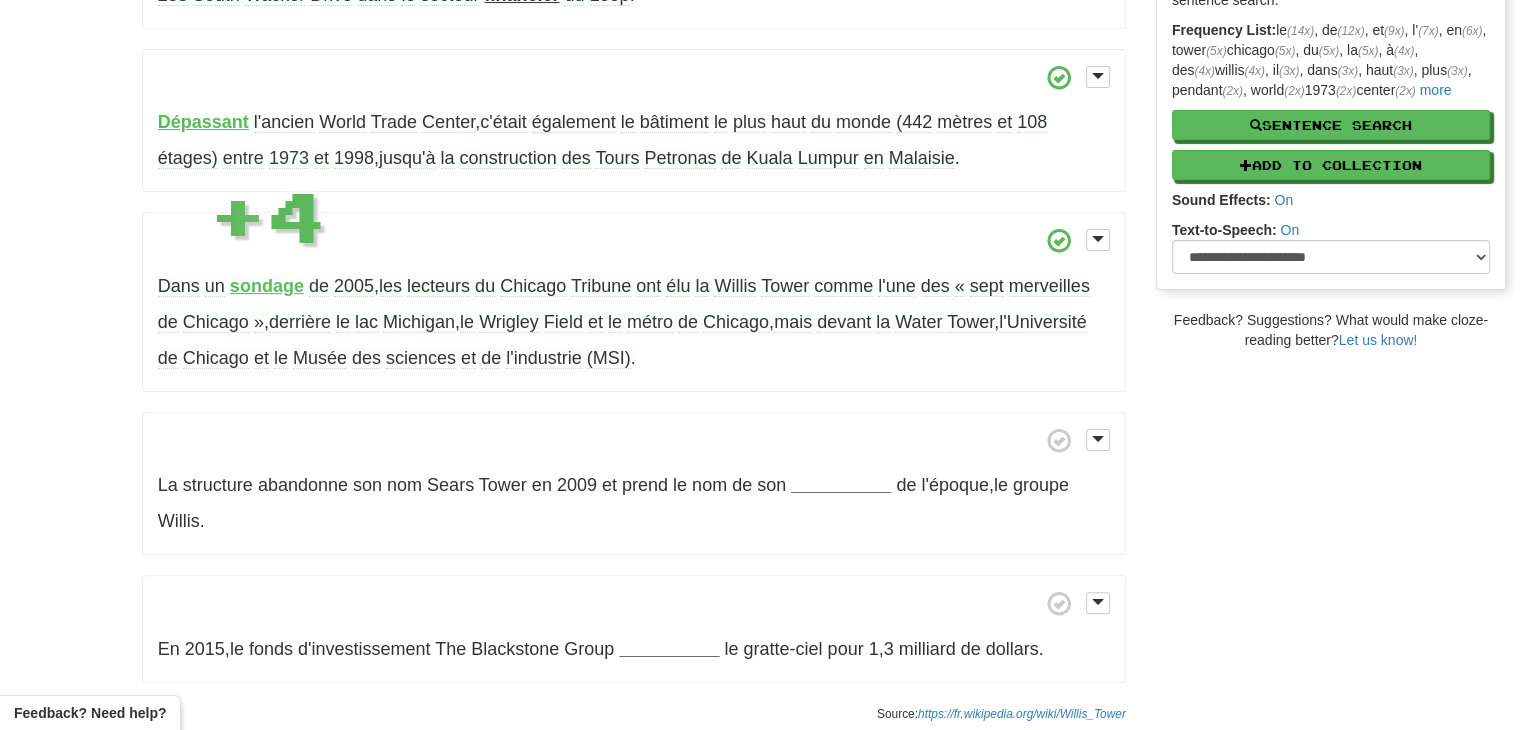 click on "sondage" at bounding box center (267, 286) 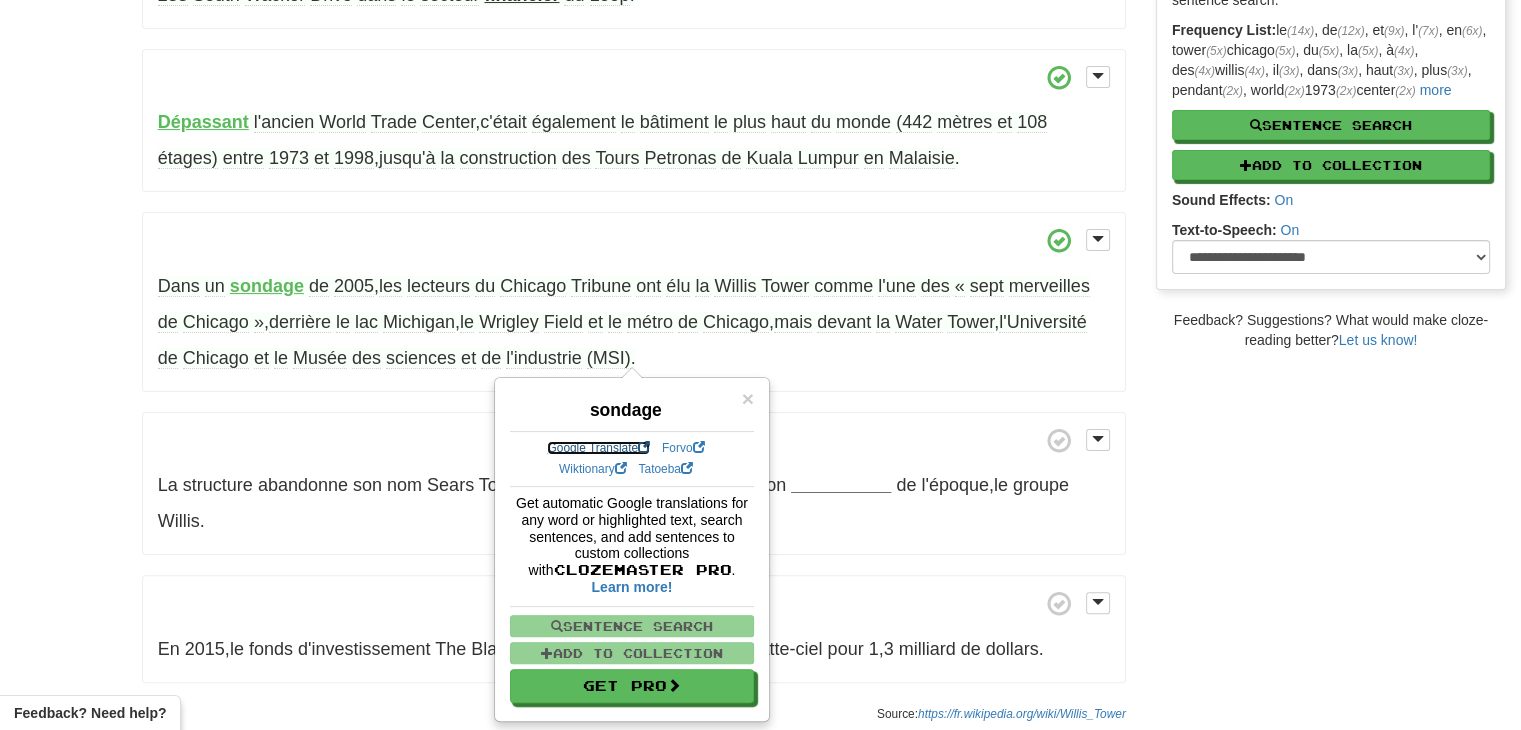click on "Google Translate" at bounding box center (598, 448) 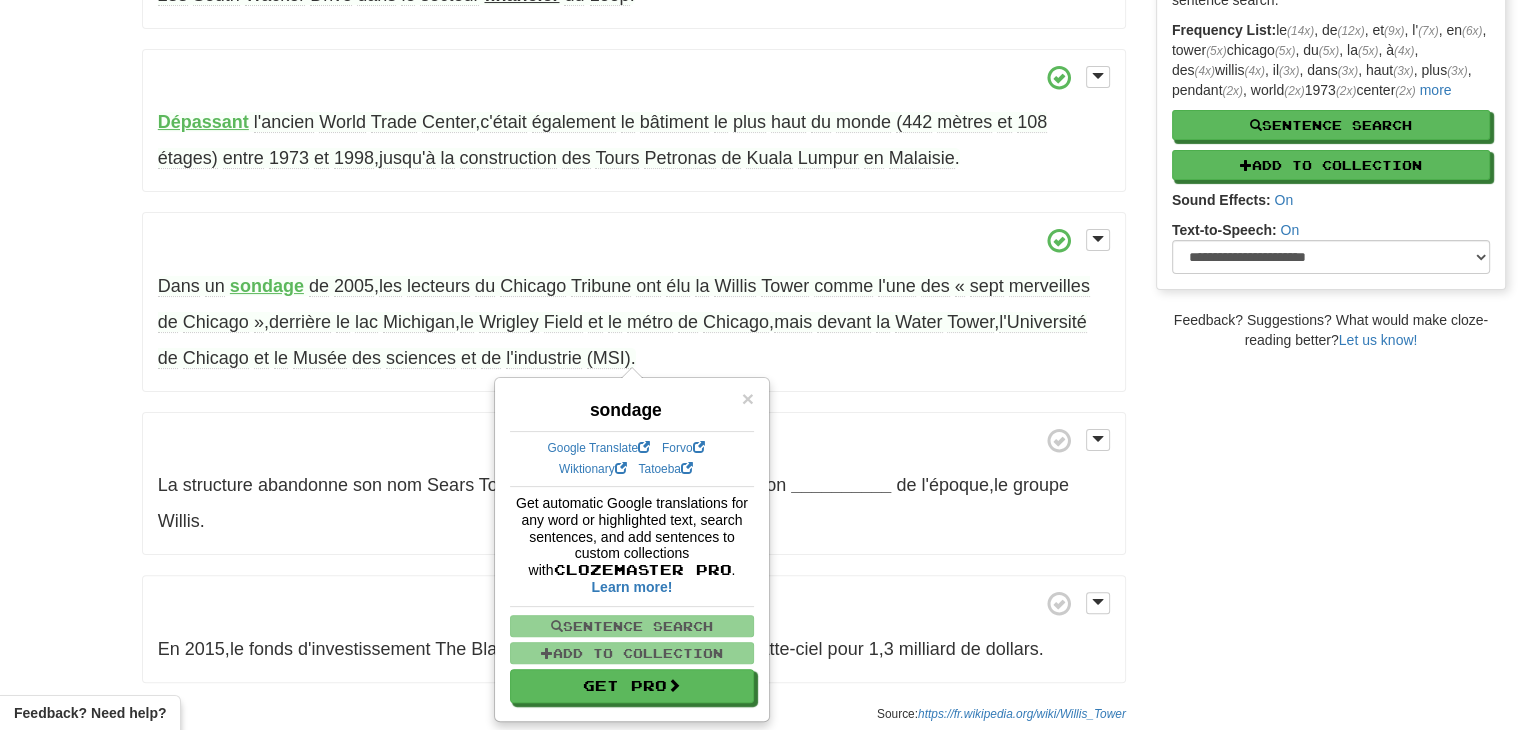 click on "La Willis Tower ( anciennement Sears Tower , en français Tour Willis) est un gratte-ciel américain situé à Chicago , dans l'État de l'Illinois , achevé en 1973 et œuvre de l'architecte Bruce Graham . Il a été le plus haut immeuble du monde pendant 25 ans , et des États-Unis pendant 40 ans , avant d'être dépassé en 2013 par le One World Trade Center à New York . Il est à ce jour le deuxième plus haut immeuble du continent américain et de l'Hémisphère ouest . Il se trouve au 233 South Wacker Drive dans le secteur financier du Loop ." at bounding box center (760, 198) 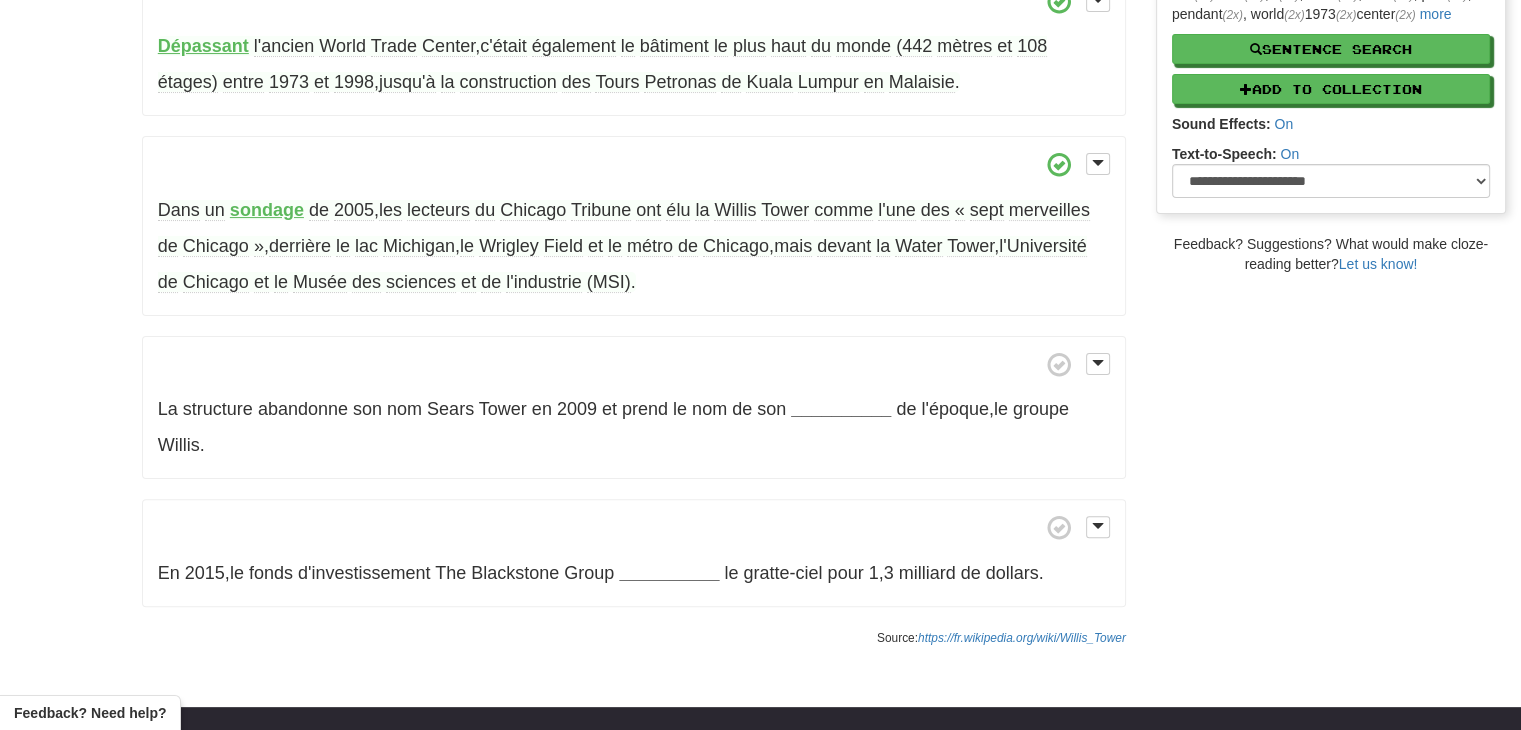 scroll, scrollTop: 465, scrollLeft: 0, axis: vertical 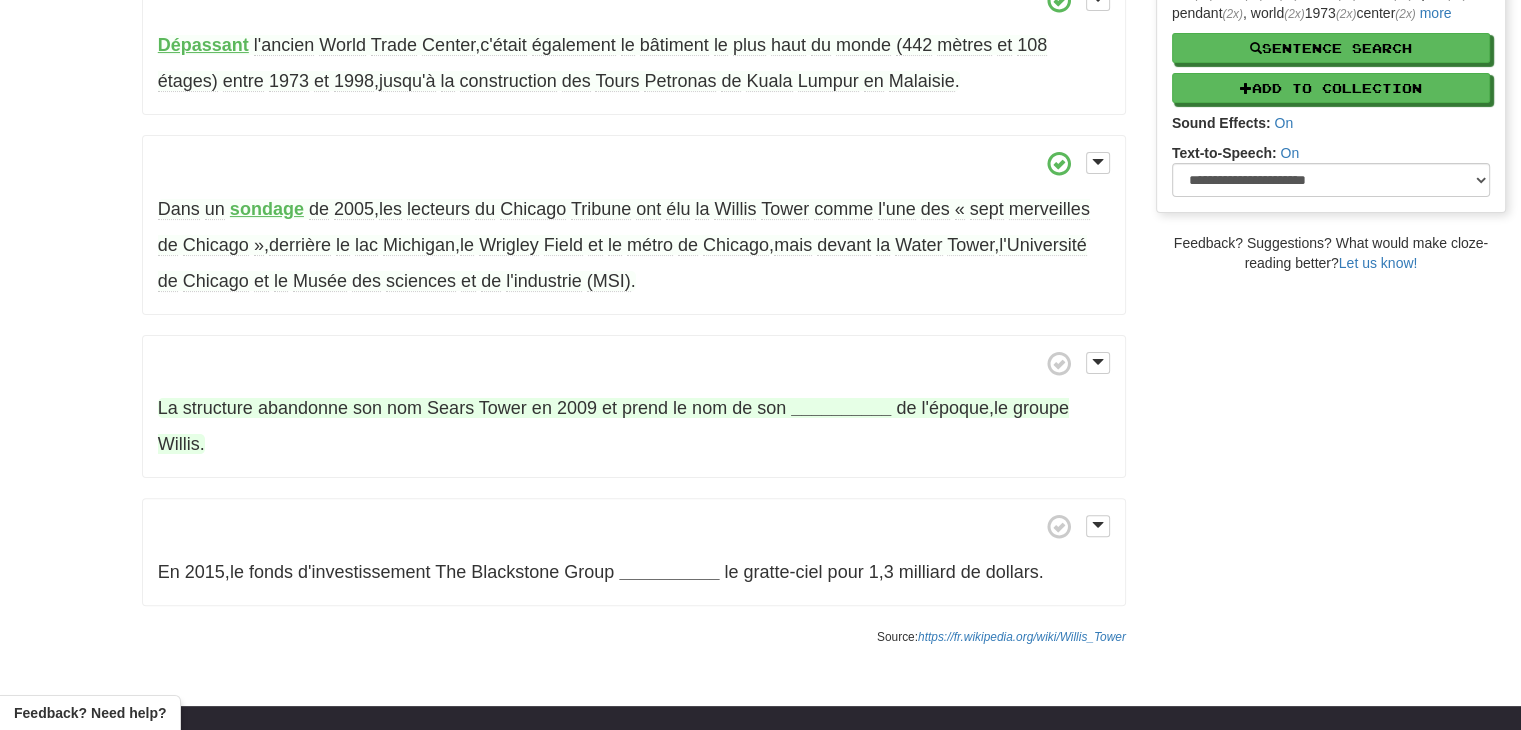 click on "__________" at bounding box center (841, 408) 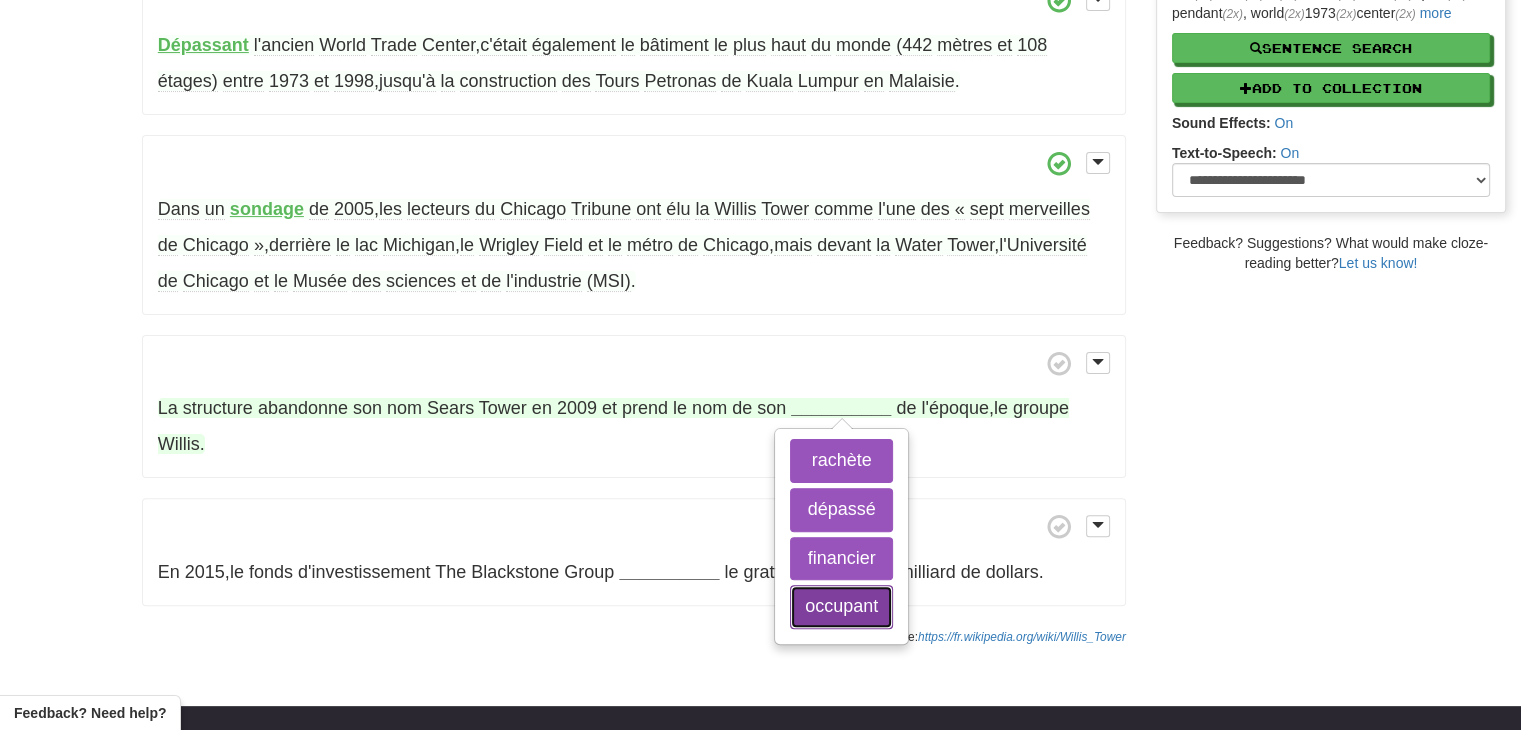 click on "occupant" at bounding box center (841, 607) 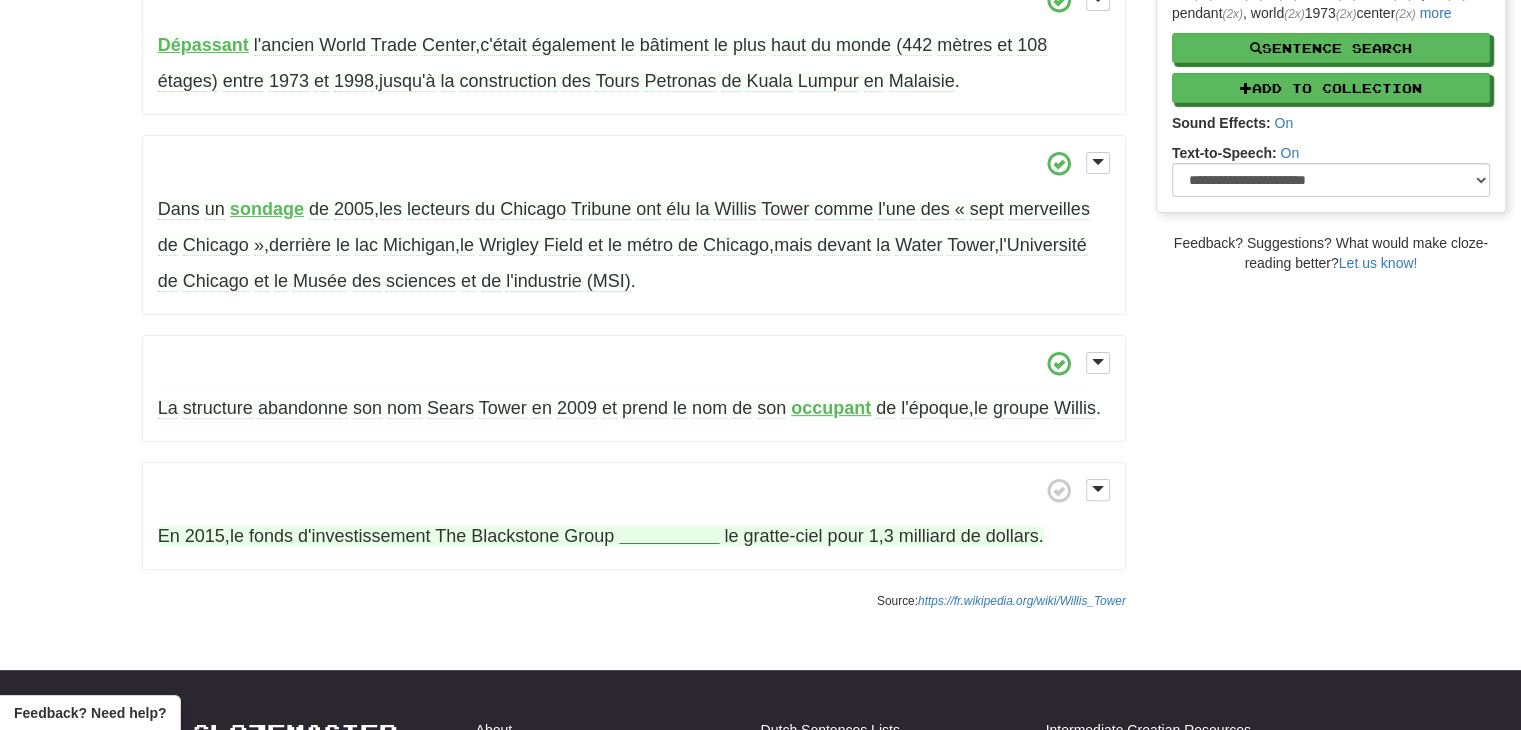 click on "__________" at bounding box center (669, 536) 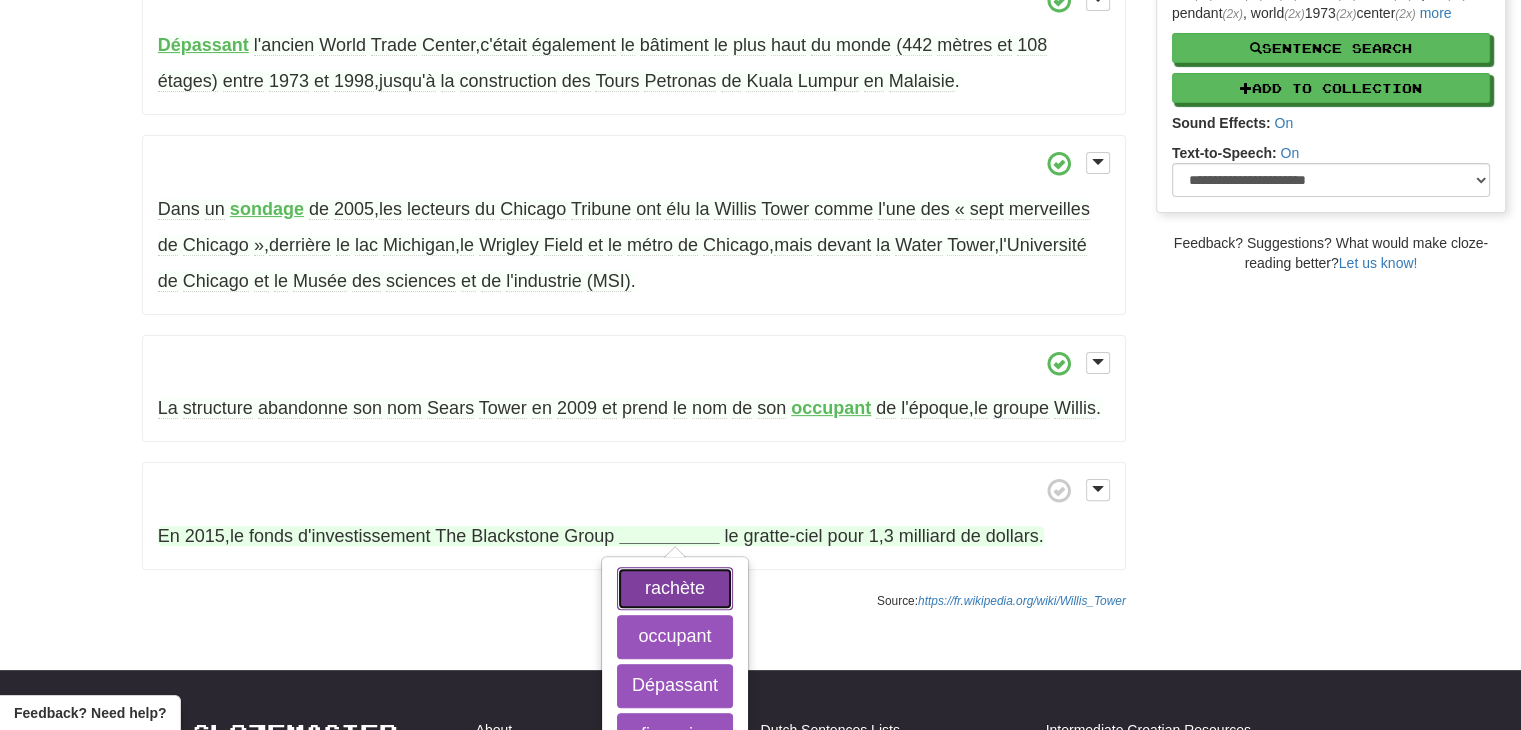 click on "rachète" at bounding box center (675, 589) 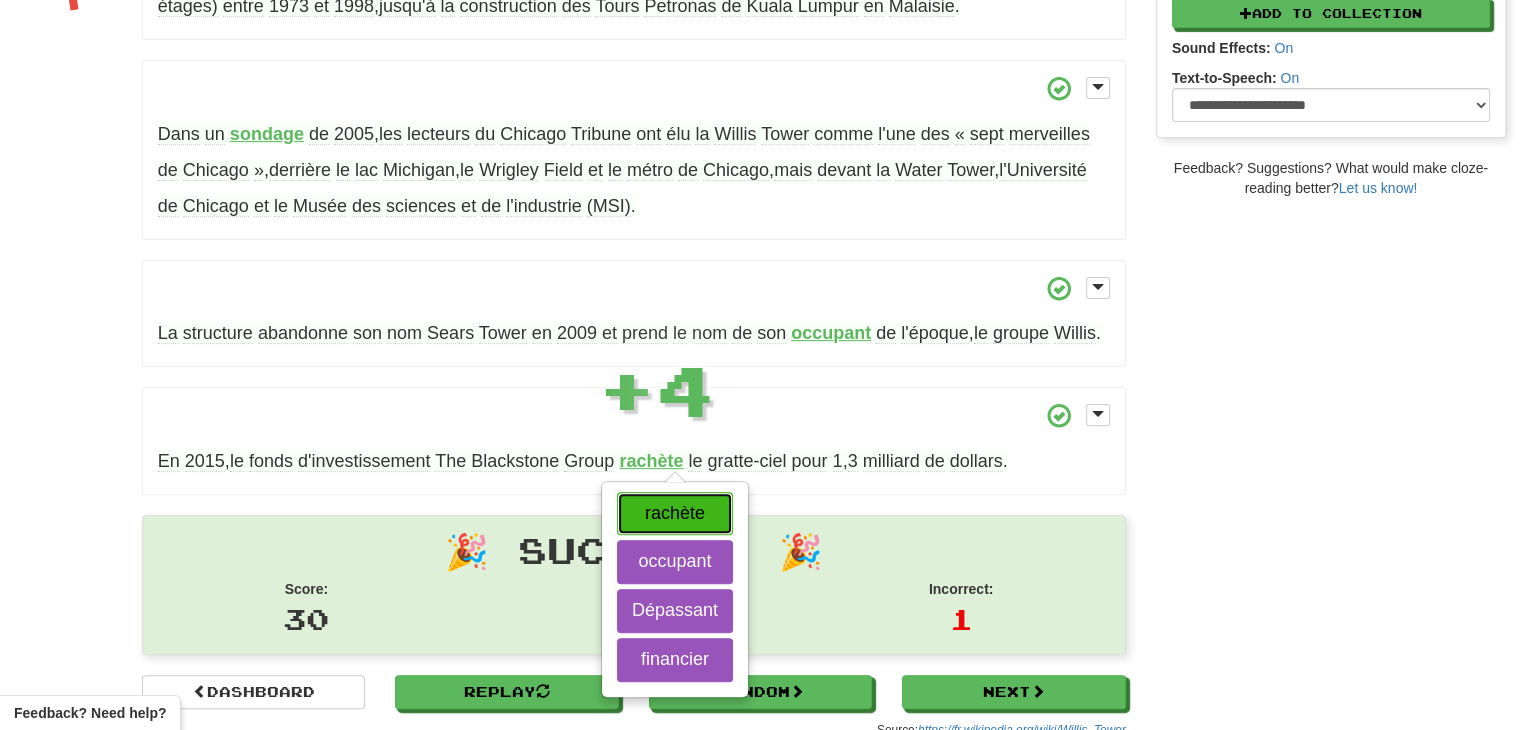 scroll, scrollTop: 541, scrollLeft: 0, axis: vertical 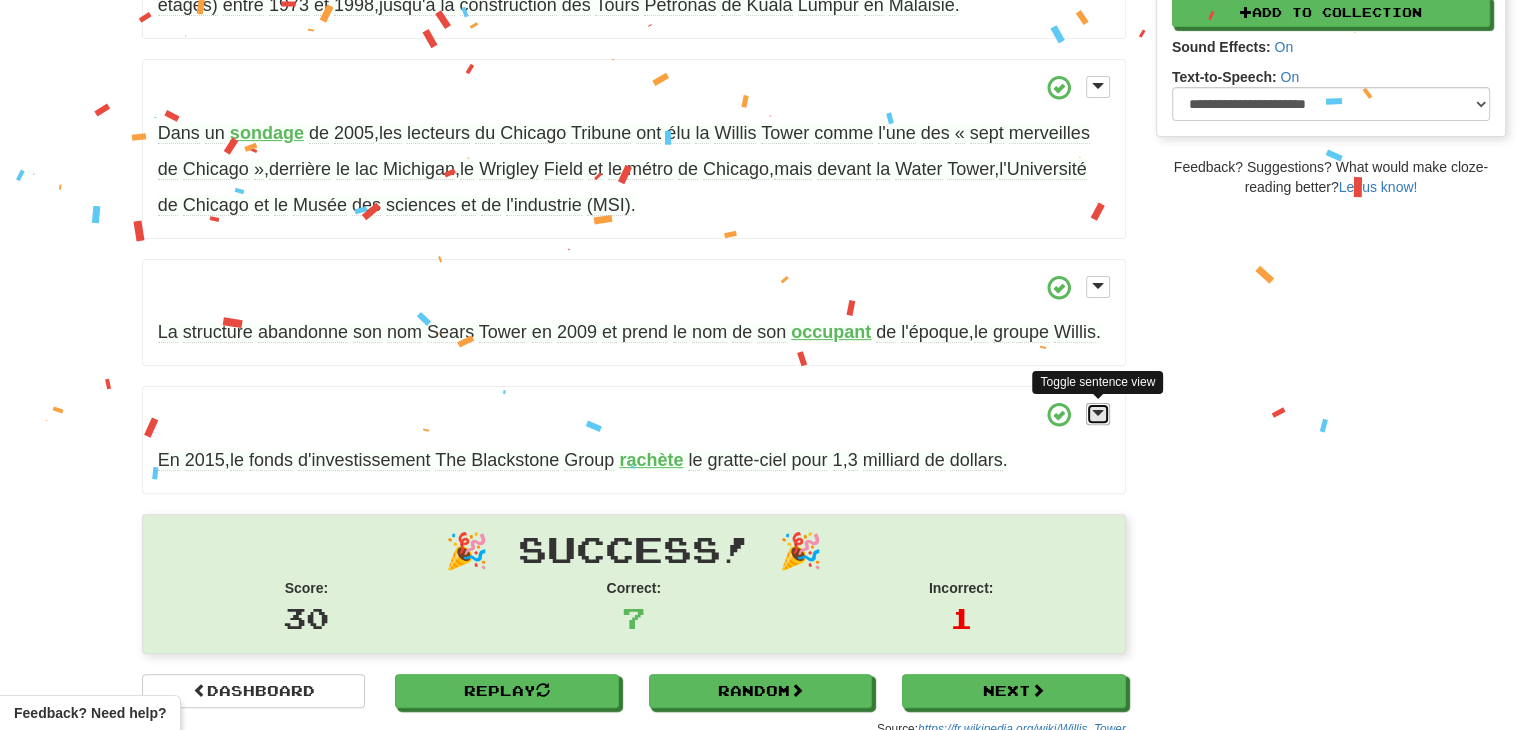 click at bounding box center (1098, 414) 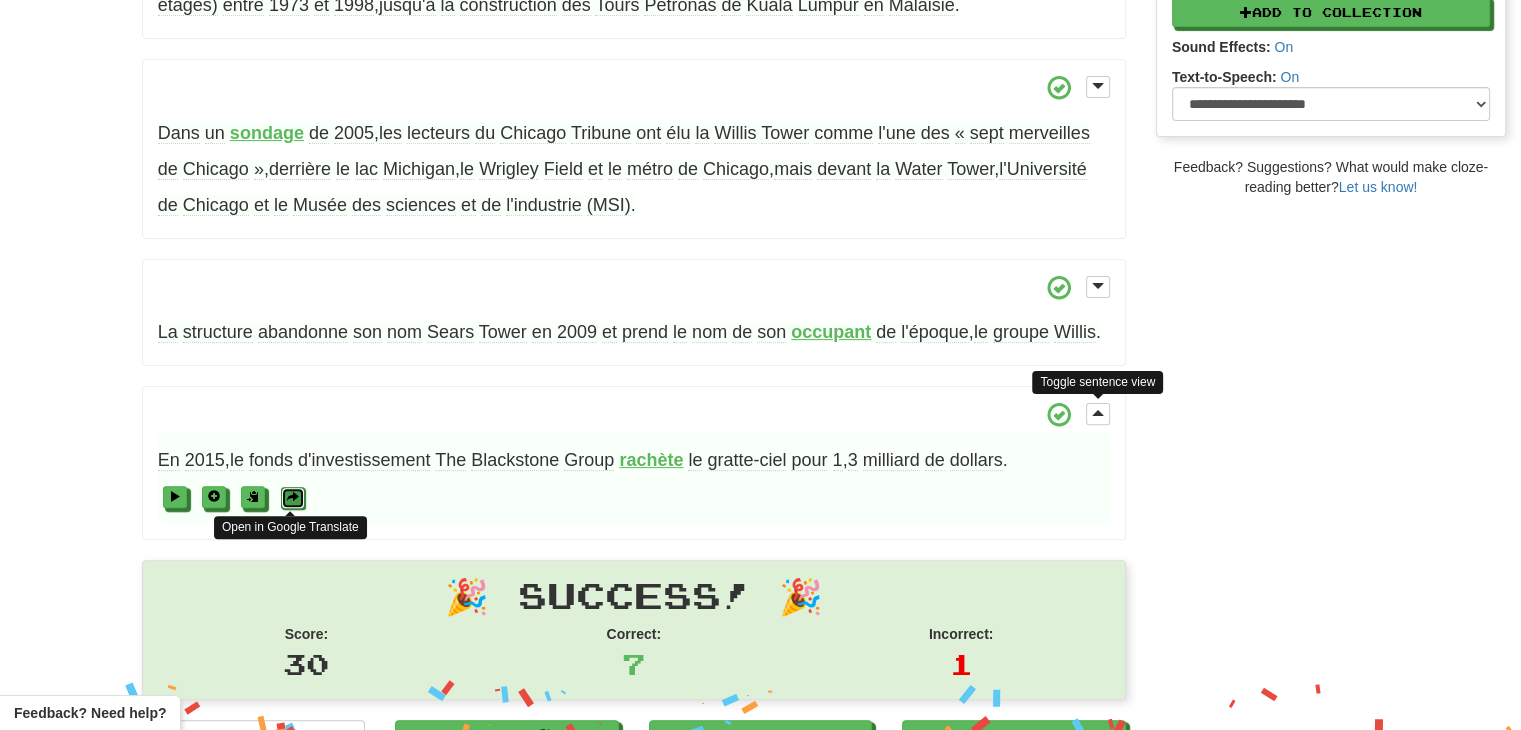 click at bounding box center (293, 497) 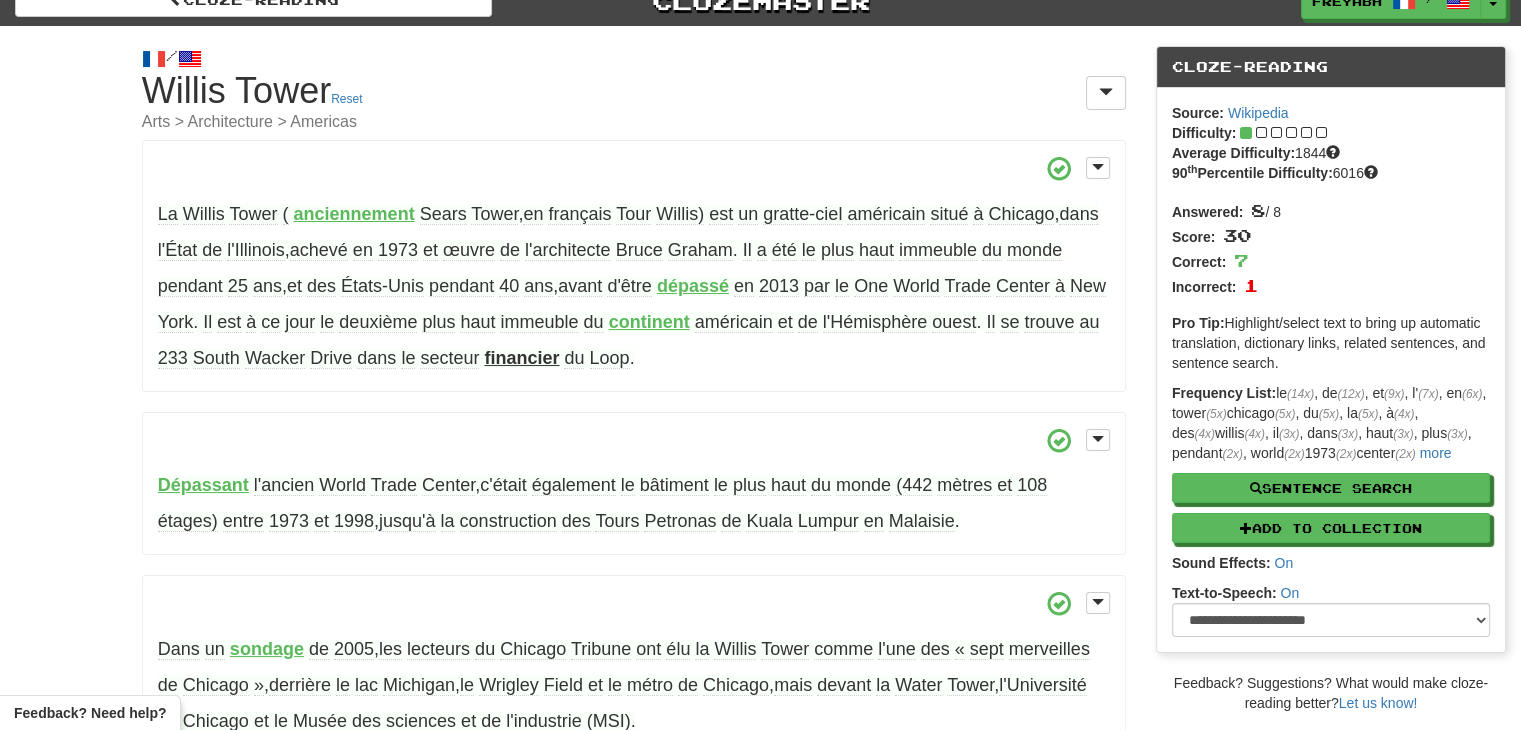 scroll, scrollTop: 0, scrollLeft: 0, axis: both 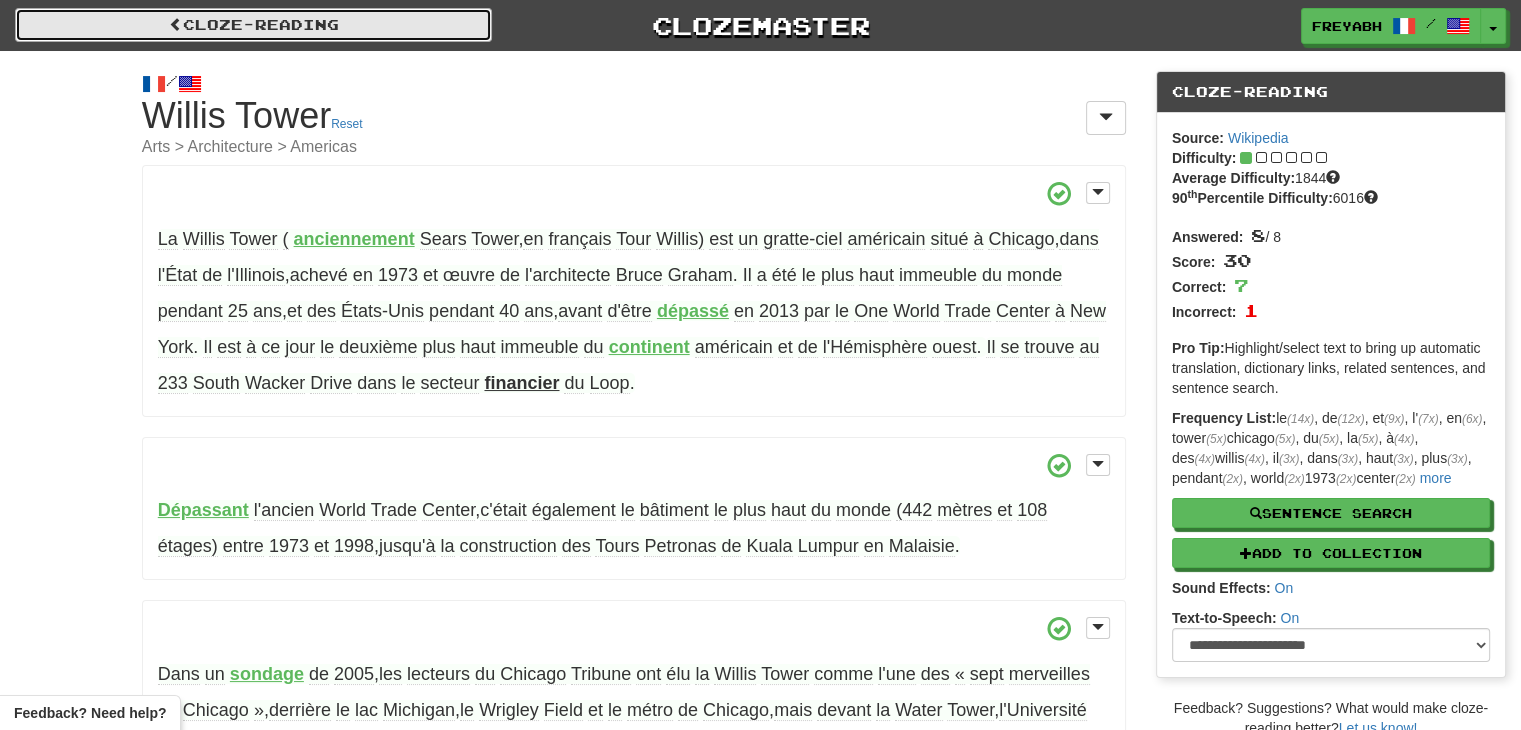 click on "Cloze-Reading" at bounding box center (253, 25) 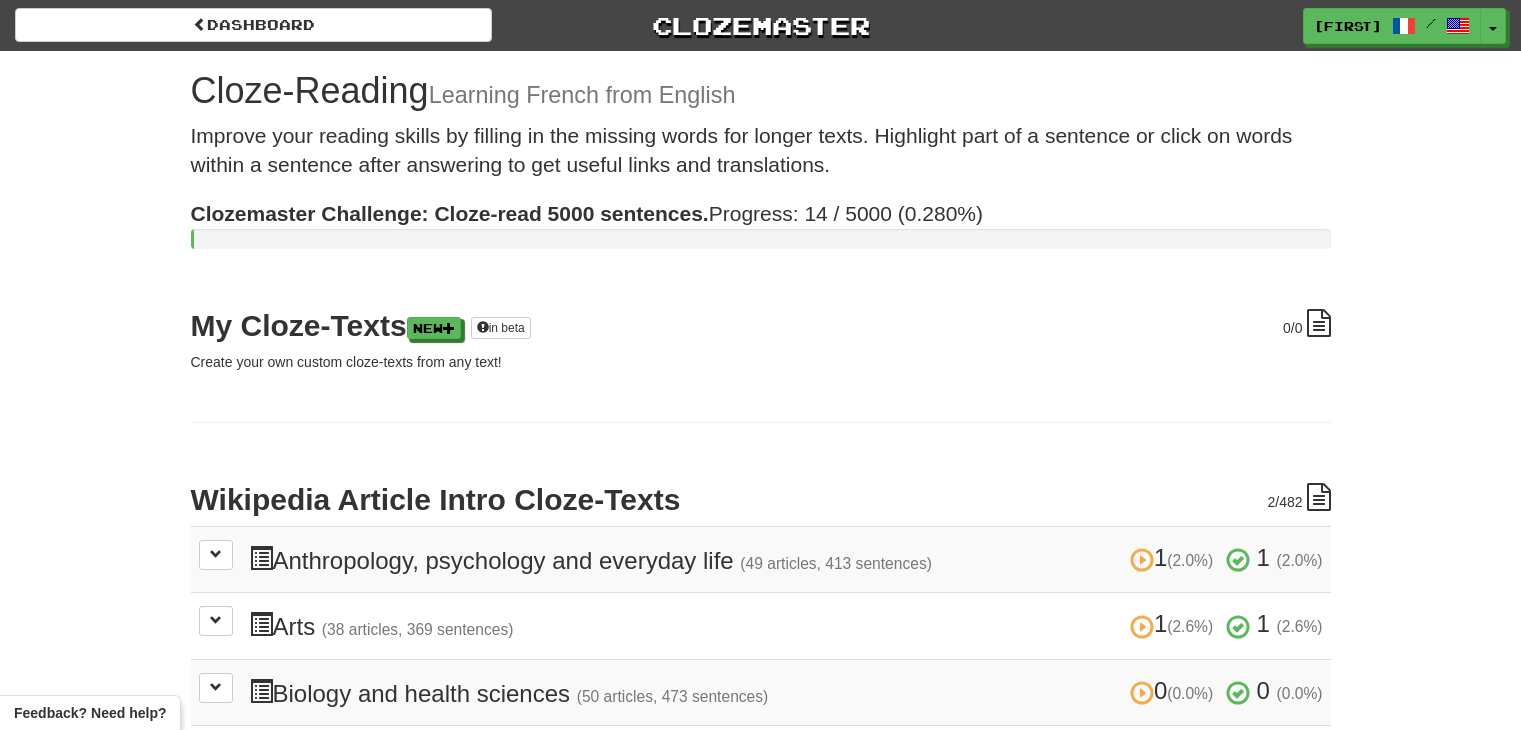 scroll, scrollTop: 0, scrollLeft: 0, axis: both 